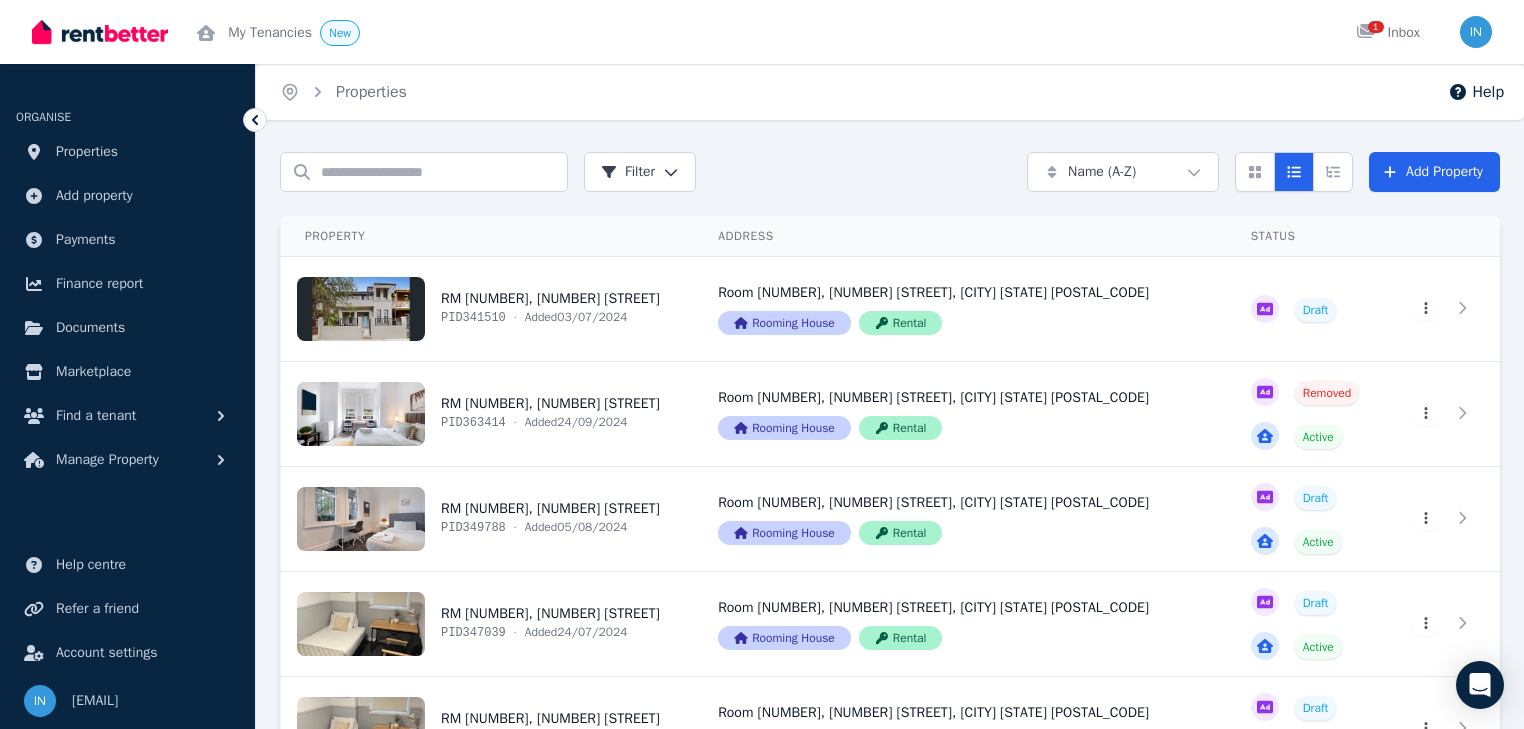 scroll, scrollTop: 53, scrollLeft: 0, axis: vertical 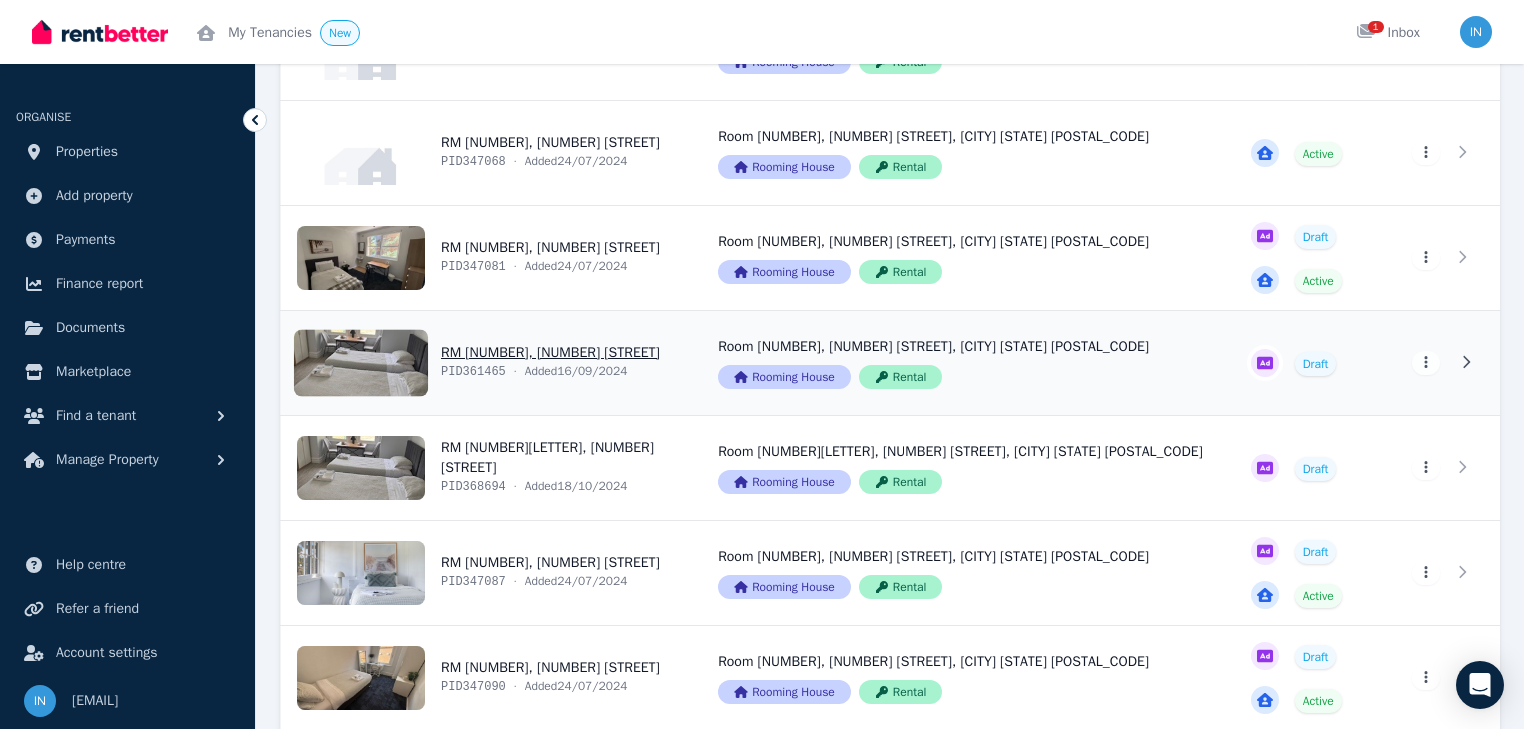 click on "View property details" at bounding box center [487, 363] 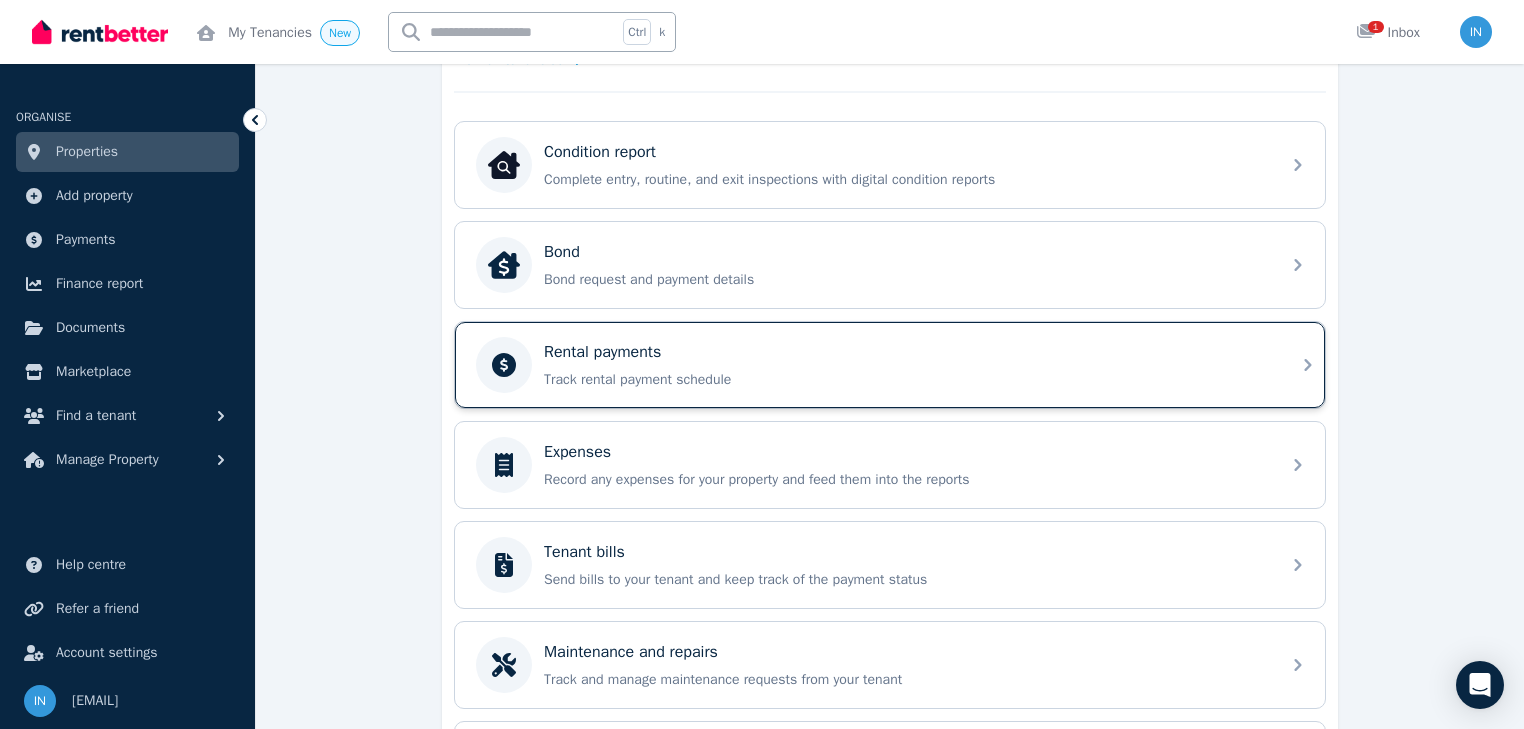 scroll, scrollTop: 720, scrollLeft: 0, axis: vertical 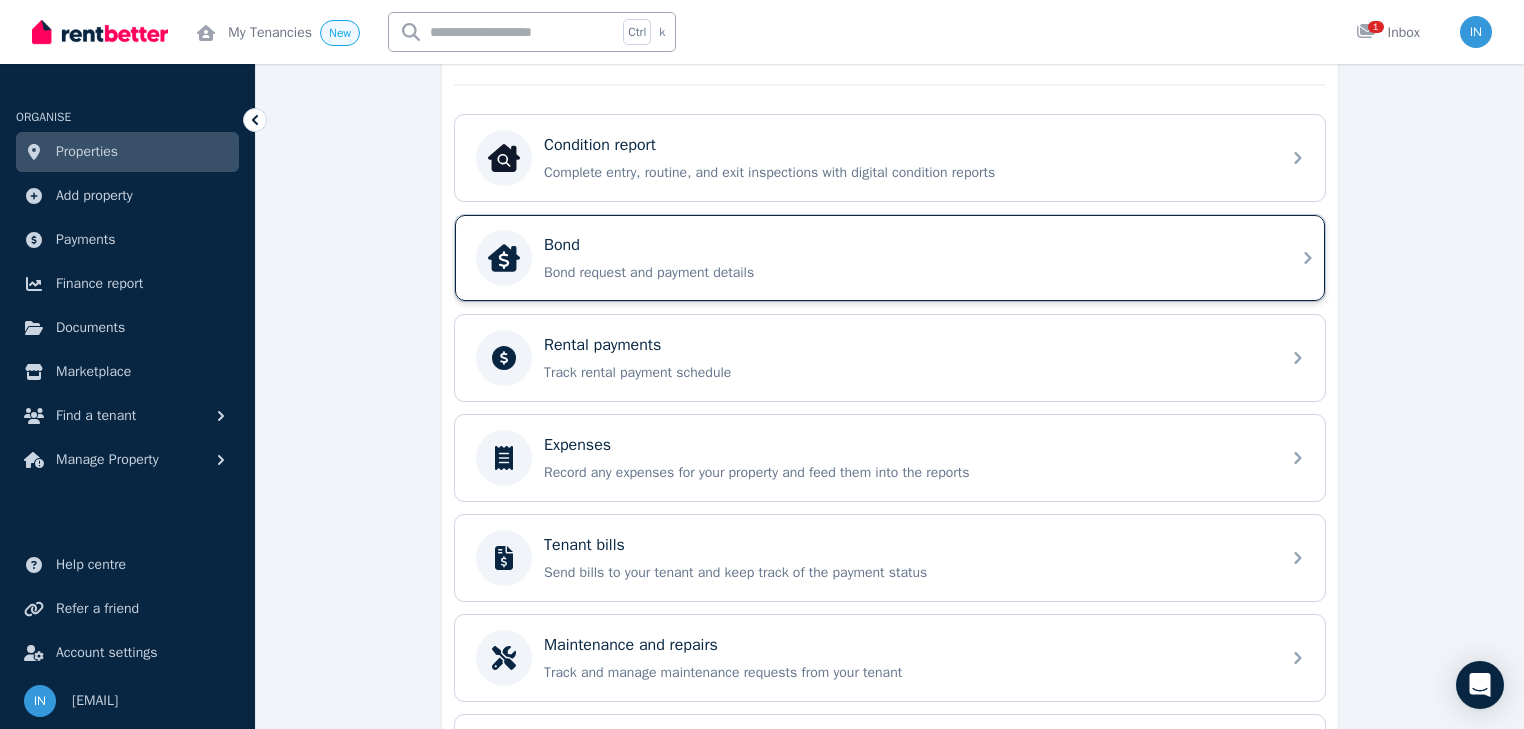 click on "Bond request and payment details" at bounding box center [906, 273] 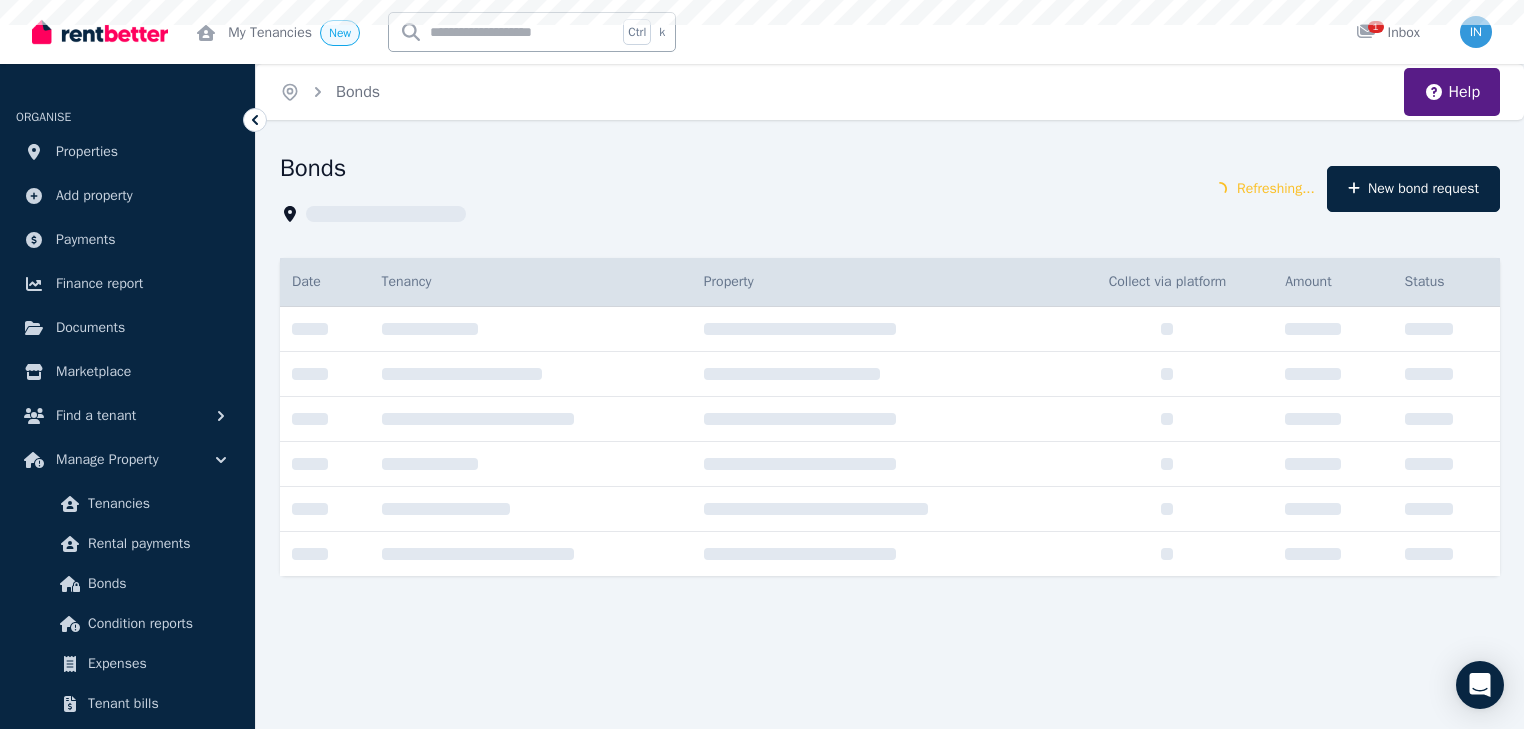 scroll, scrollTop: 0, scrollLeft: 0, axis: both 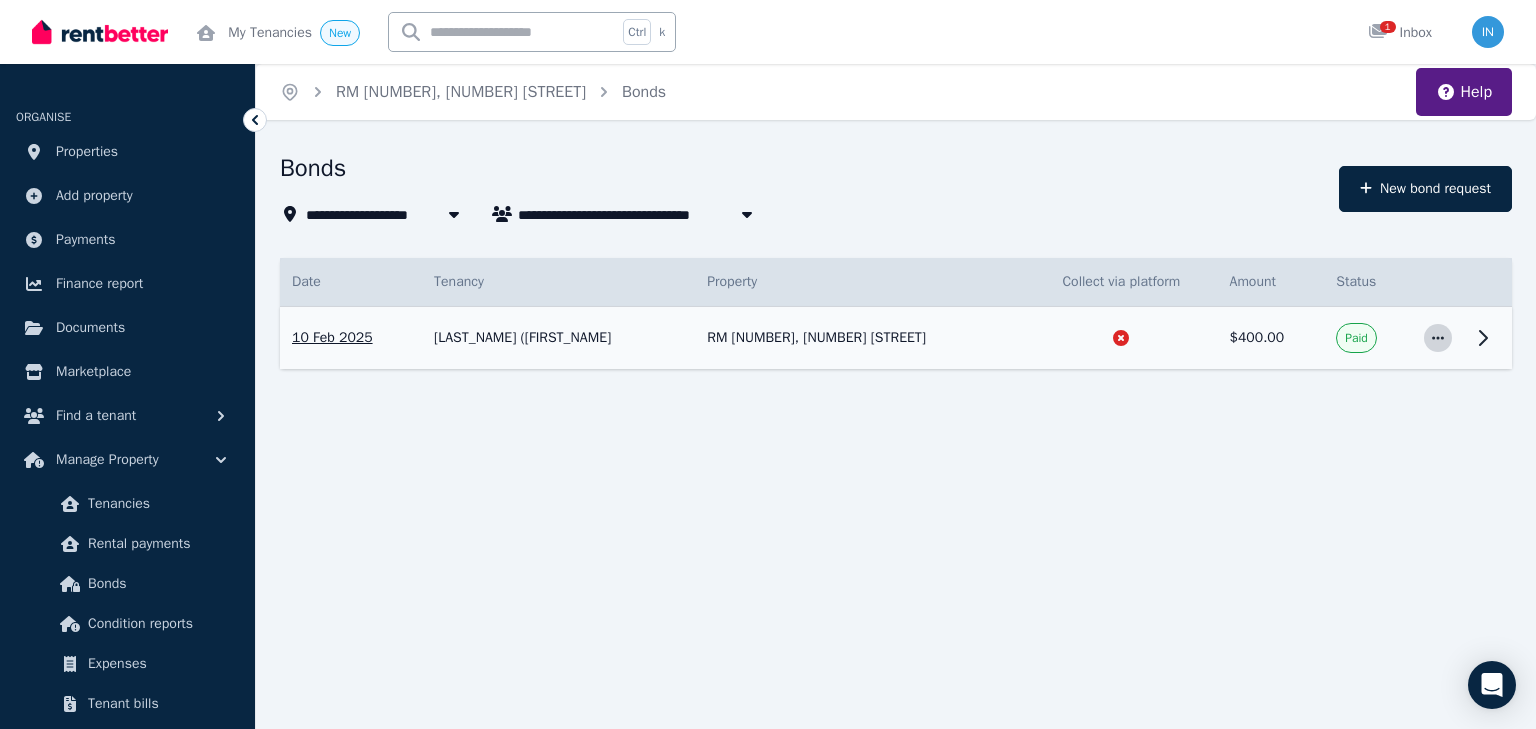 click at bounding box center [1438, 338] 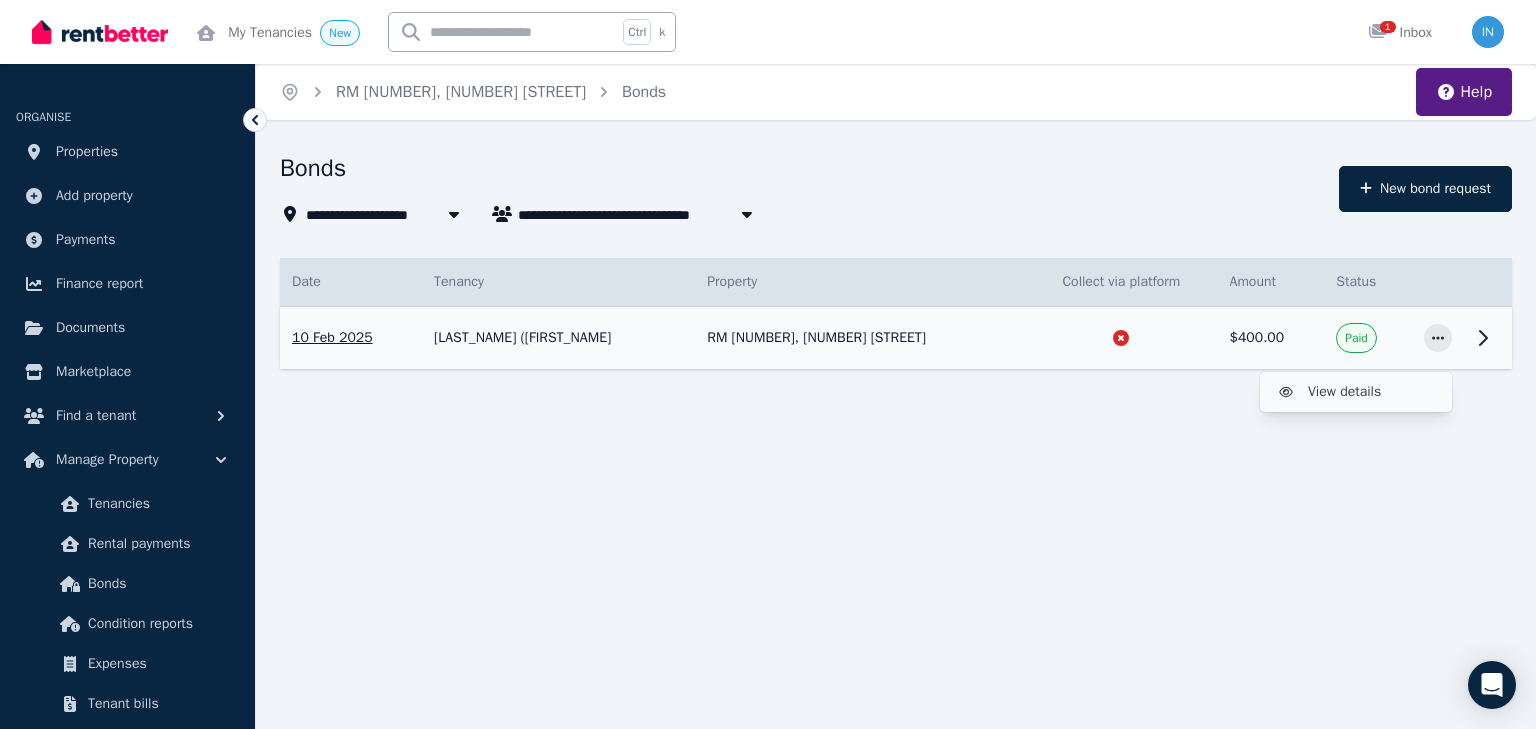 click on "View details" at bounding box center (1372, 392) 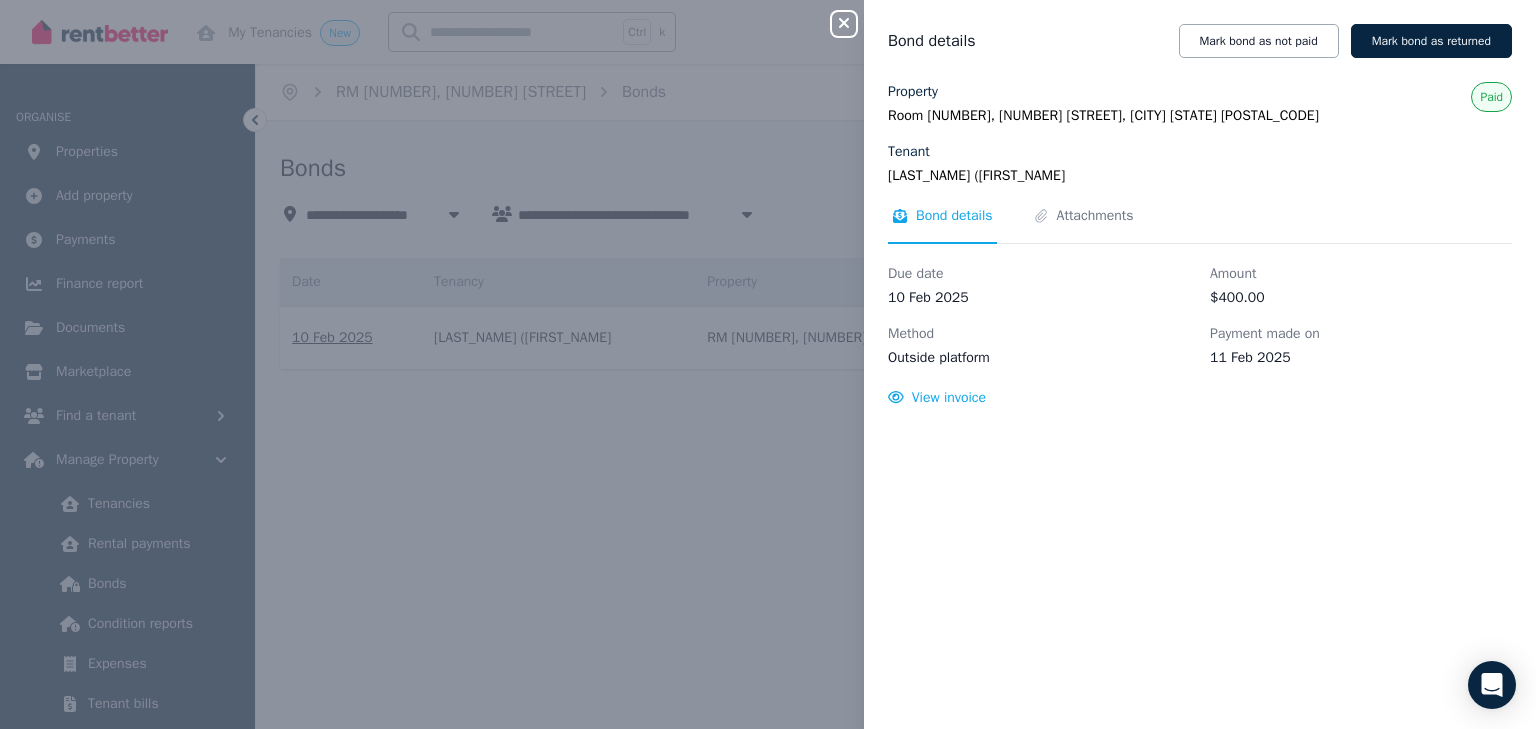 click 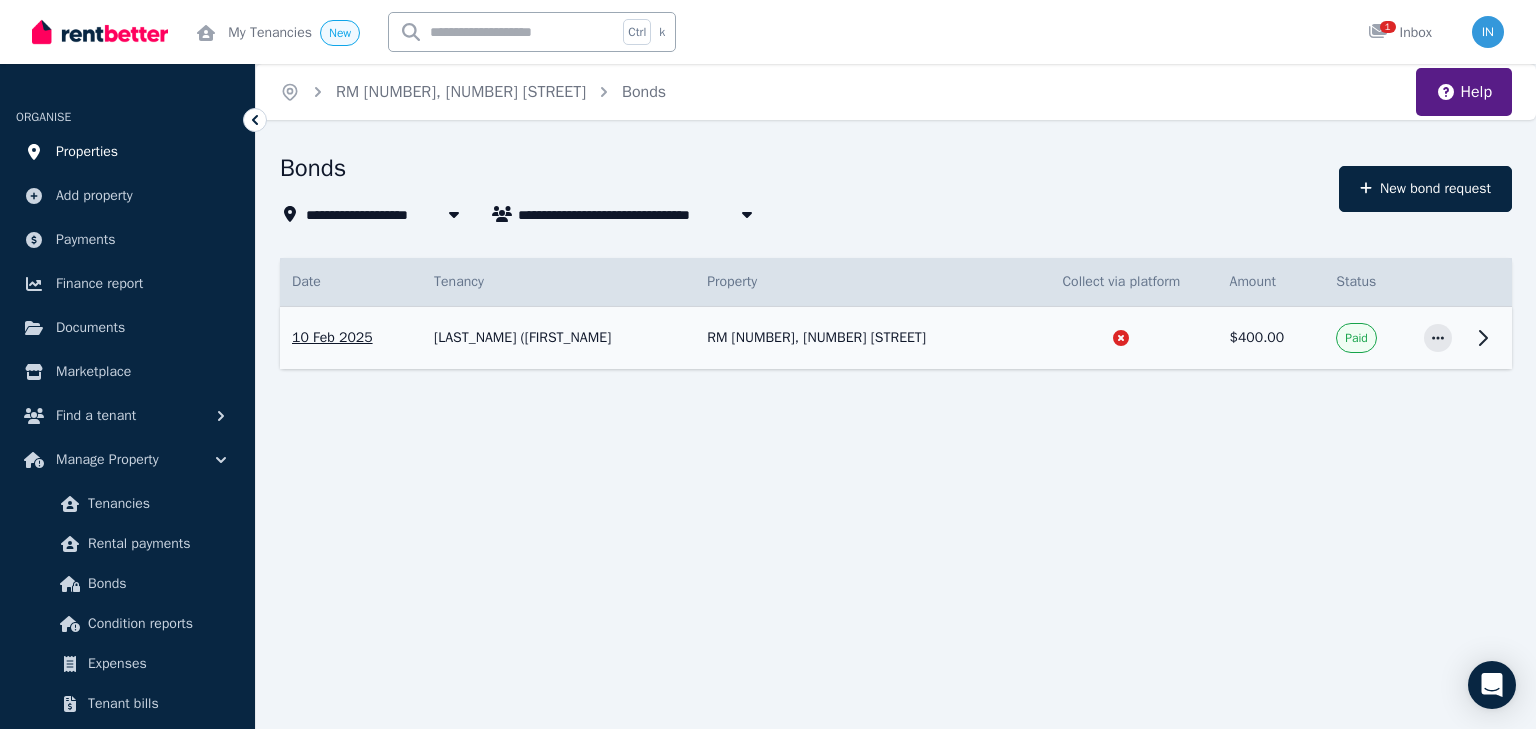 click on "Properties" at bounding box center (87, 152) 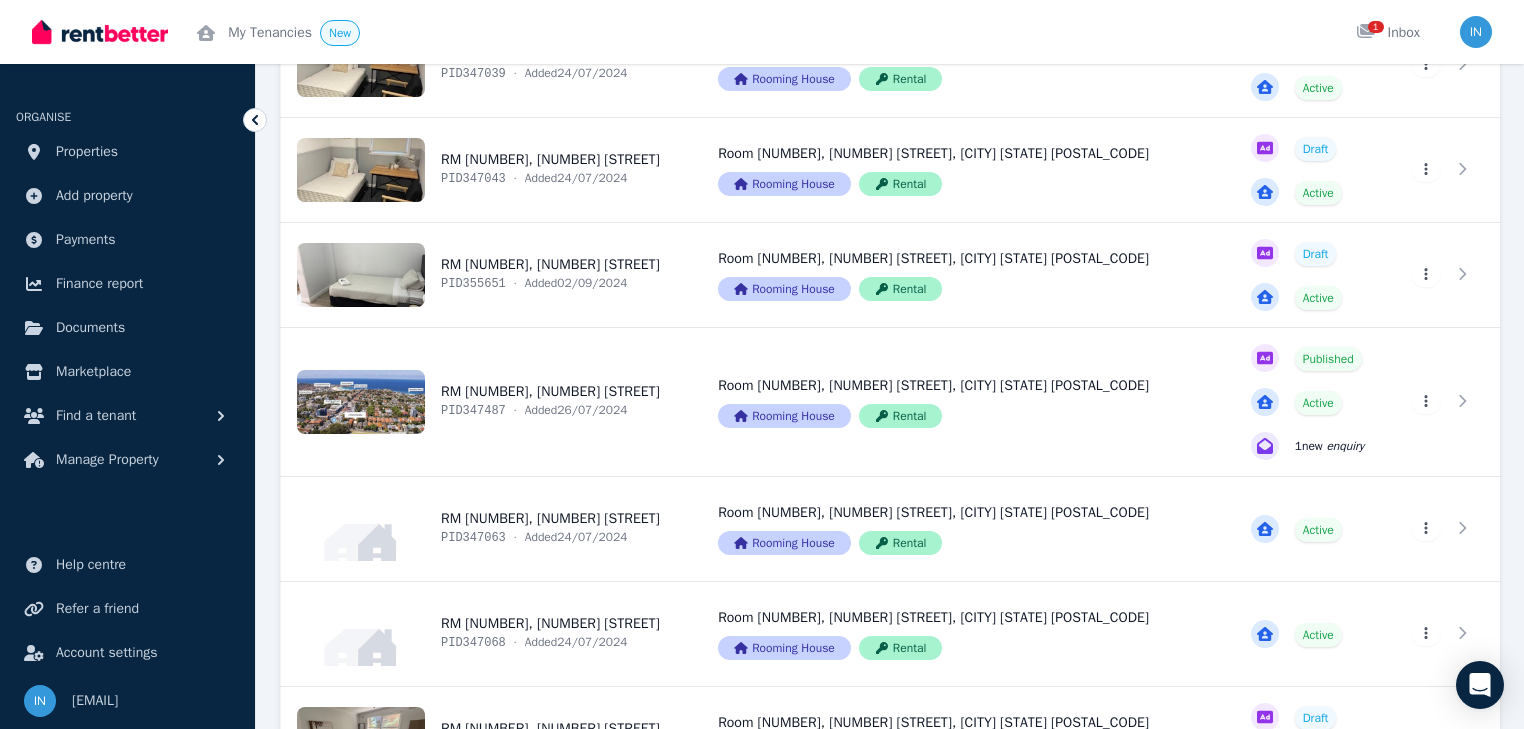 scroll, scrollTop: 560, scrollLeft: 0, axis: vertical 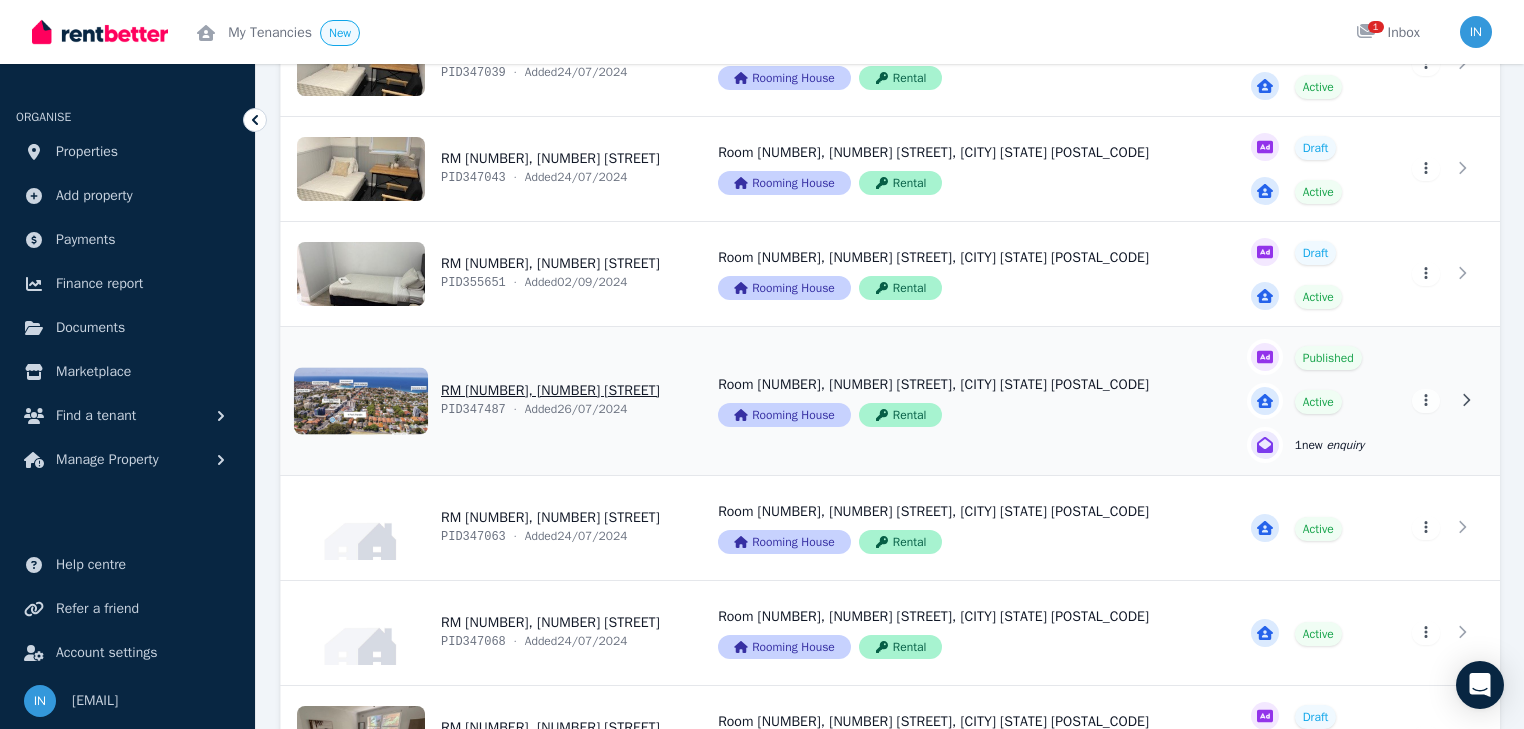 click on "View property details" at bounding box center [487, 401] 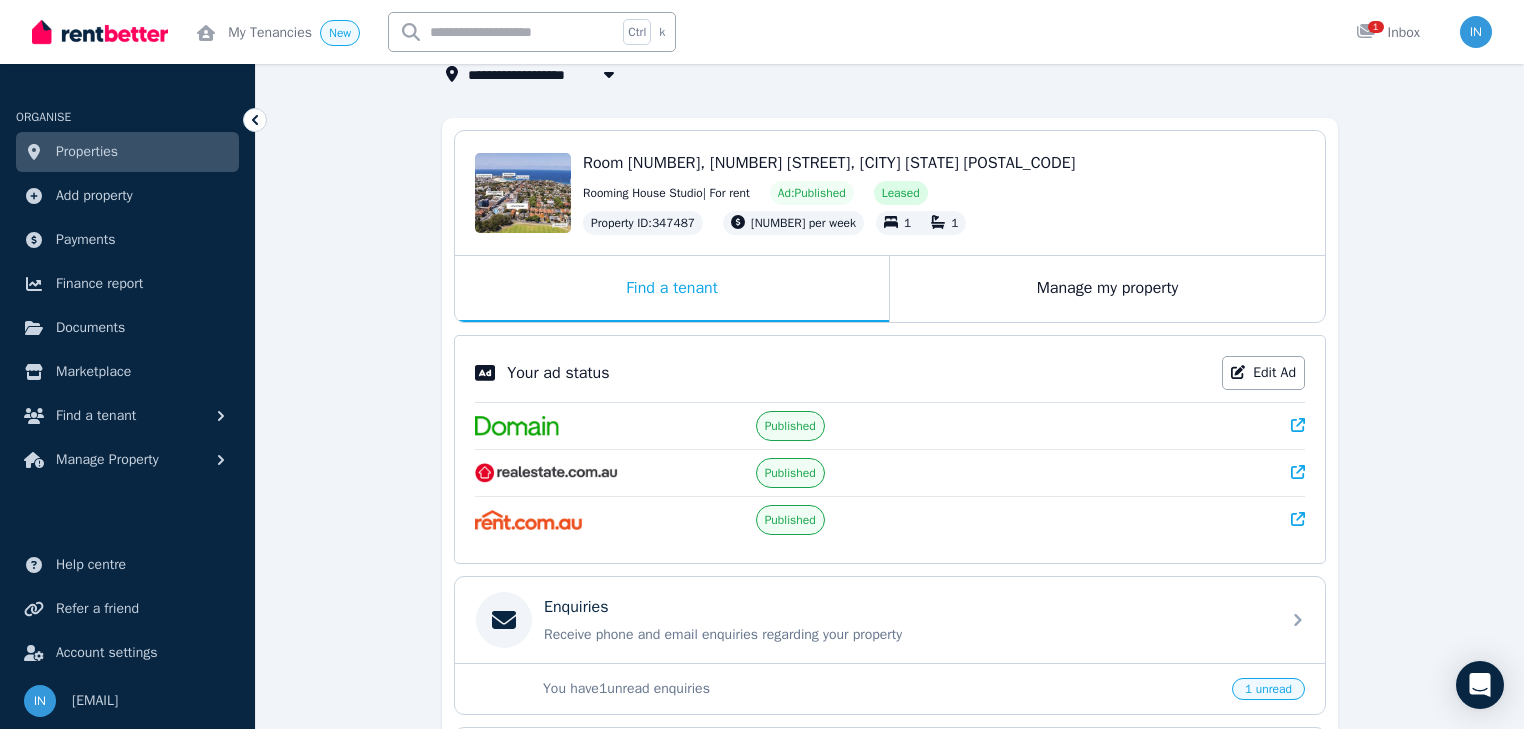 scroll, scrollTop: 160, scrollLeft: 0, axis: vertical 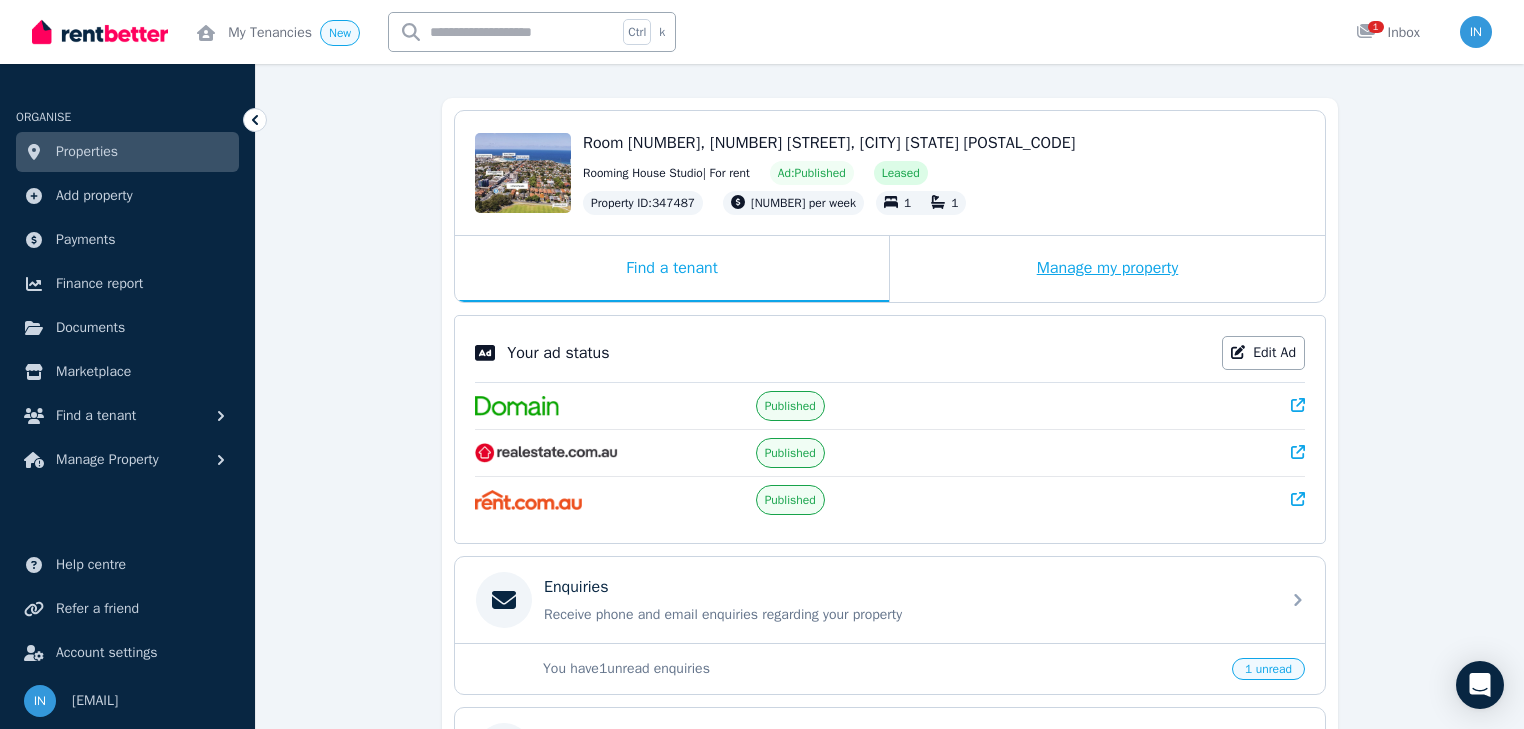 click on "Manage my property" at bounding box center [1107, 269] 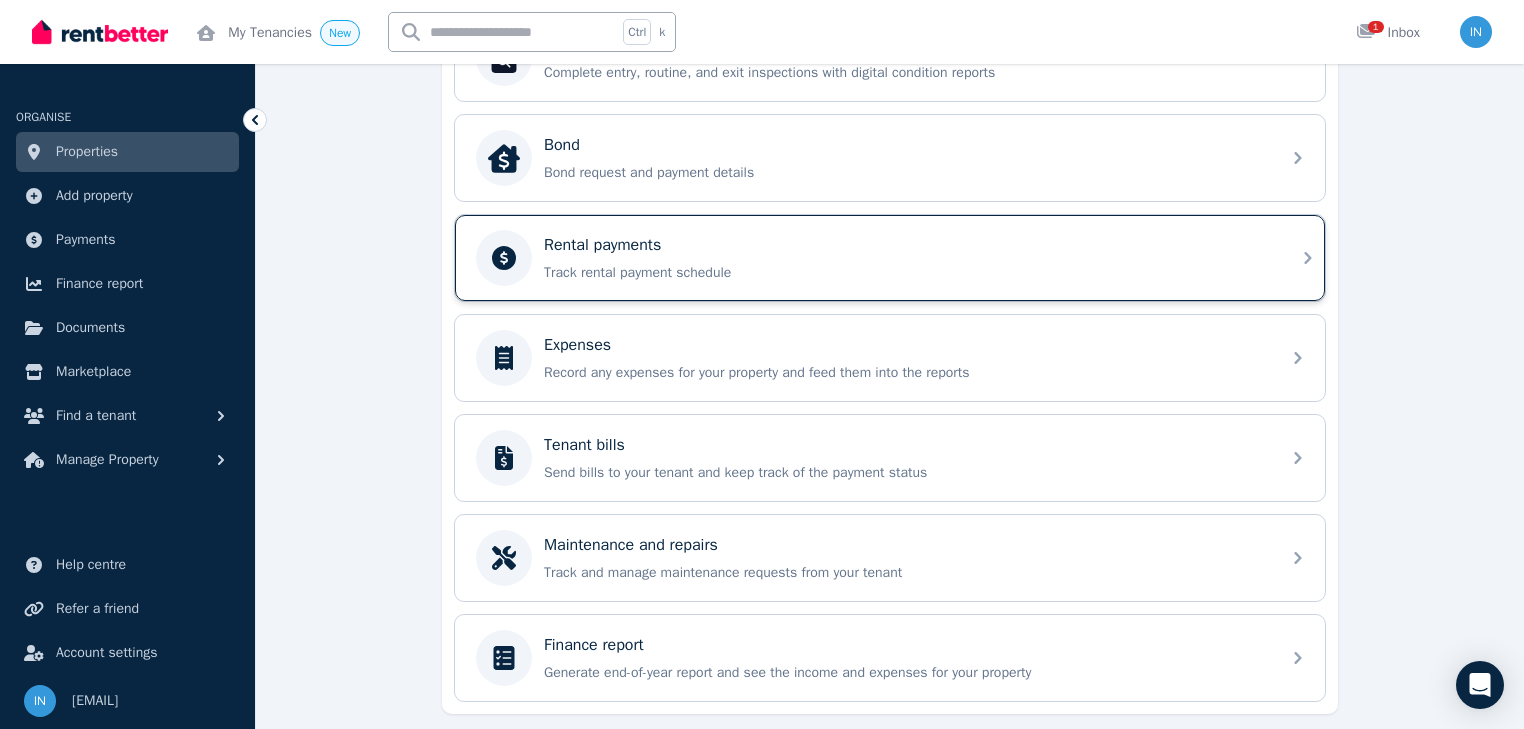 scroll, scrollTop: 720, scrollLeft: 0, axis: vertical 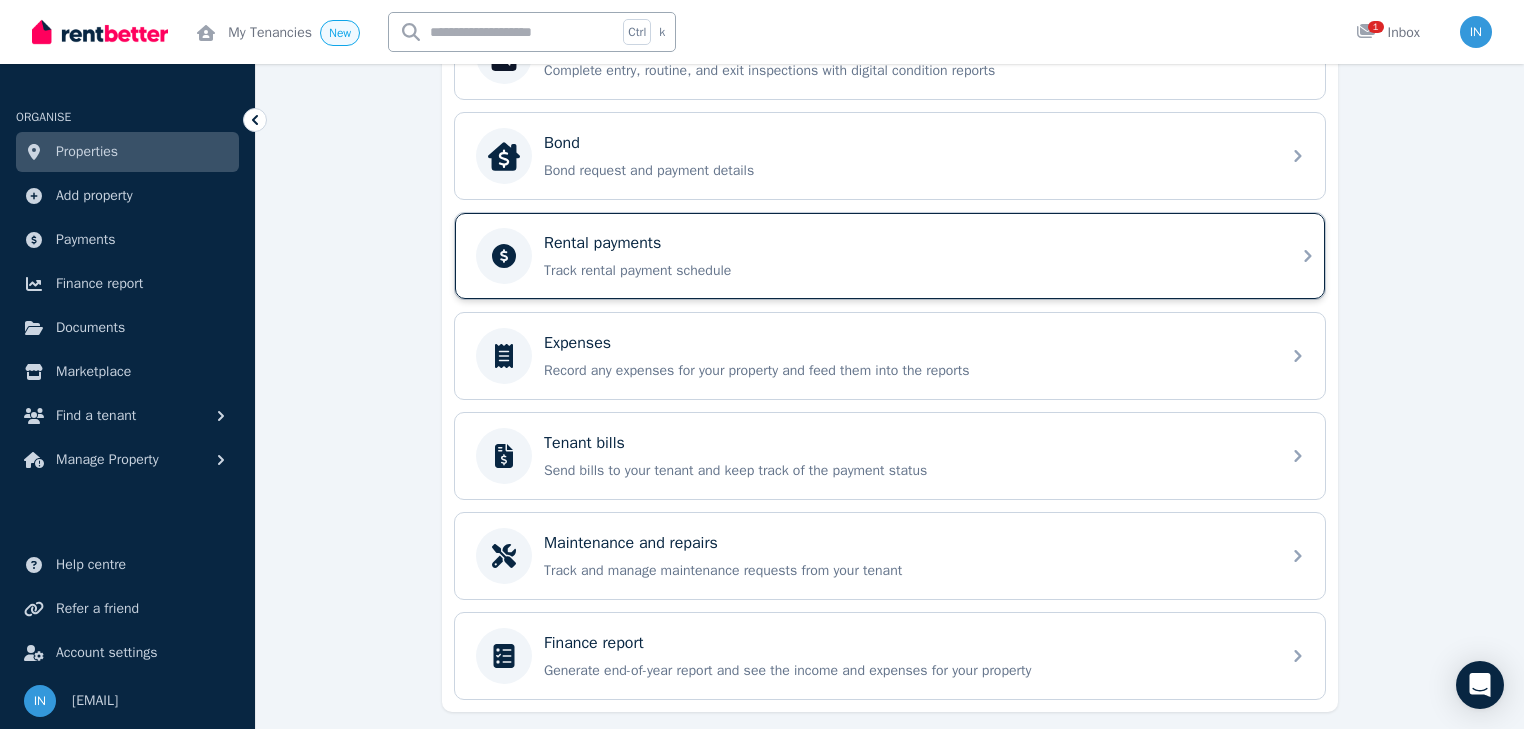 click on "Track rental payment schedule" at bounding box center (906, 271) 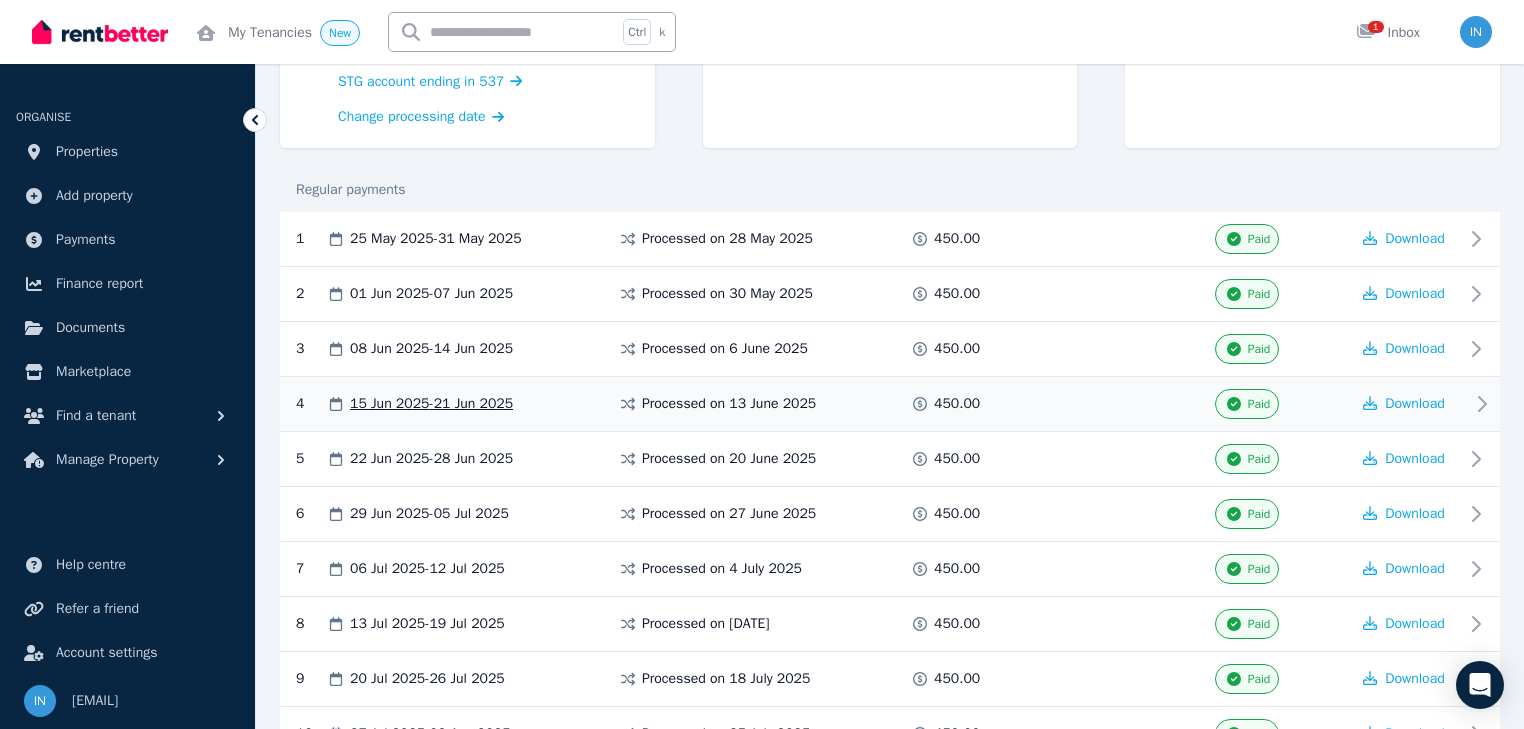 scroll, scrollTop: 288, scrollLeft: 0, axis: vertical 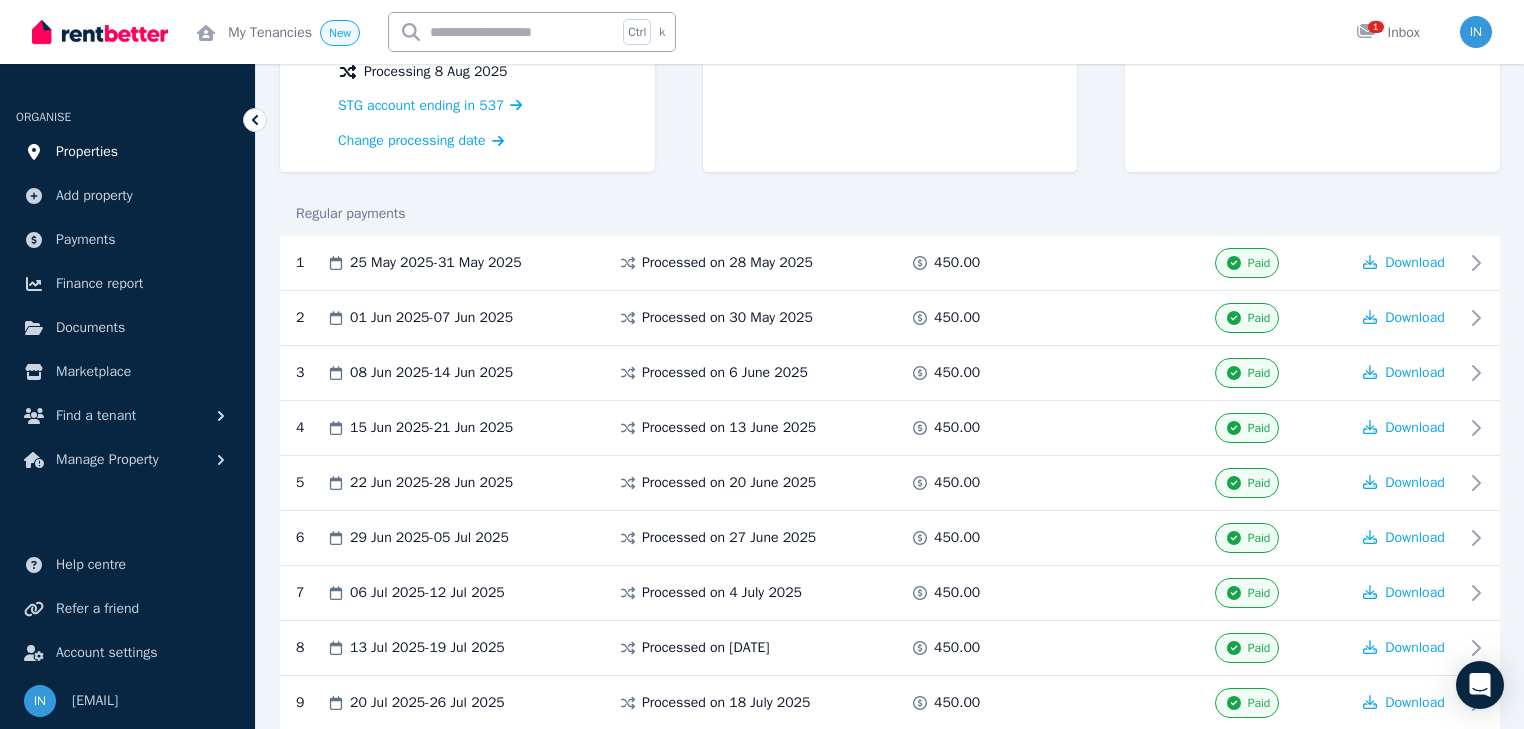 click on "Properties" at bounding box center [87, 152] 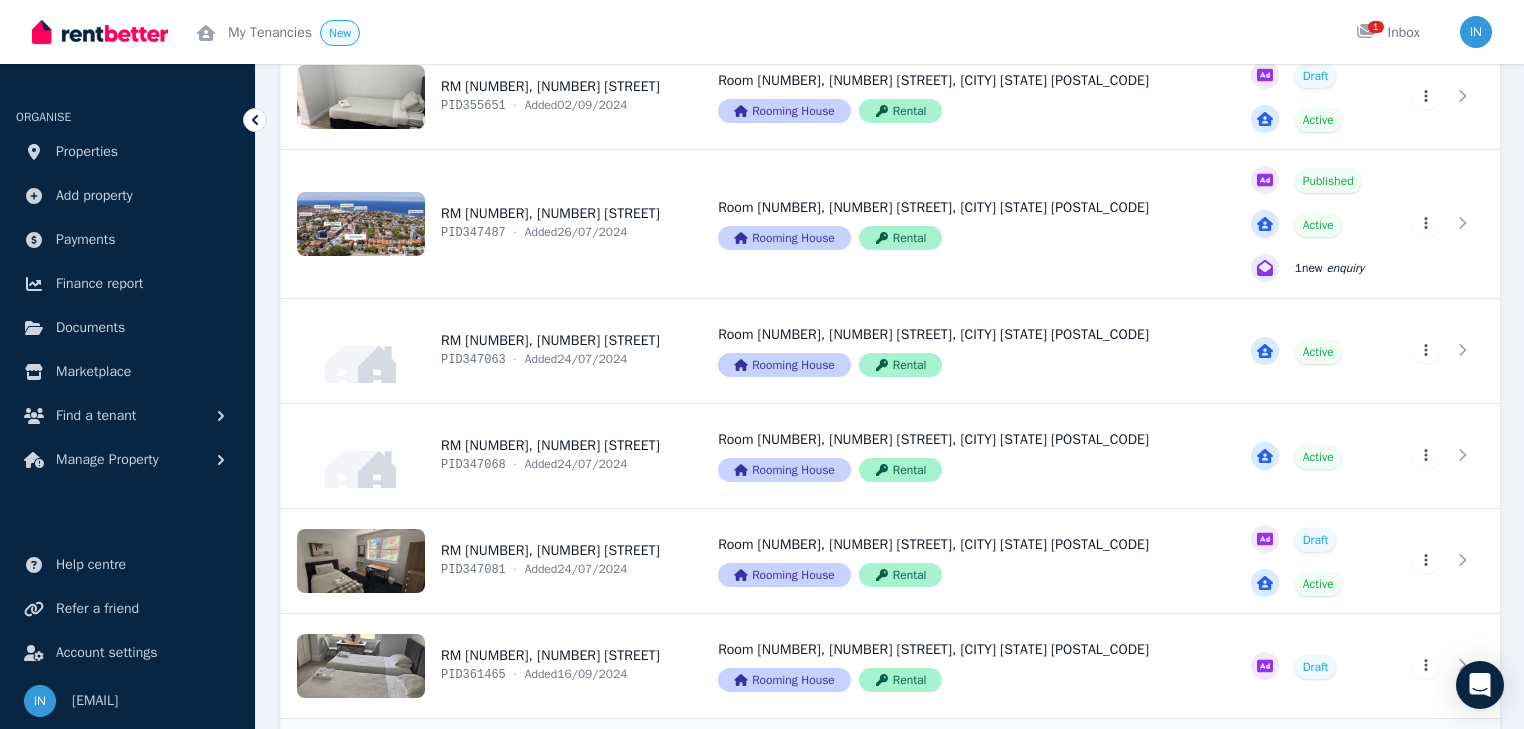 scroll, scrollTop: 720, scrollLeft: 0, axis: vertical 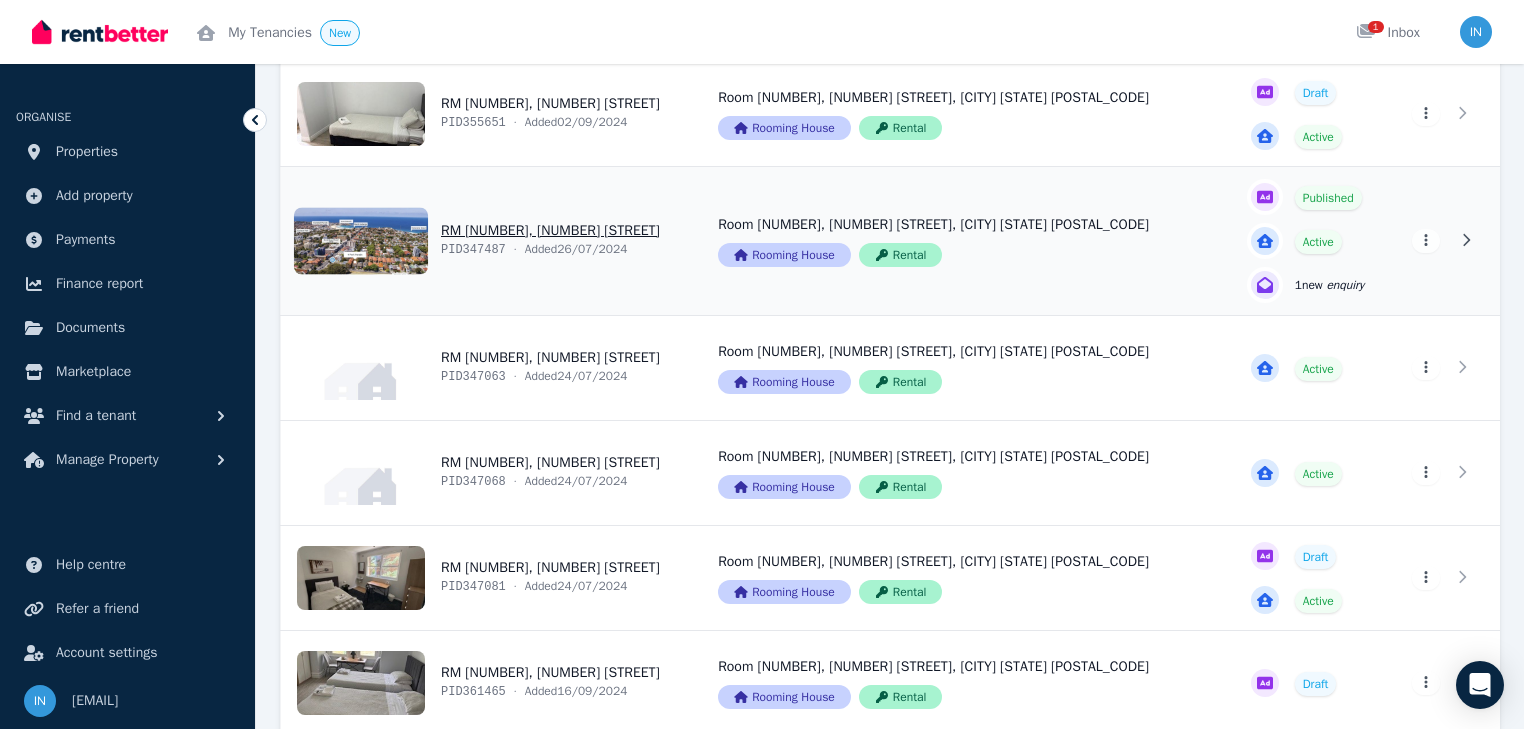 click on "View property details" at bounding box center (487, 241) 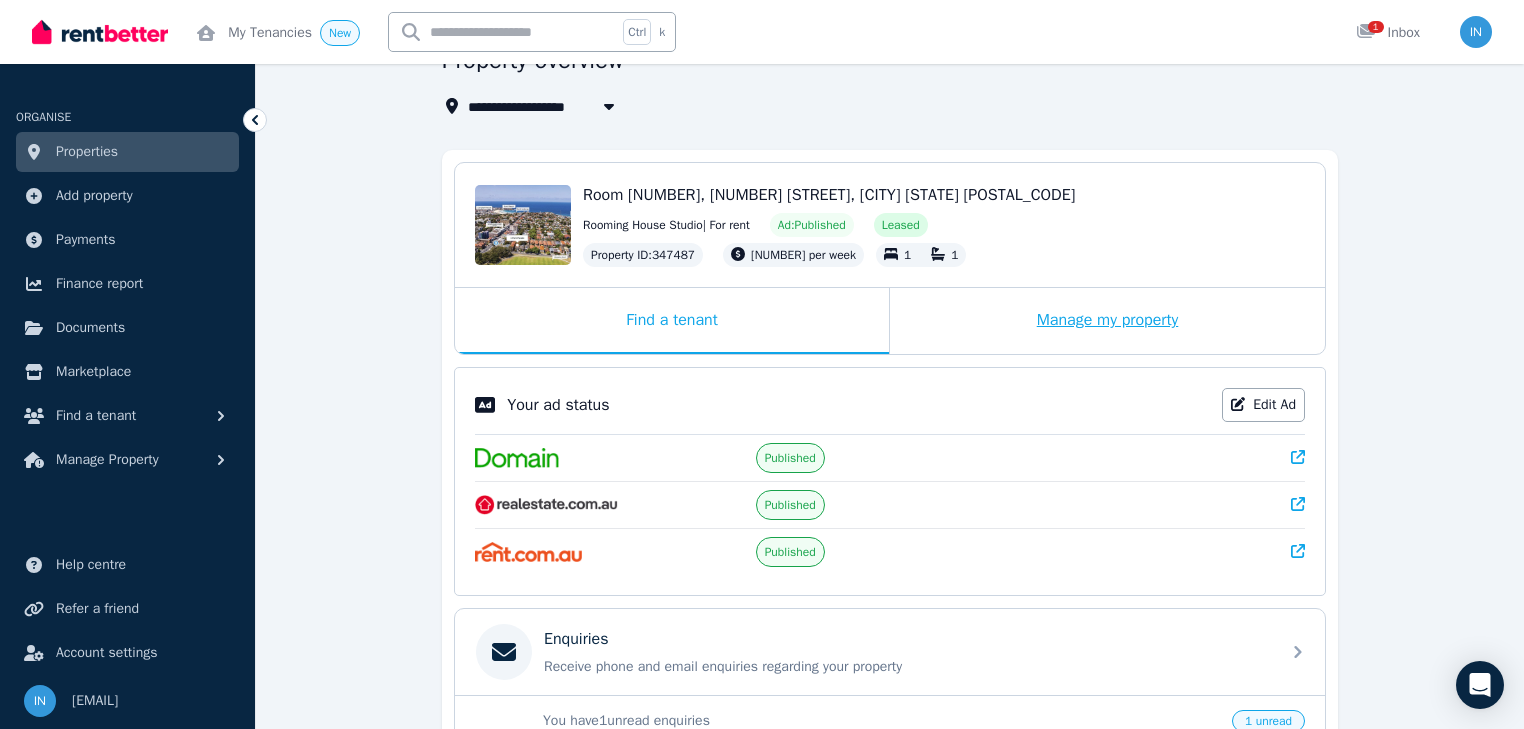 scroll, scrollTop: 160, scrollLeft: 0, axis: vertical 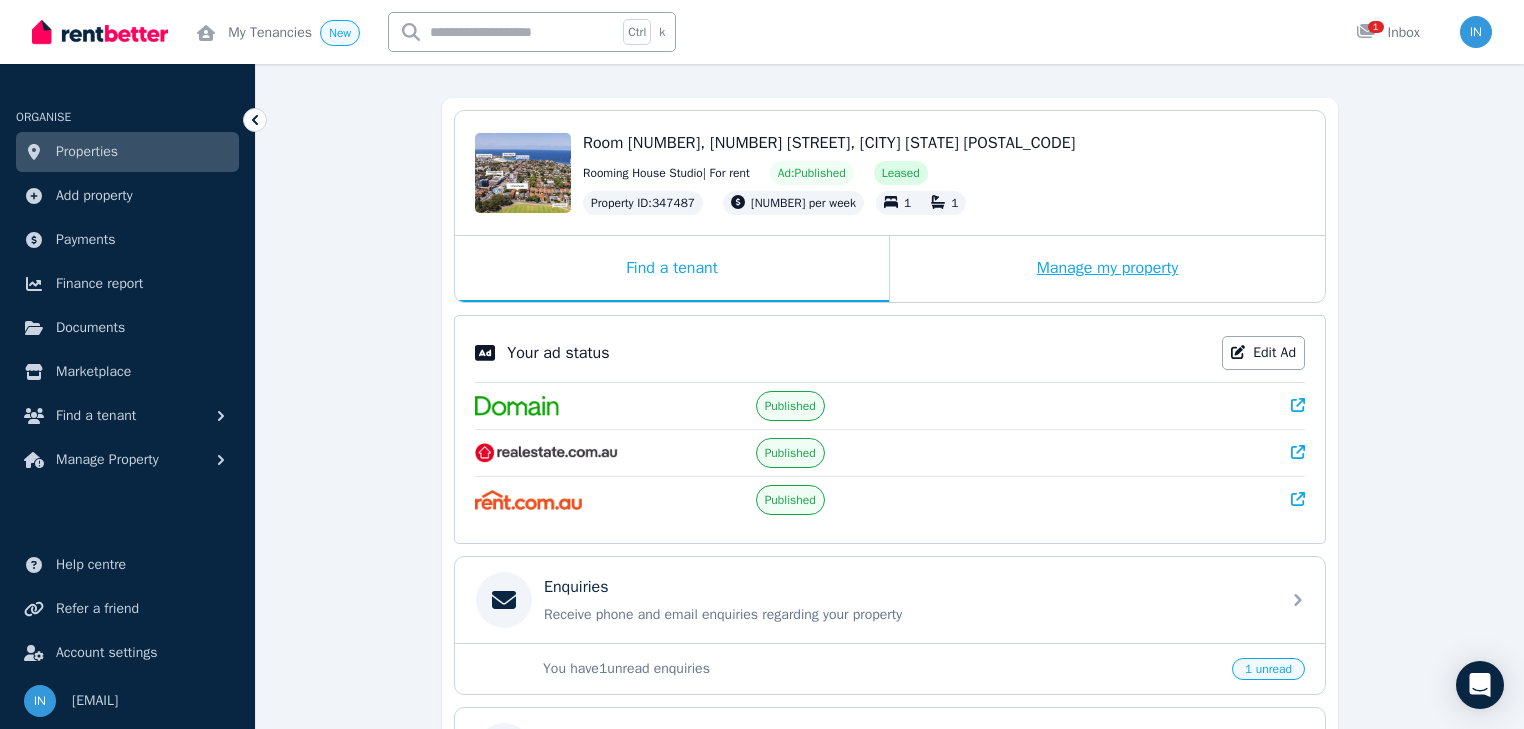 click on "Manage my property" at bounding box center (1107, 269) 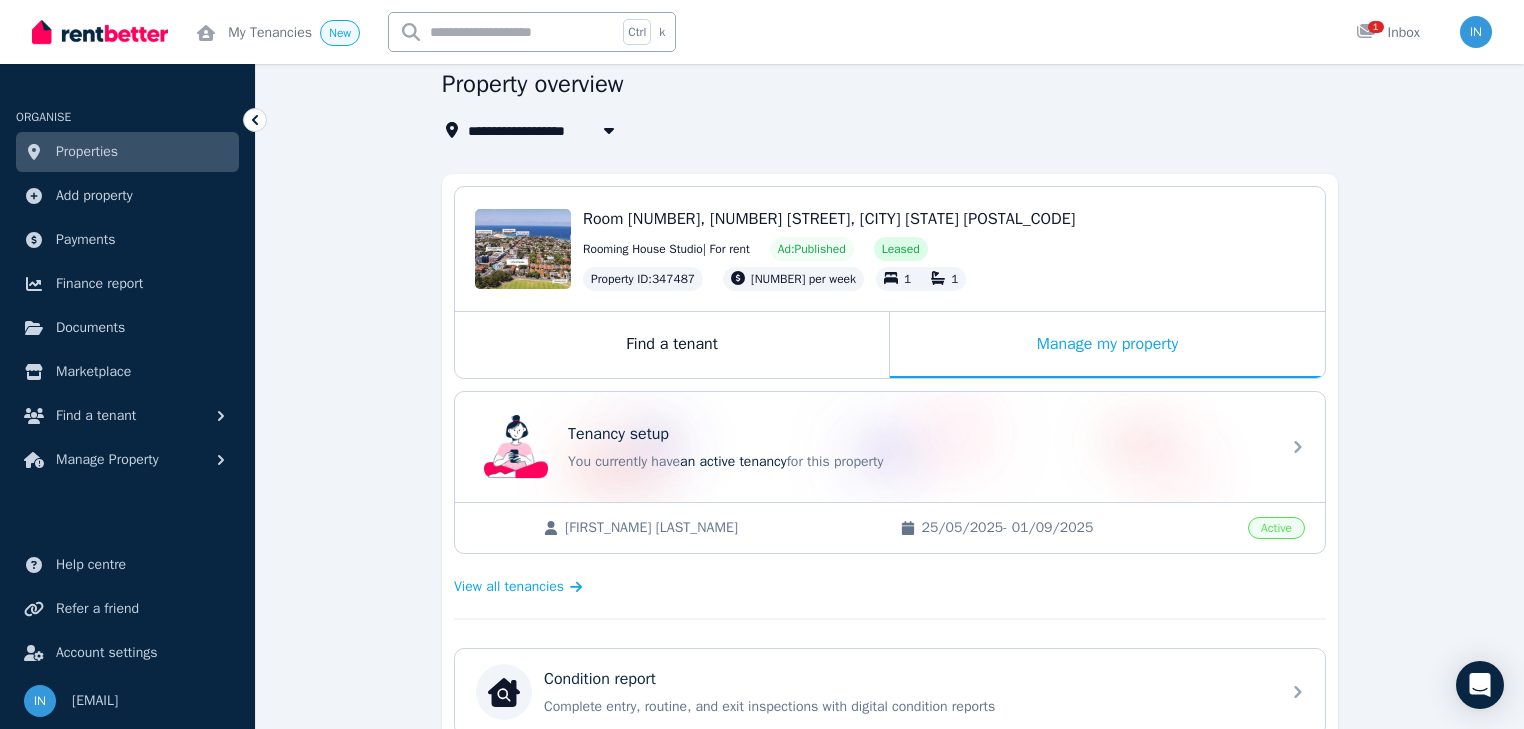 scroll, scrollTop: 51, scrollLeft: 0, axis: vertical 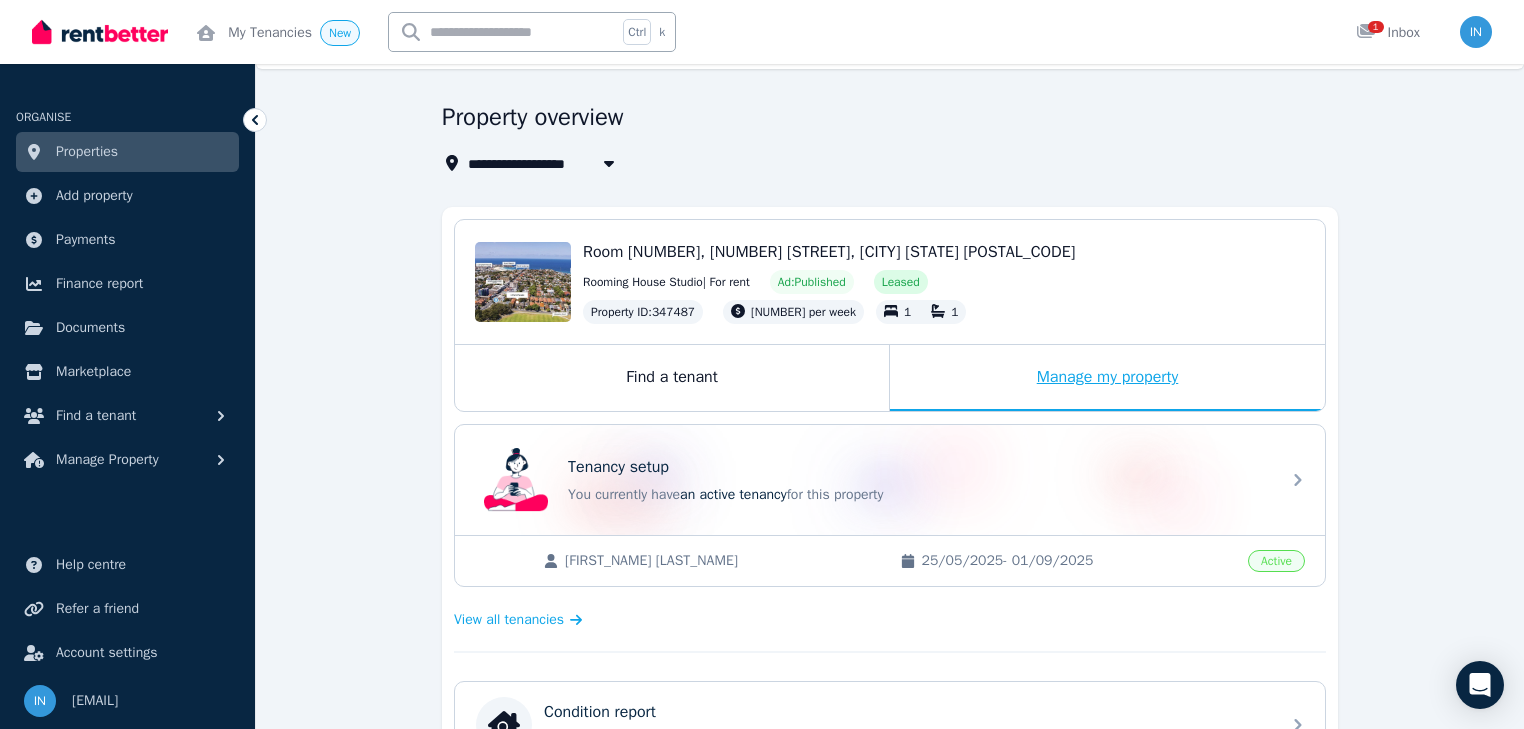 click on "Manage my property" at bounding box center [1107, 378] 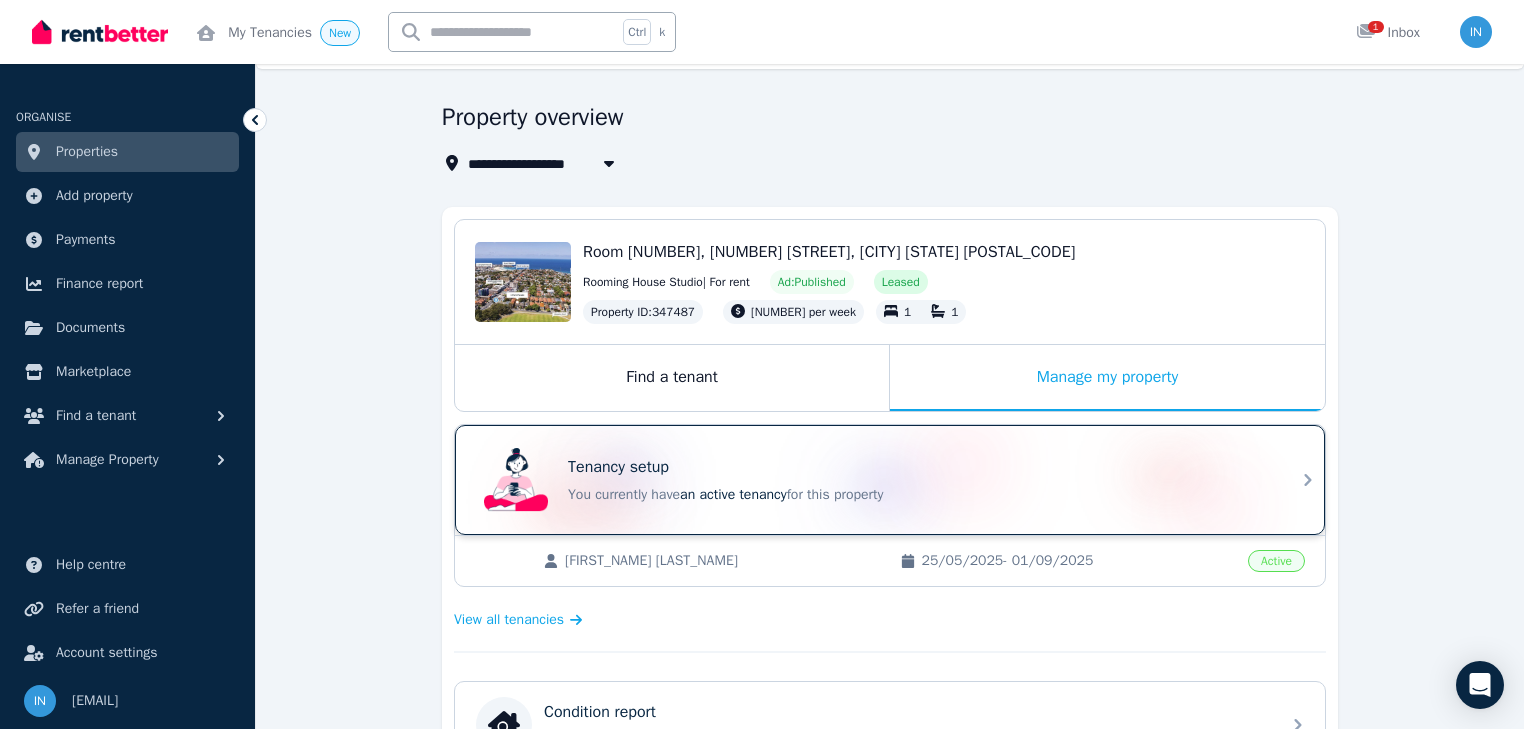 click on "an active tenancy" at bounding box center [733, 494] 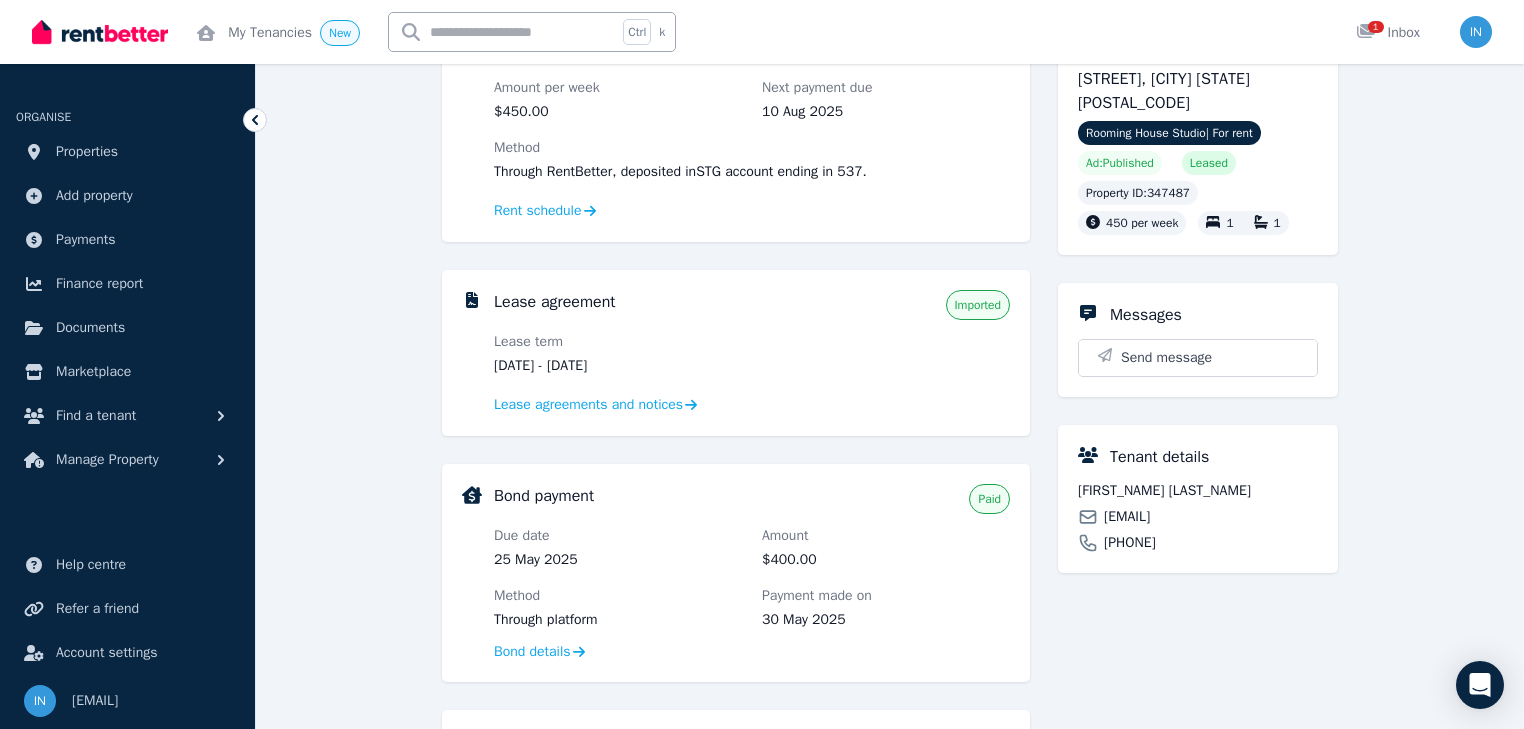 scroll, scrollTop: 240, scrollLeft: 0, axis: vertical 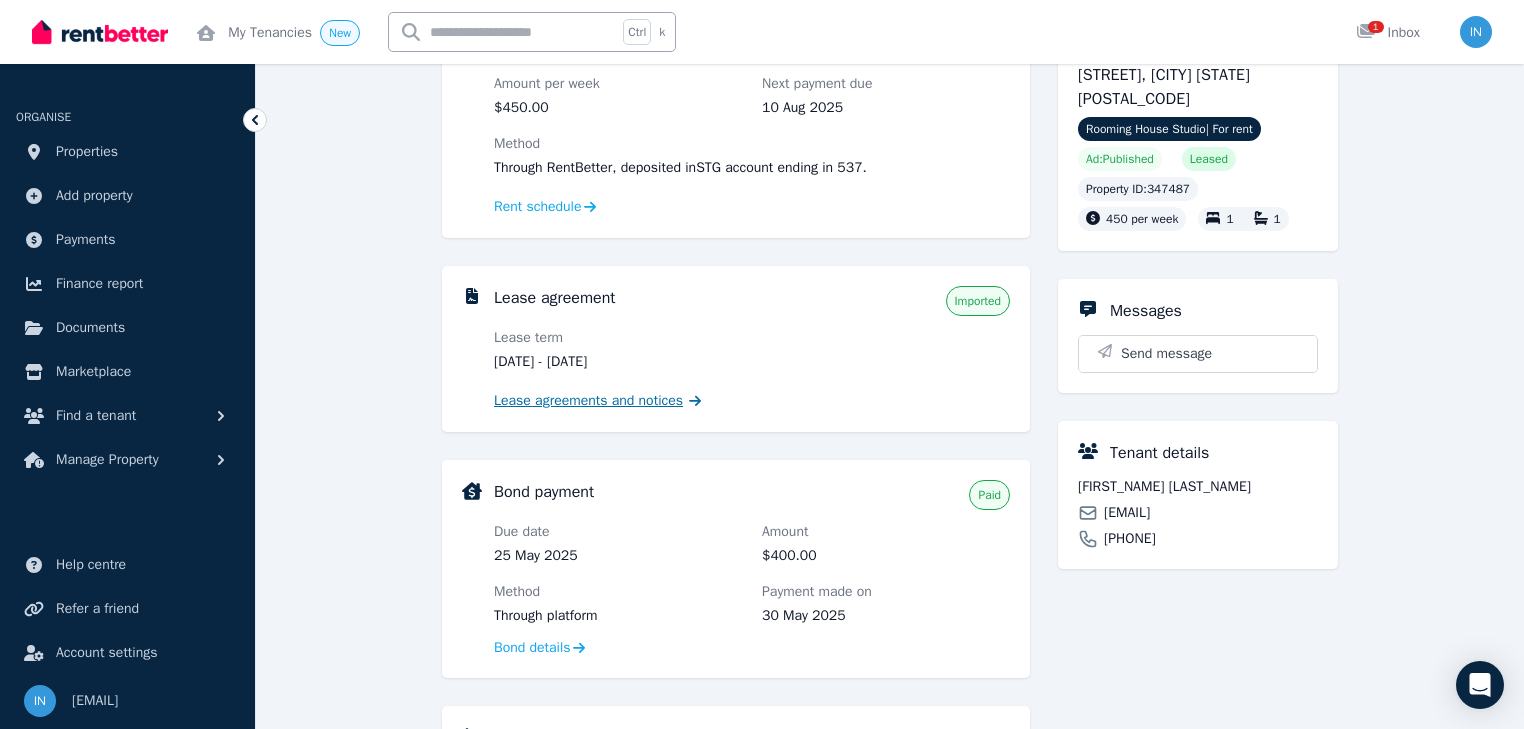 click on "Lease agreements and notices" at bounding box center (588, 401) 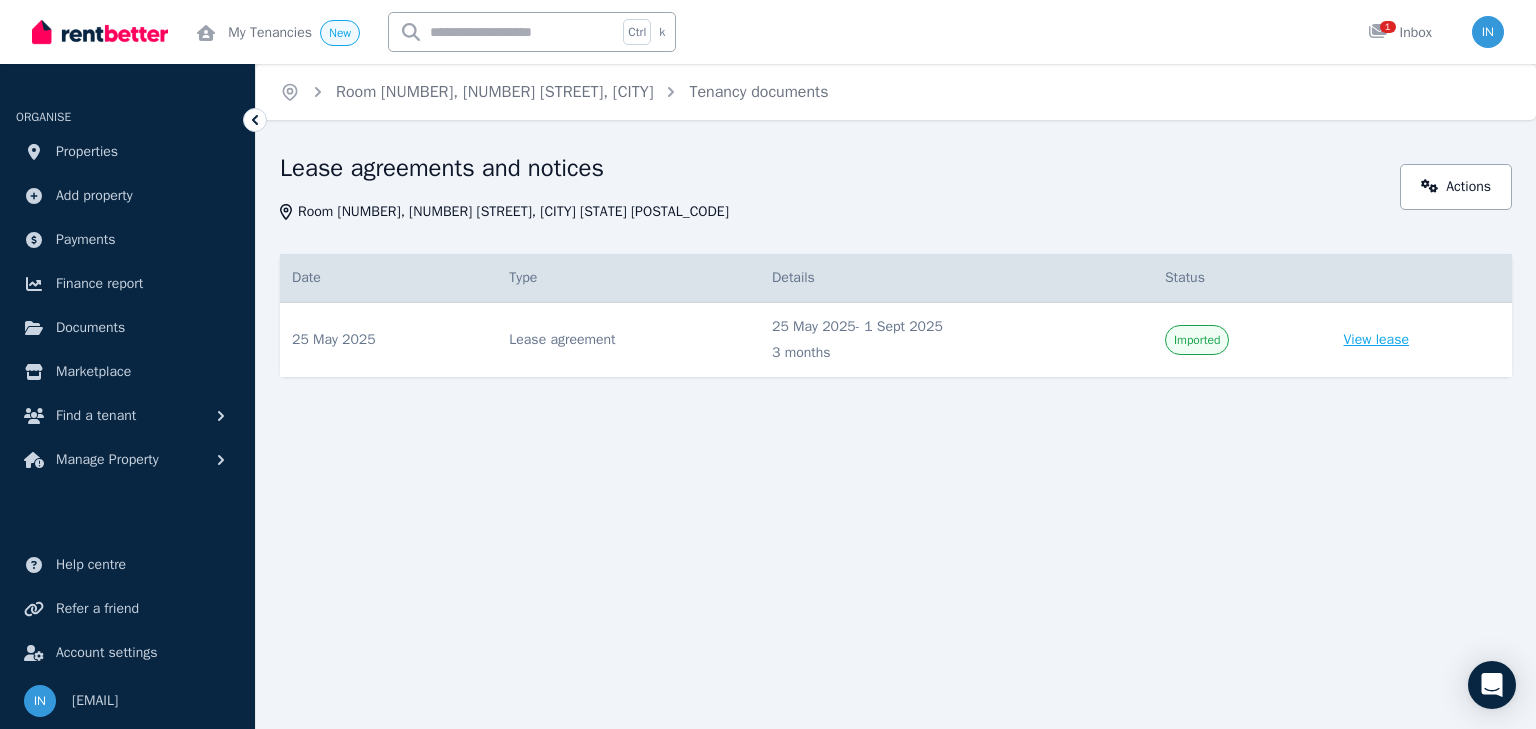 click on "View lease" at bounding box center [1376, 340] 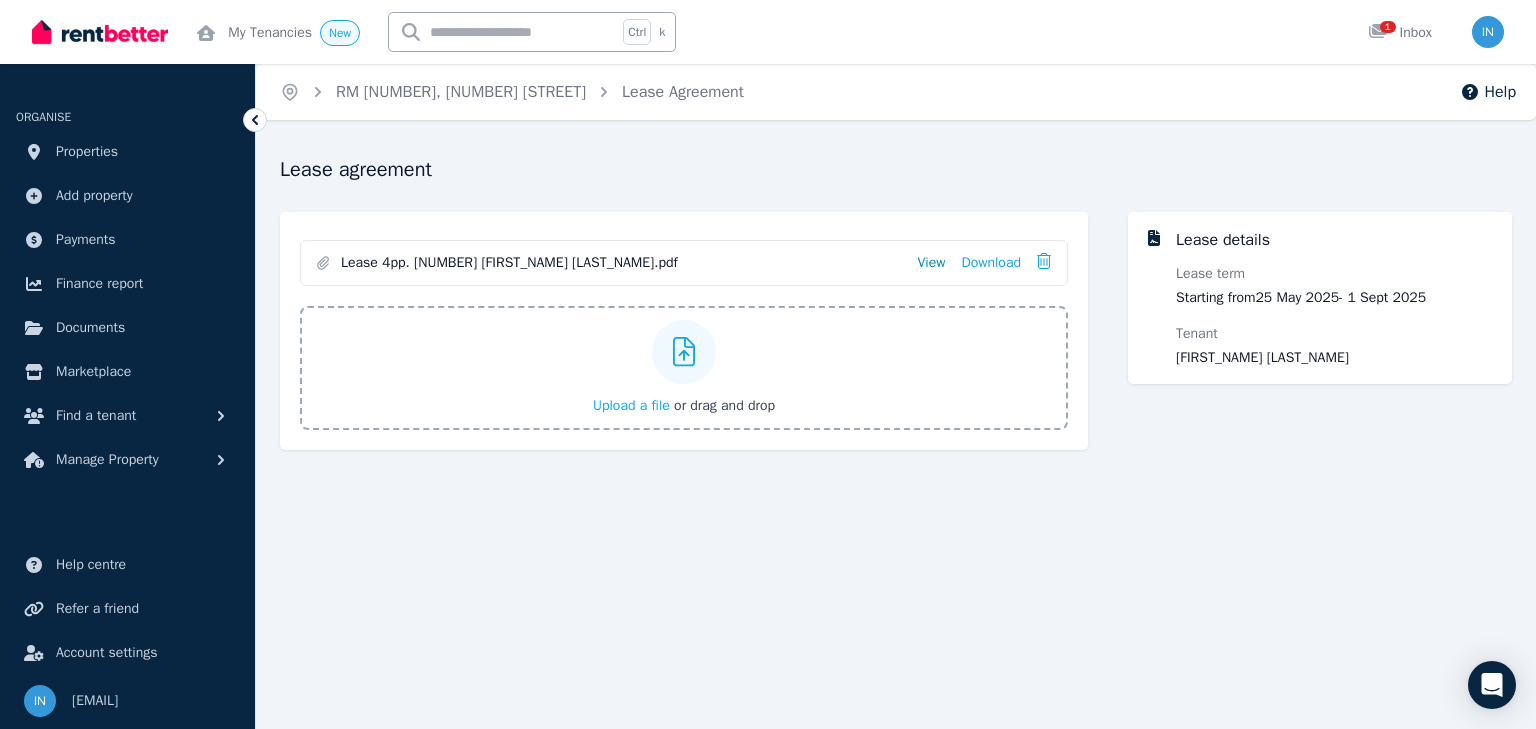click on "View" at bounding box center [931, 263] 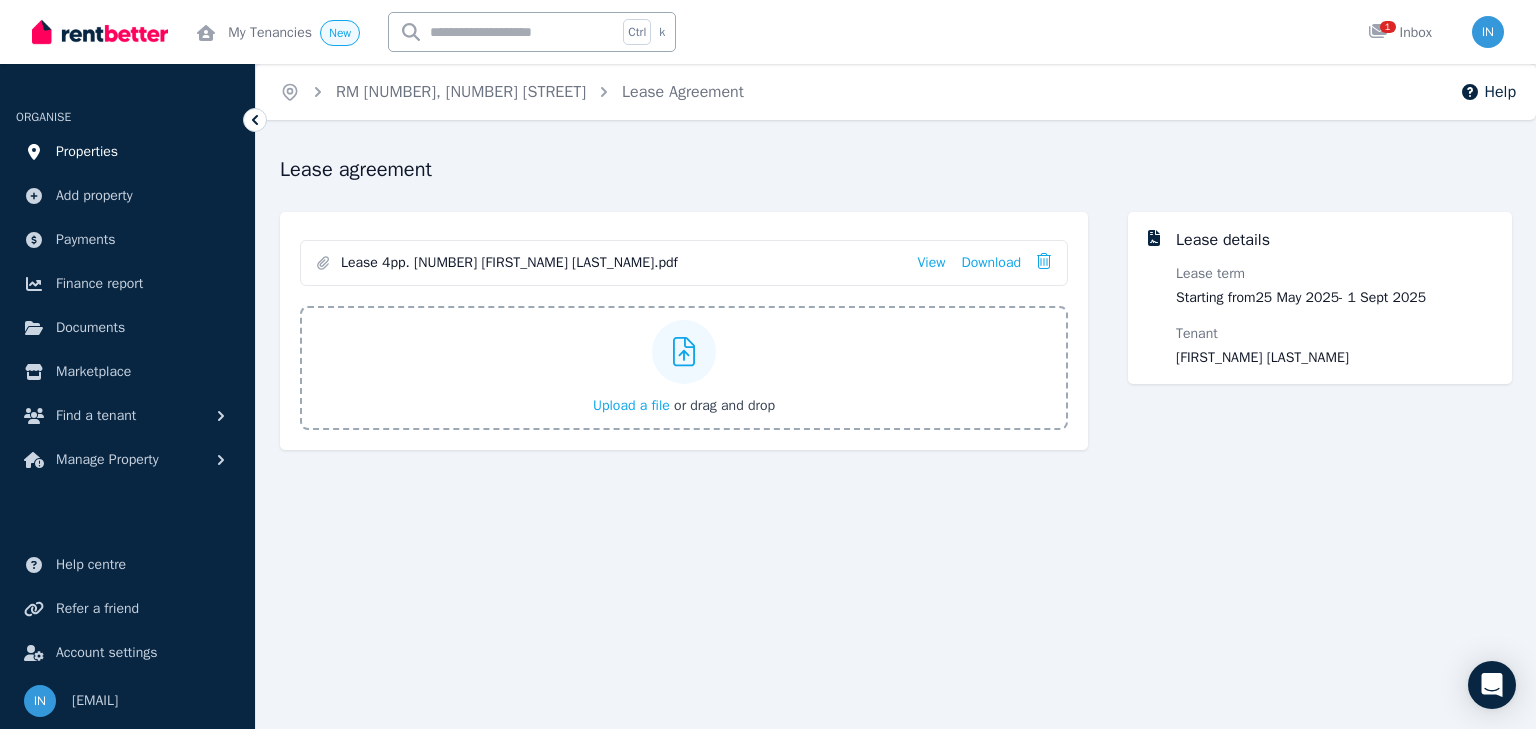 click on "Properties" at bounding box center [87, 152] 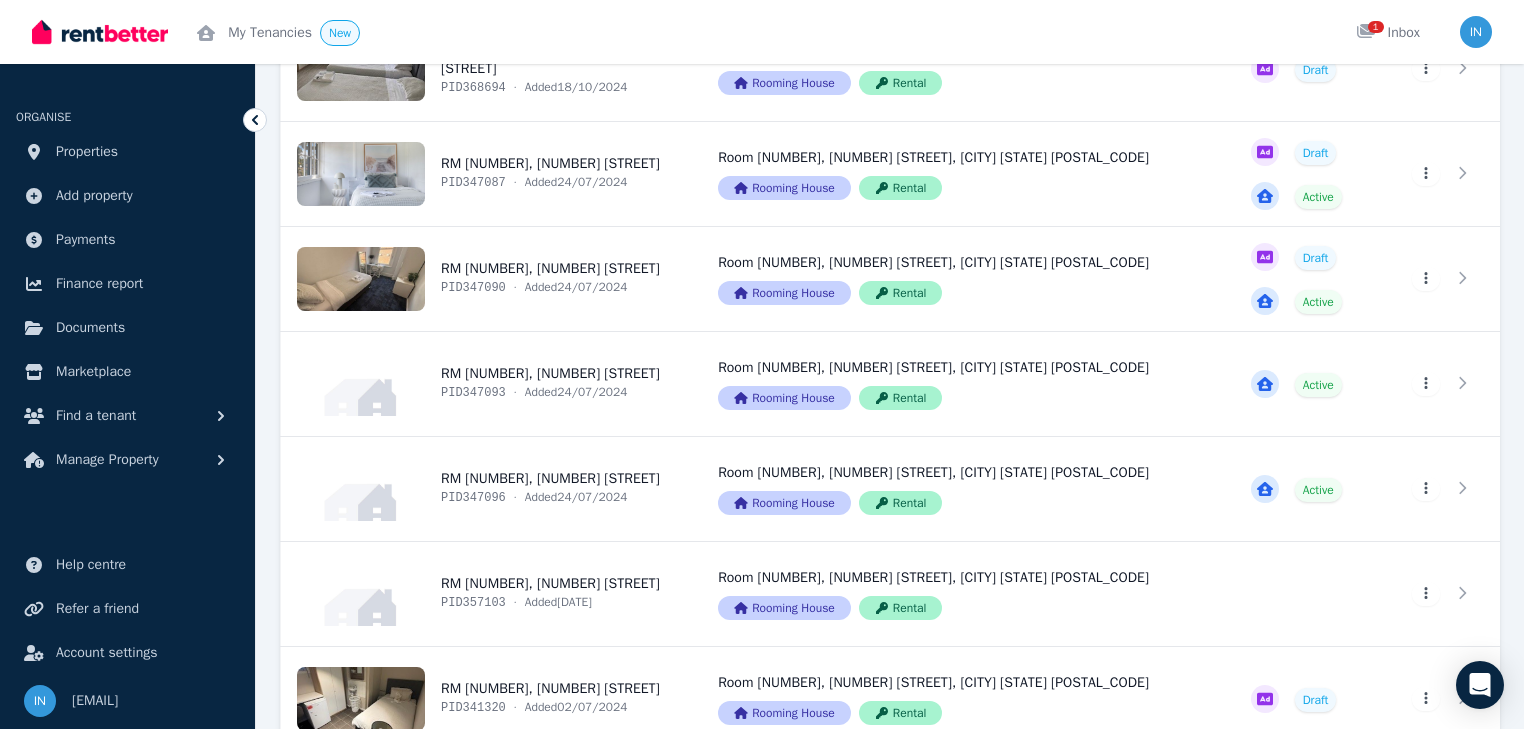 scroll, scrollTop: 1440, scrollLeft: 0, axis: vertical 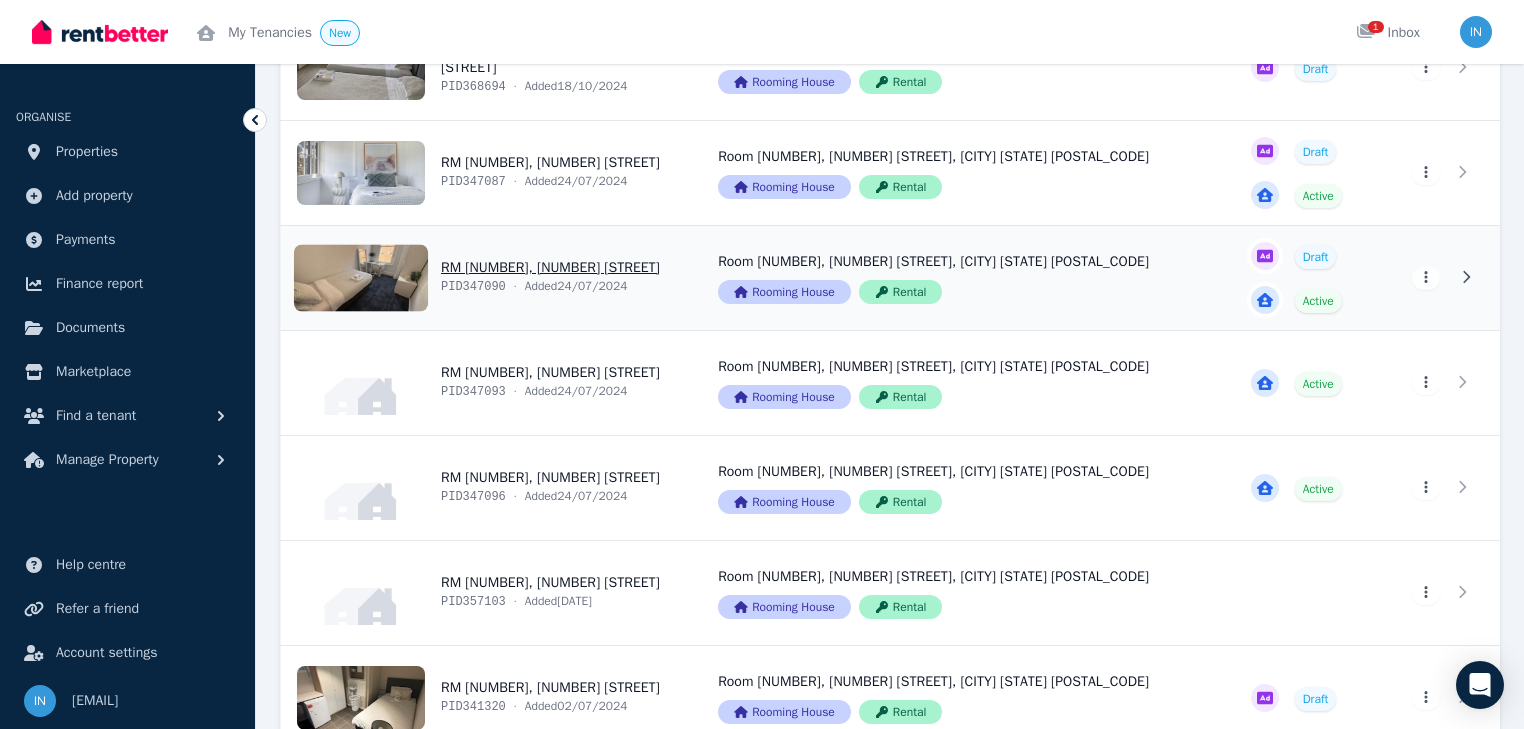 click on "View property details" at bounding box center (487, 278) 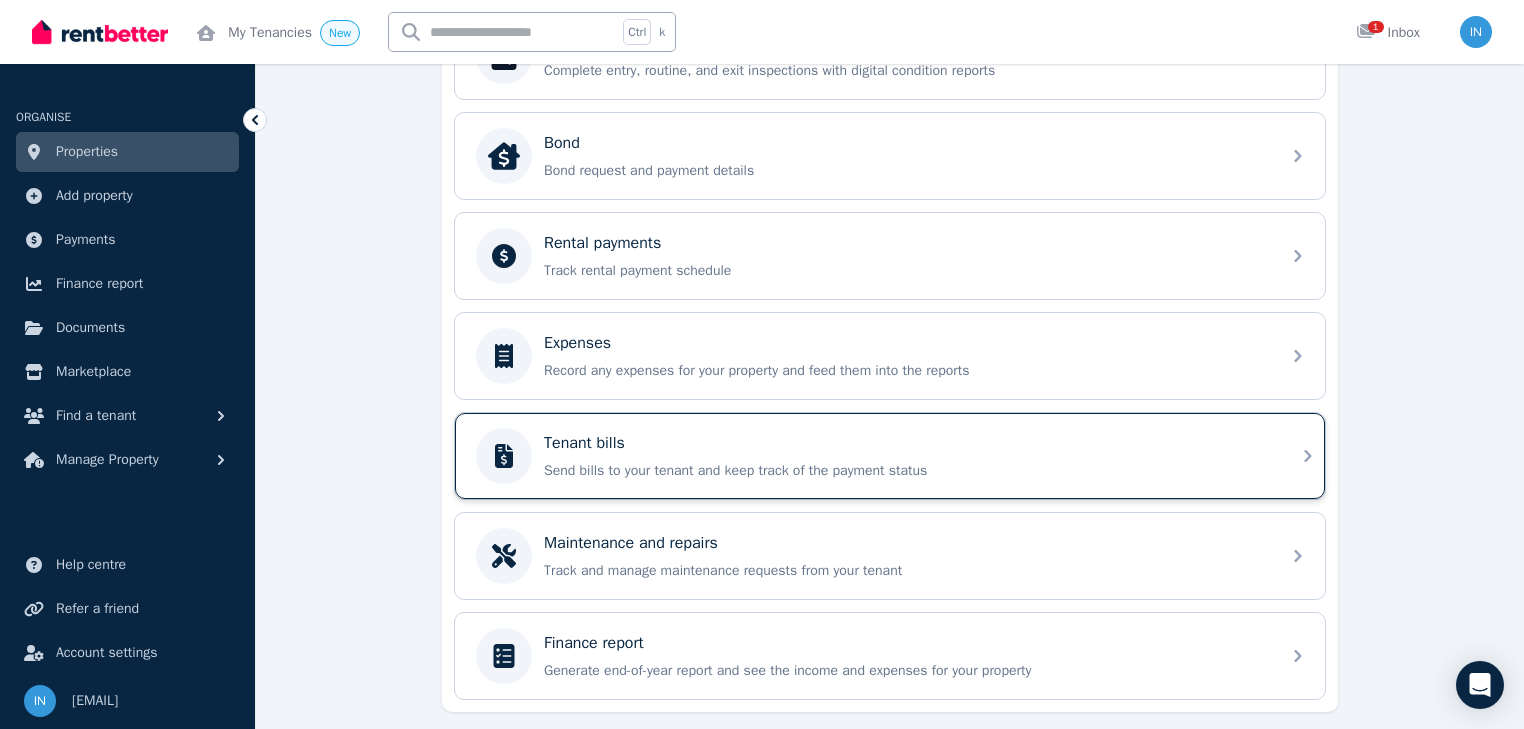 scroll, scrollTop: 771, scrollLeft: 0, axis: vertical 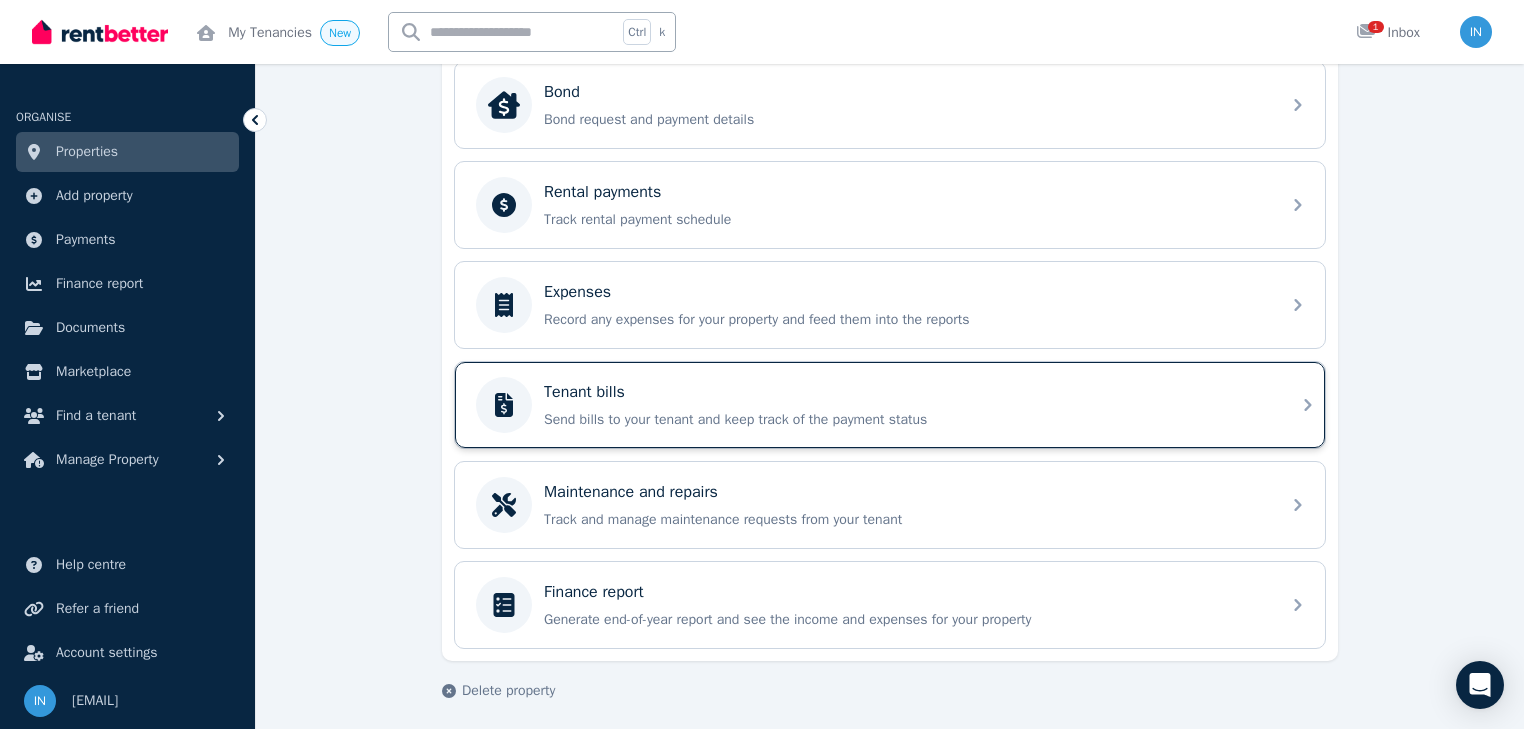 click on "Tenant bills Send bills to your tenant and keep track of the payment status" at bounding box center [906, 405] 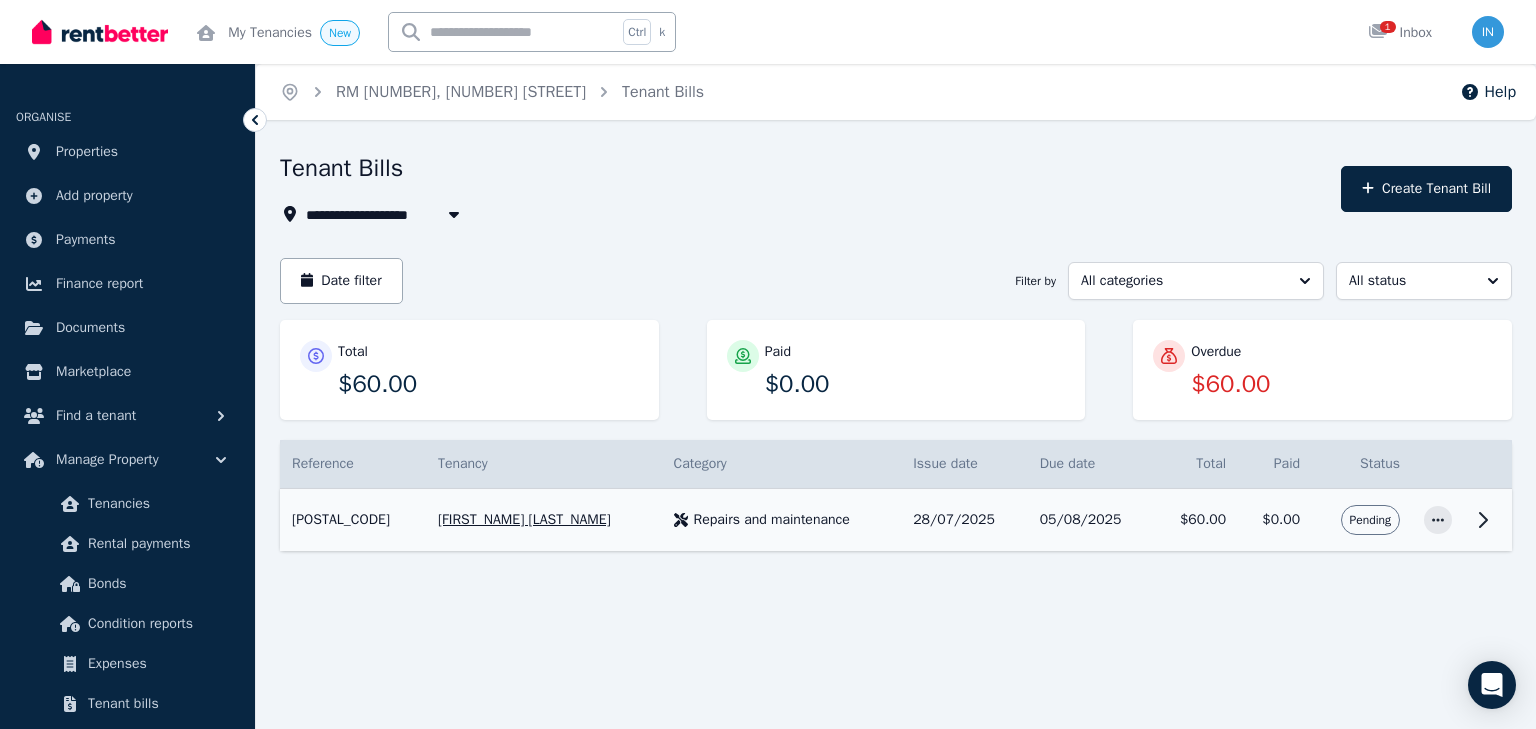 click 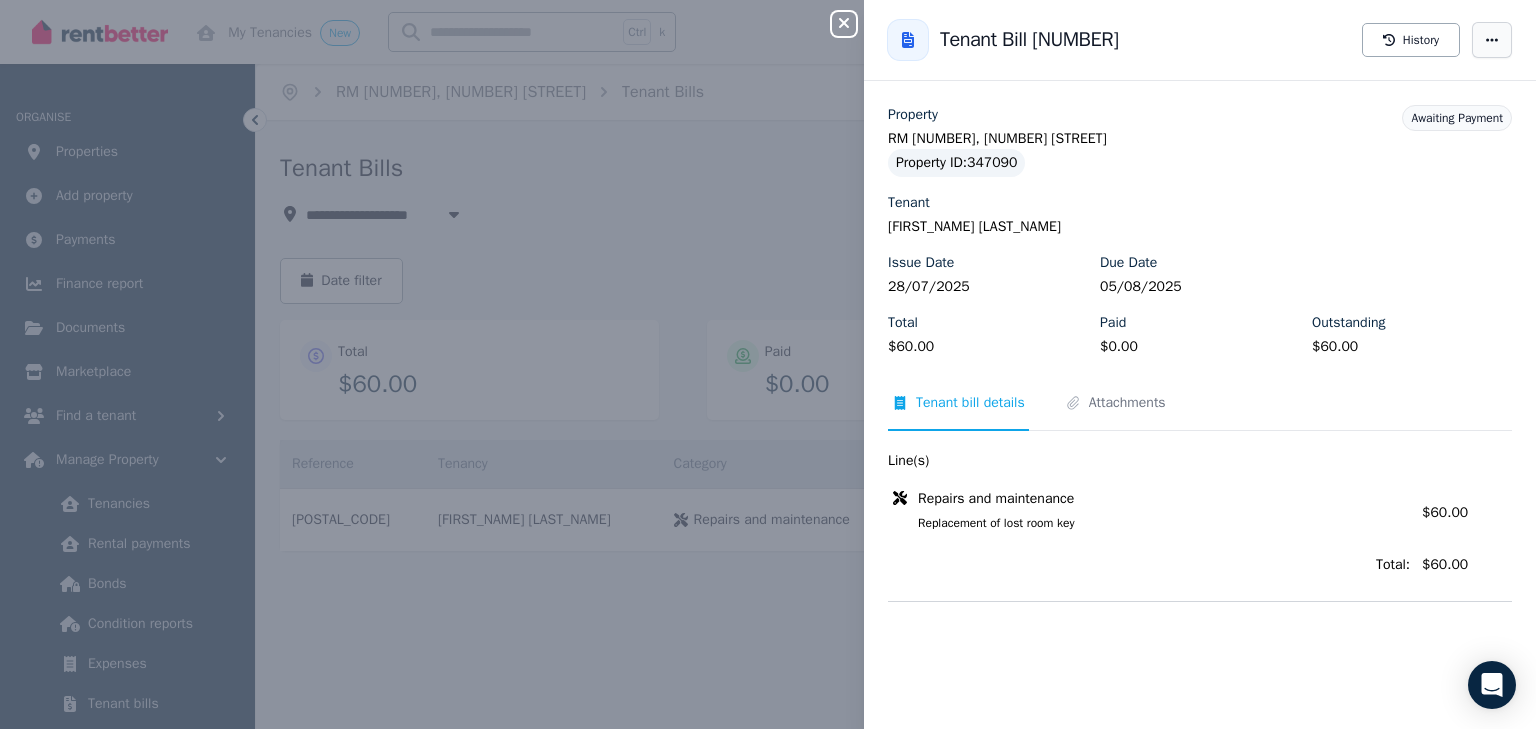 click 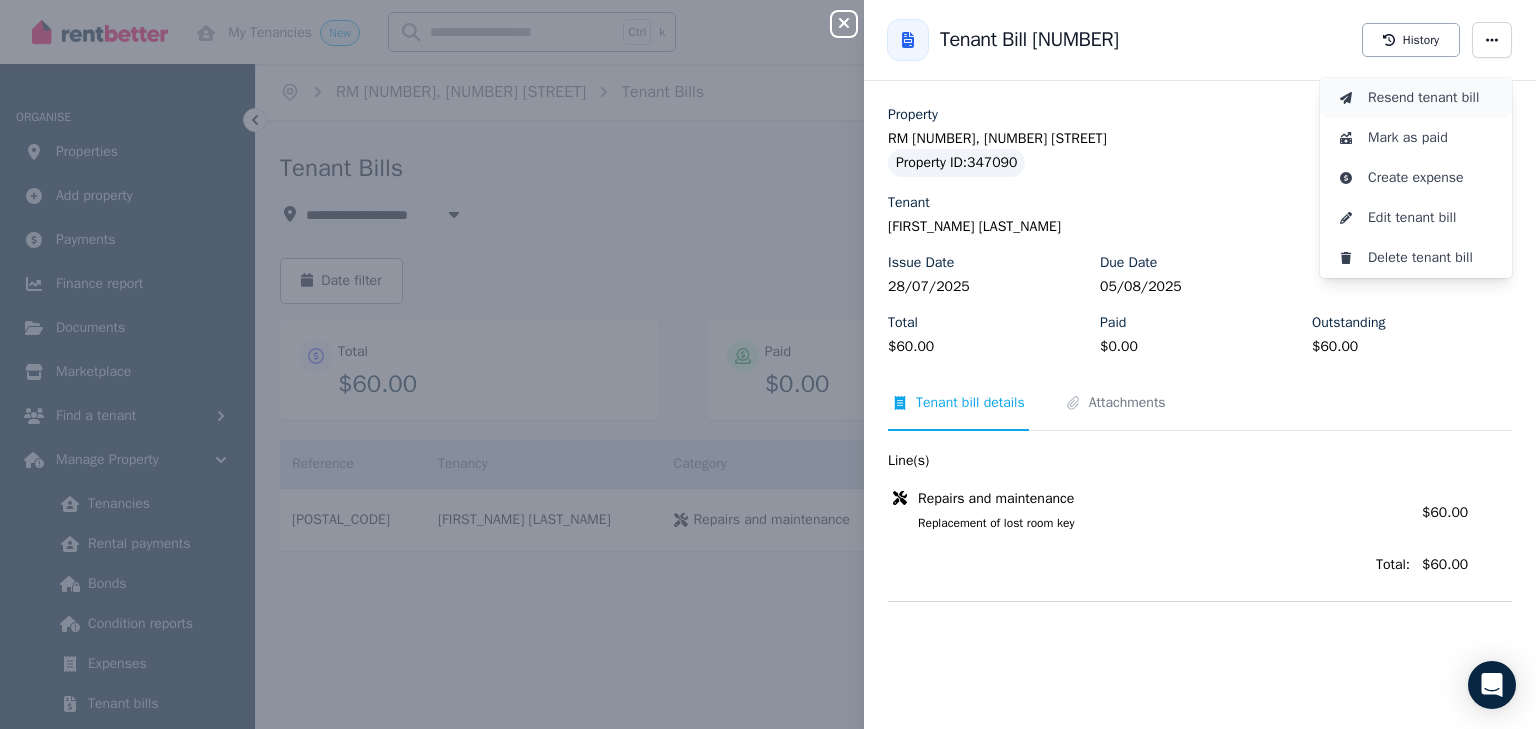 click on "Resend tenant bill" at bounding box center (1432, 98) 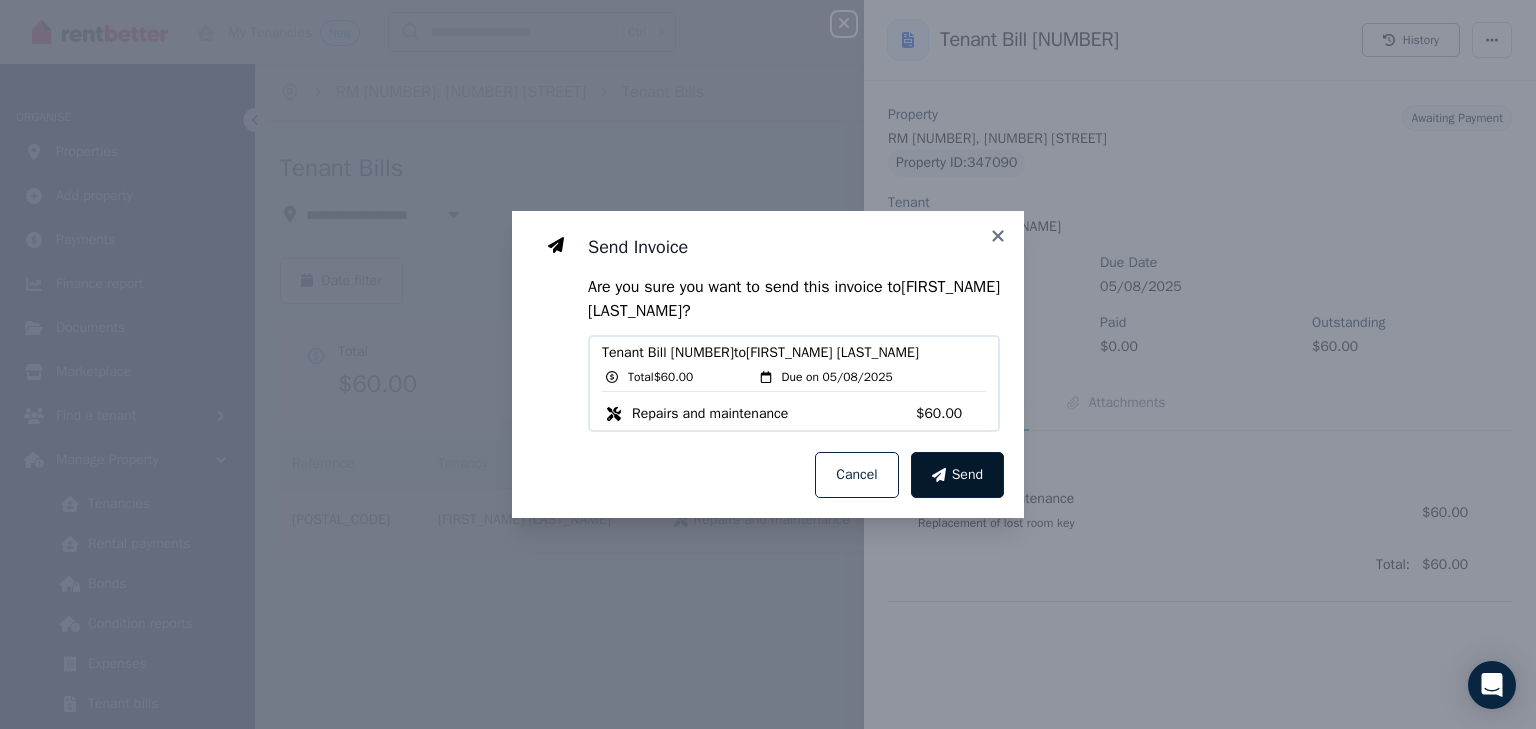 click on "Send" at bounding box center [967, 475] 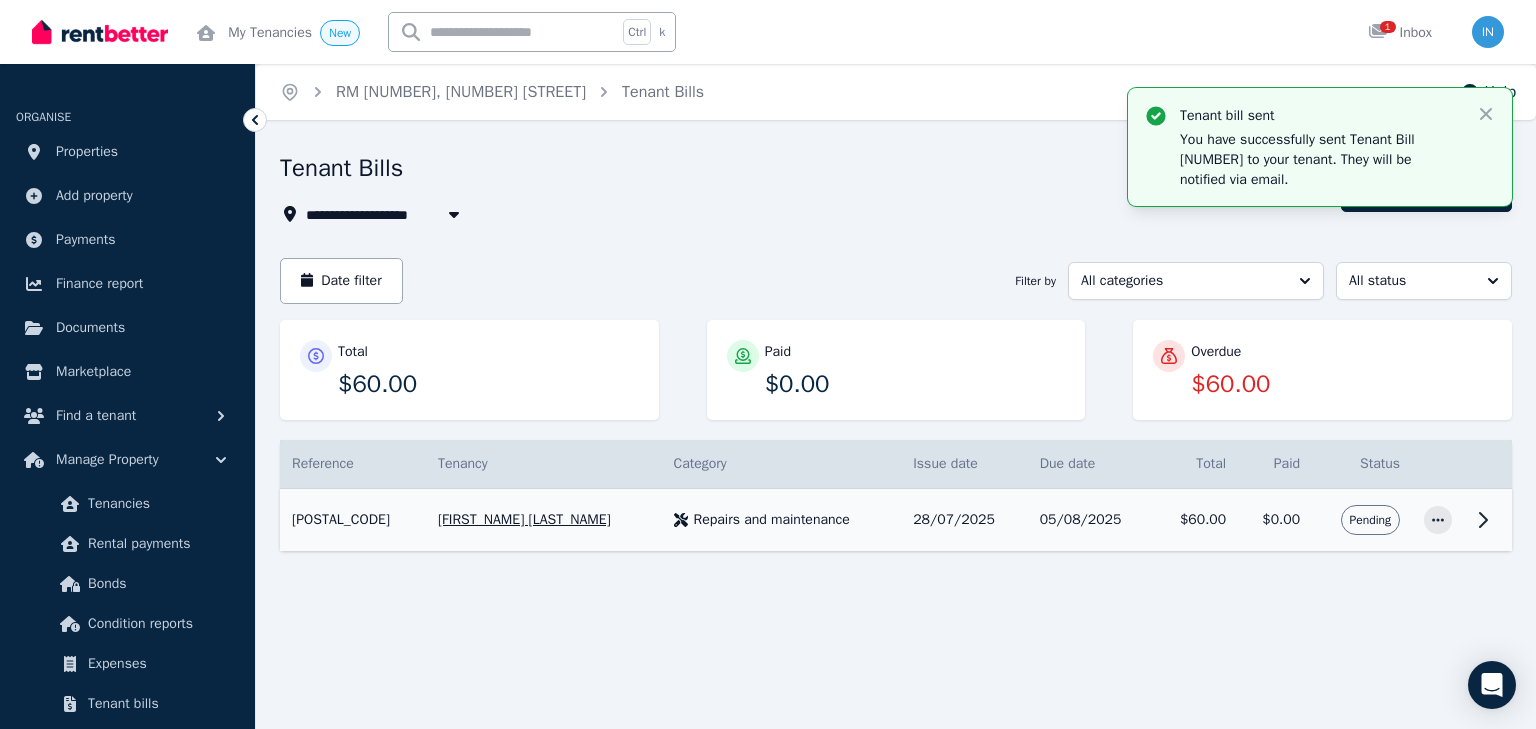 click at bounding box center (1438, 520) 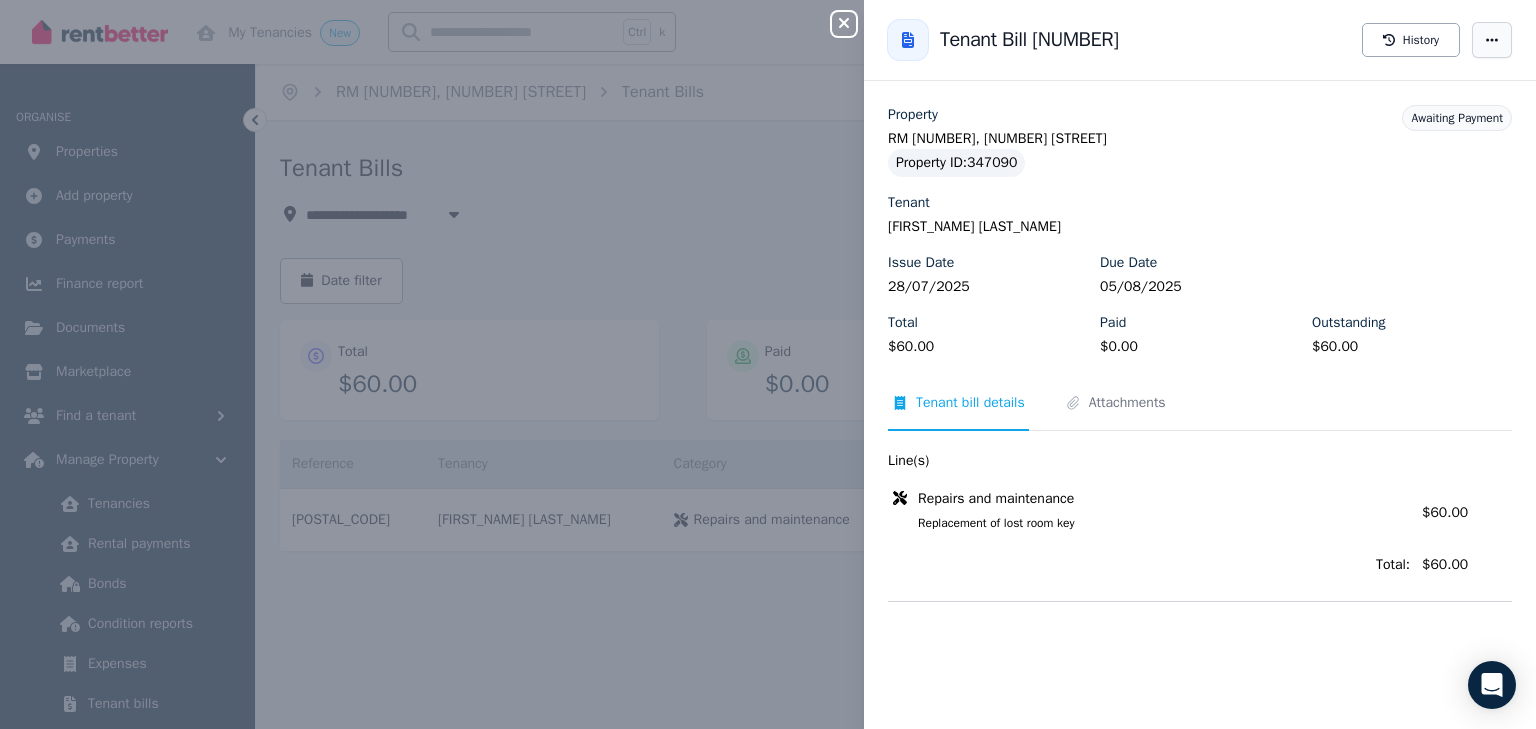 click 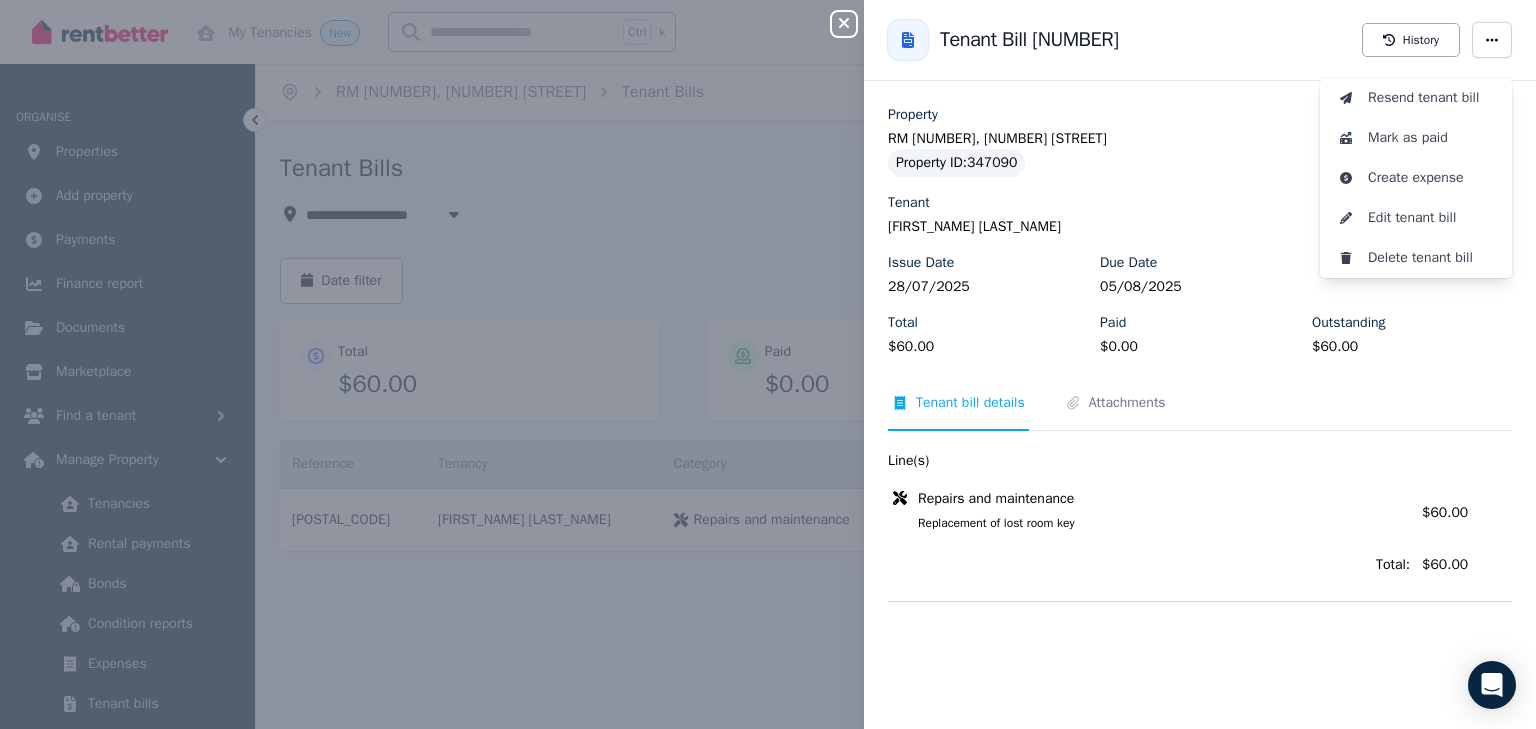 click 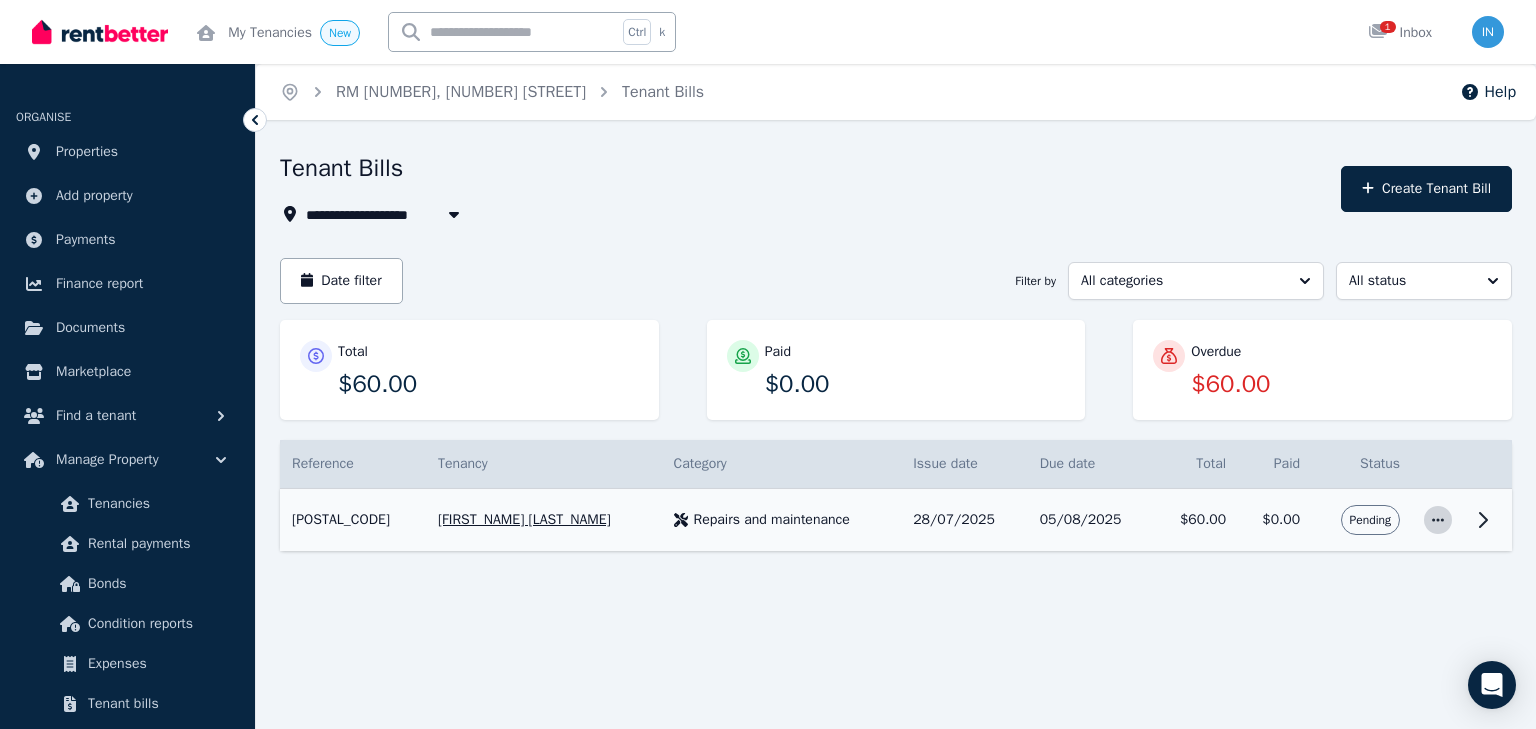 click 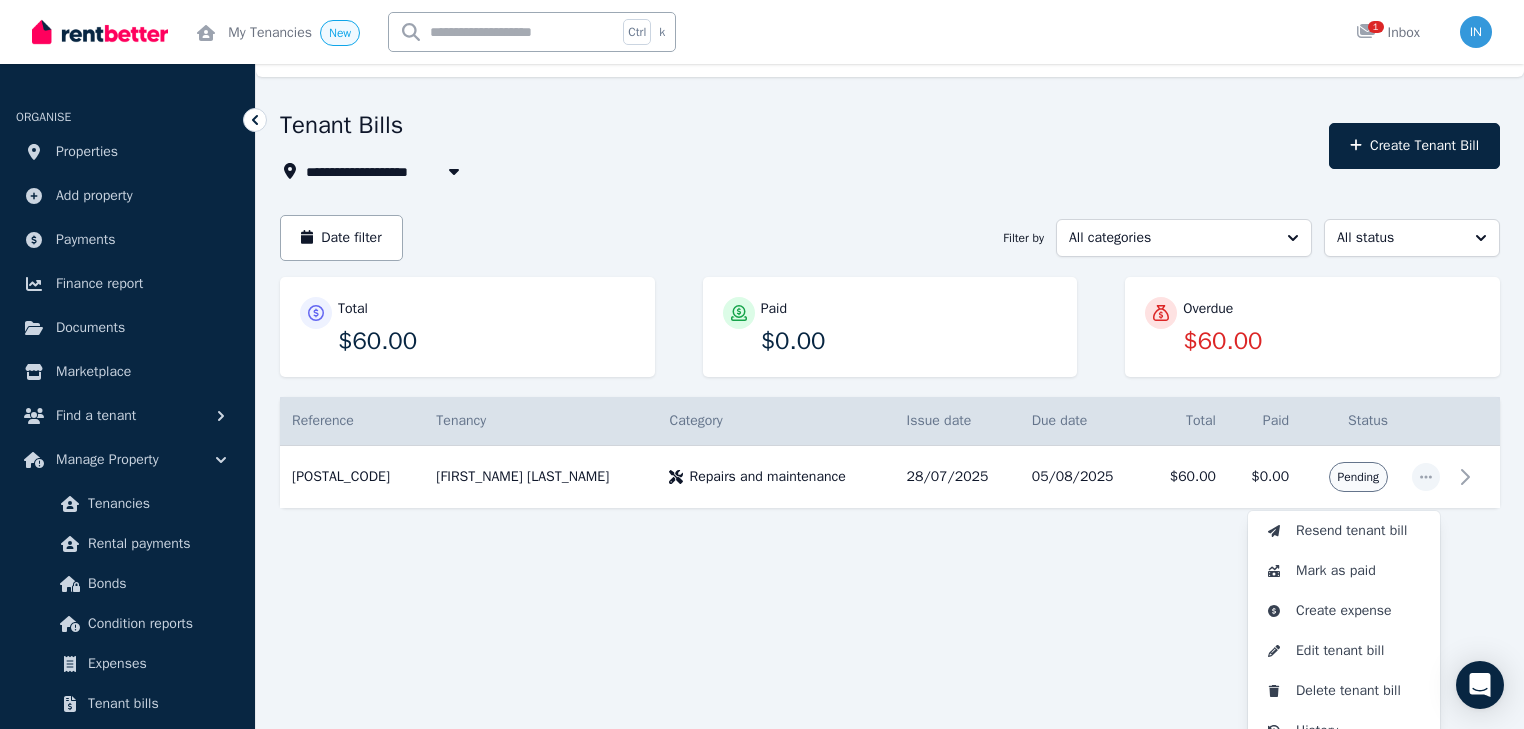 scroll, scrollTop: 64, scrollLeft: 0, axis: vertical 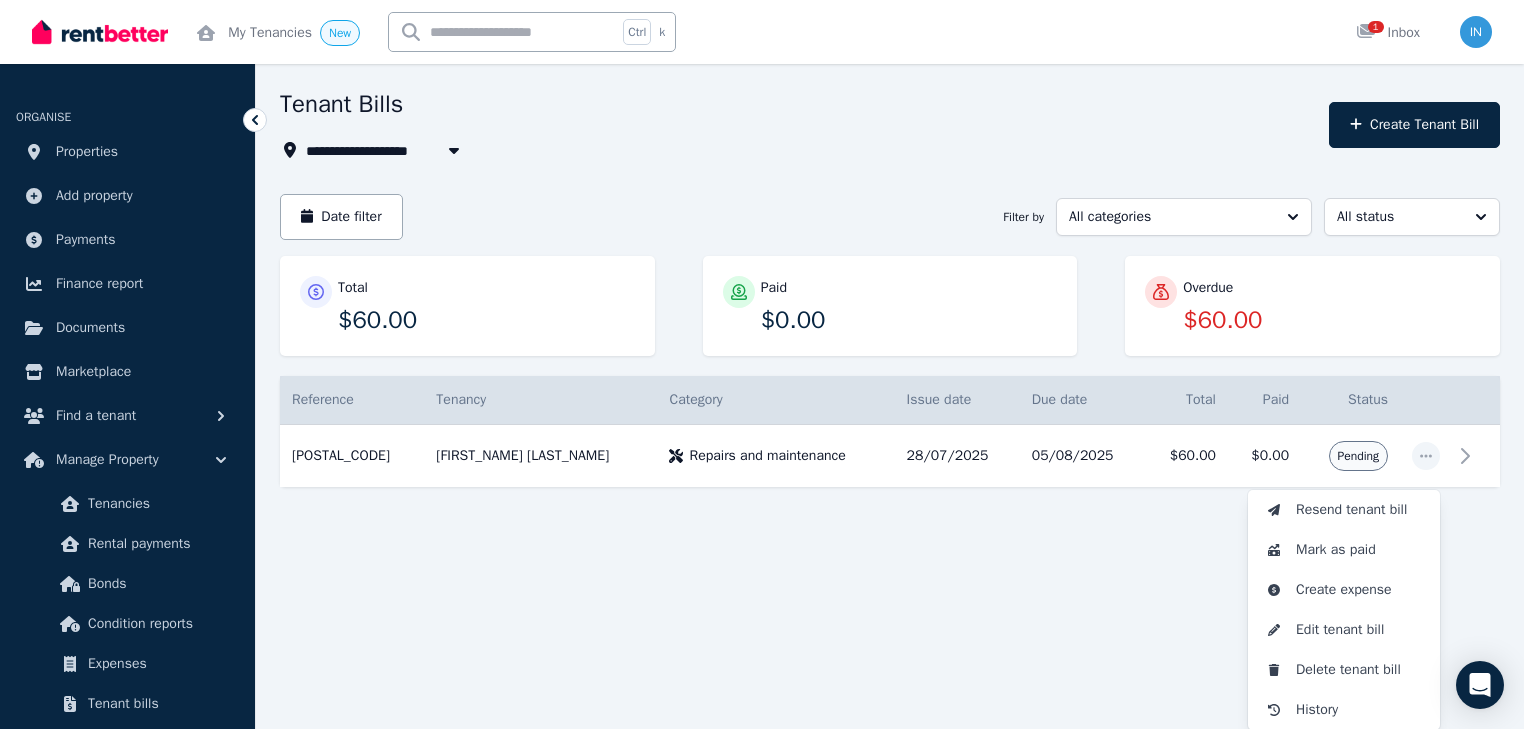 click on "**********" at bounding box center [762, 300] 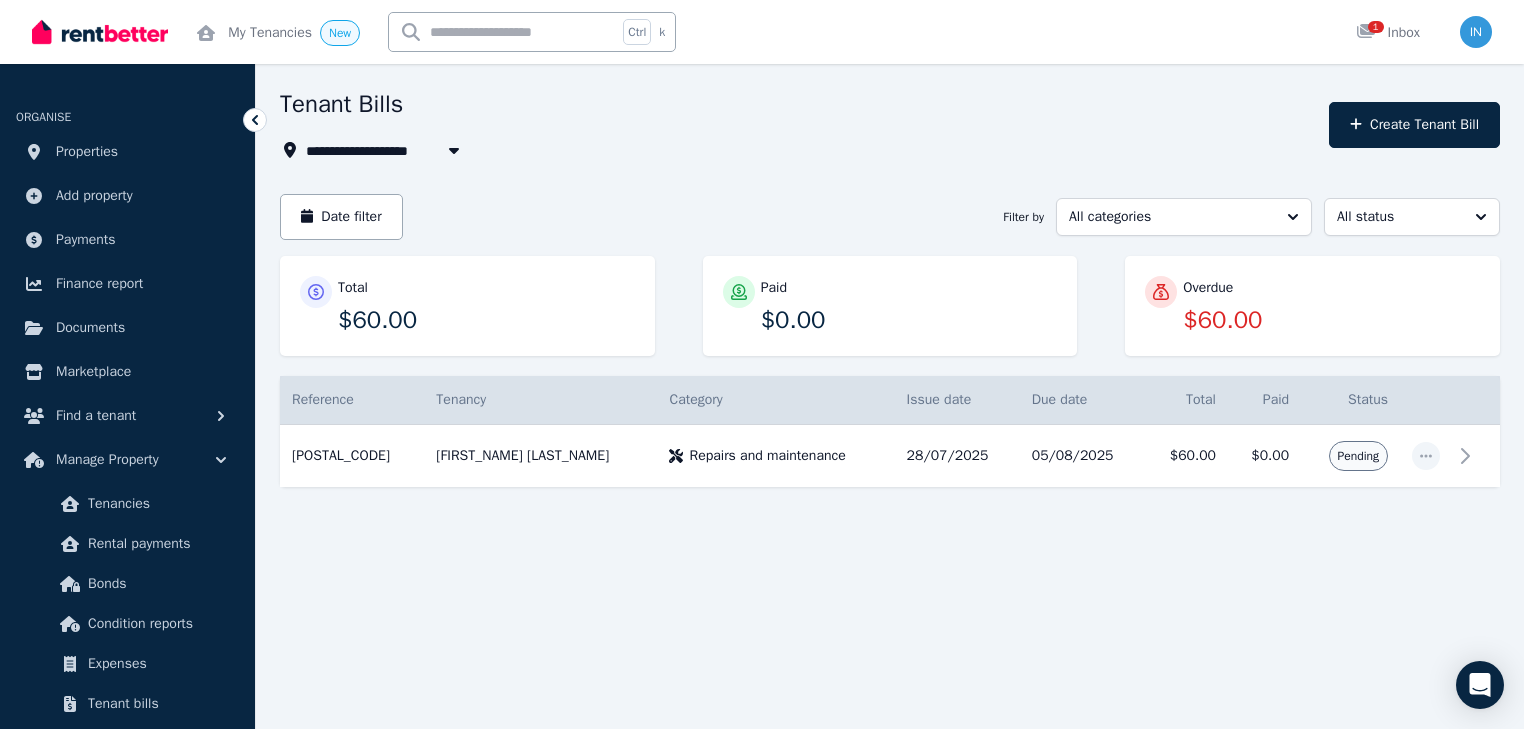 scroll, scrollTop: 0, scrollLeft: 0, axis: both 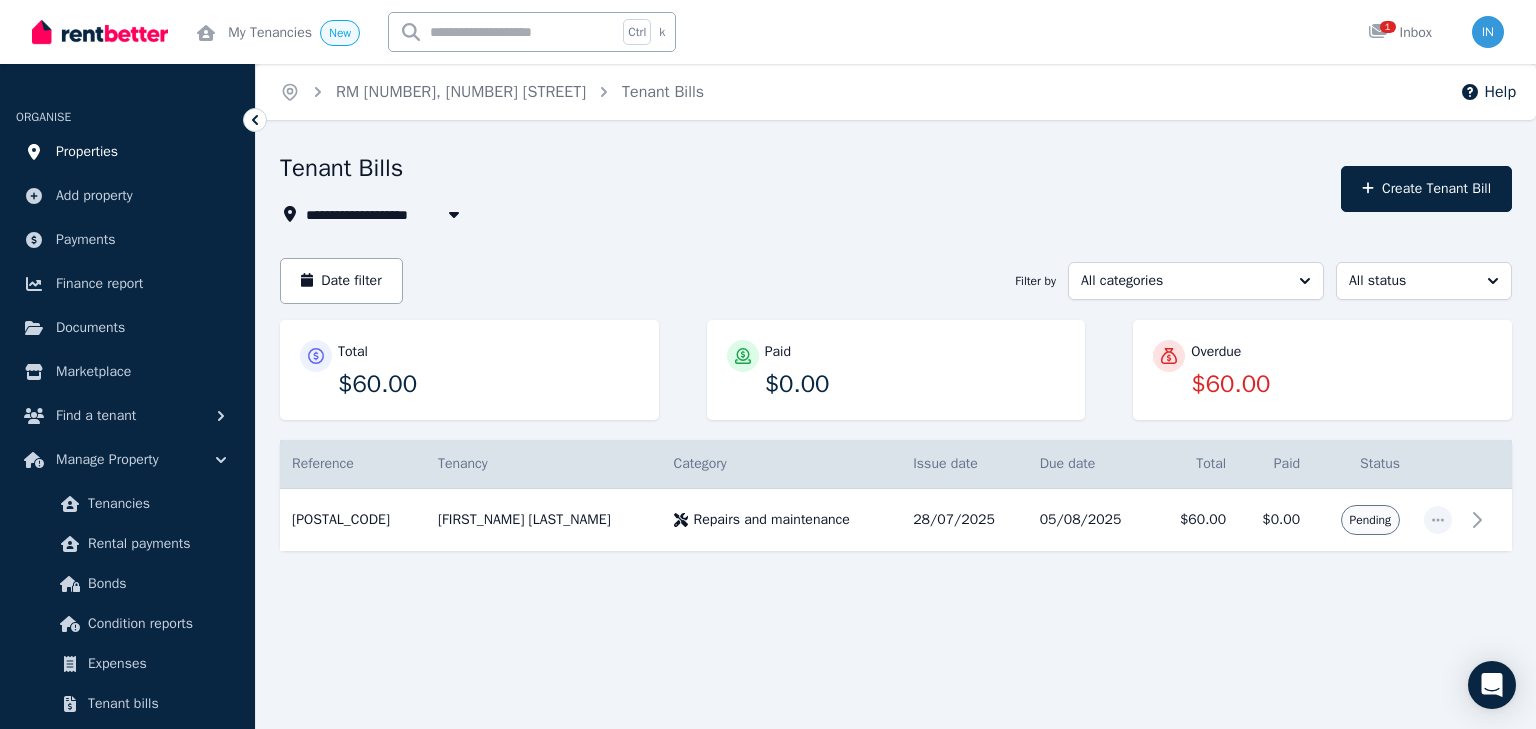 click on "Properties" at bounding box center [87, 152] 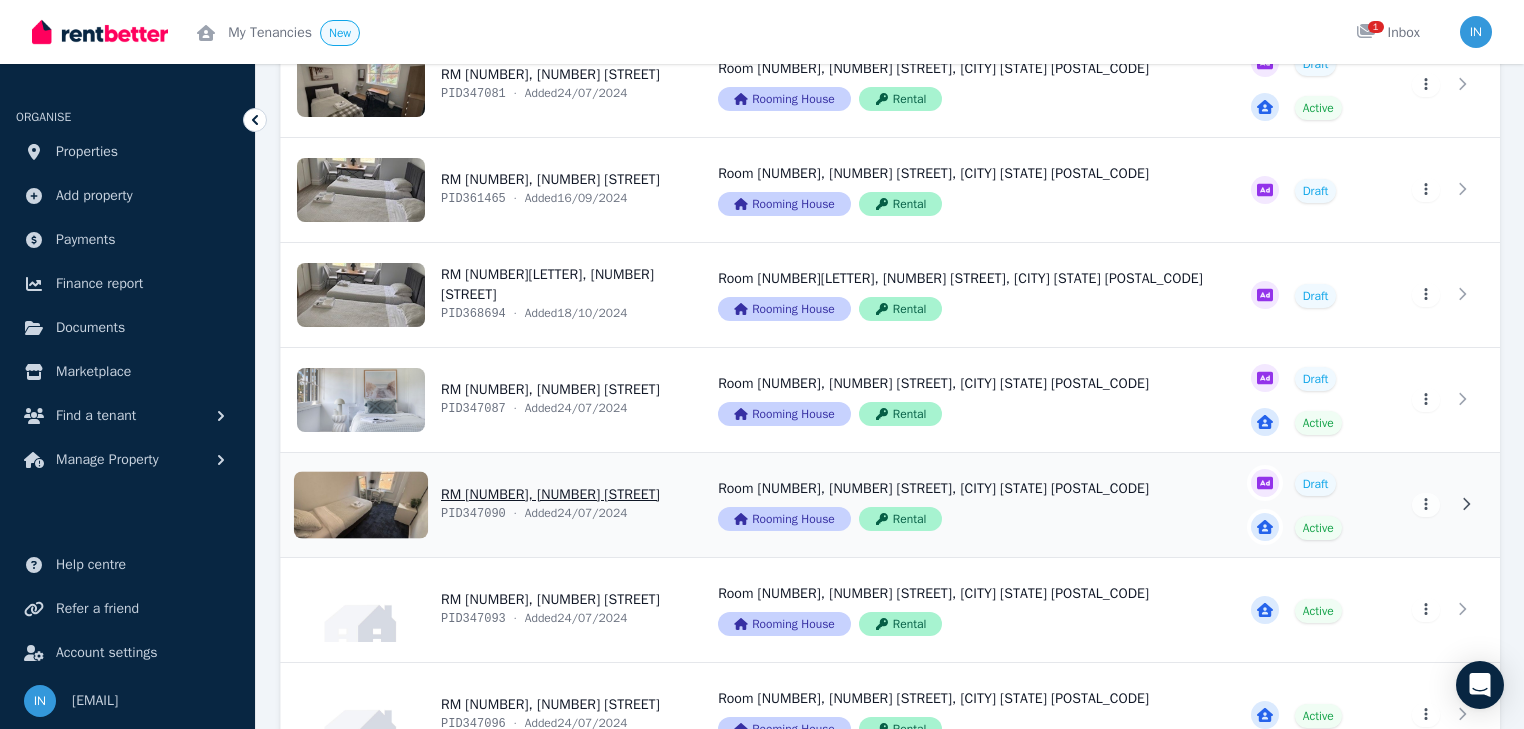 scroll, scrollTop: 1200, scrollLeft: 0, axis: vertical 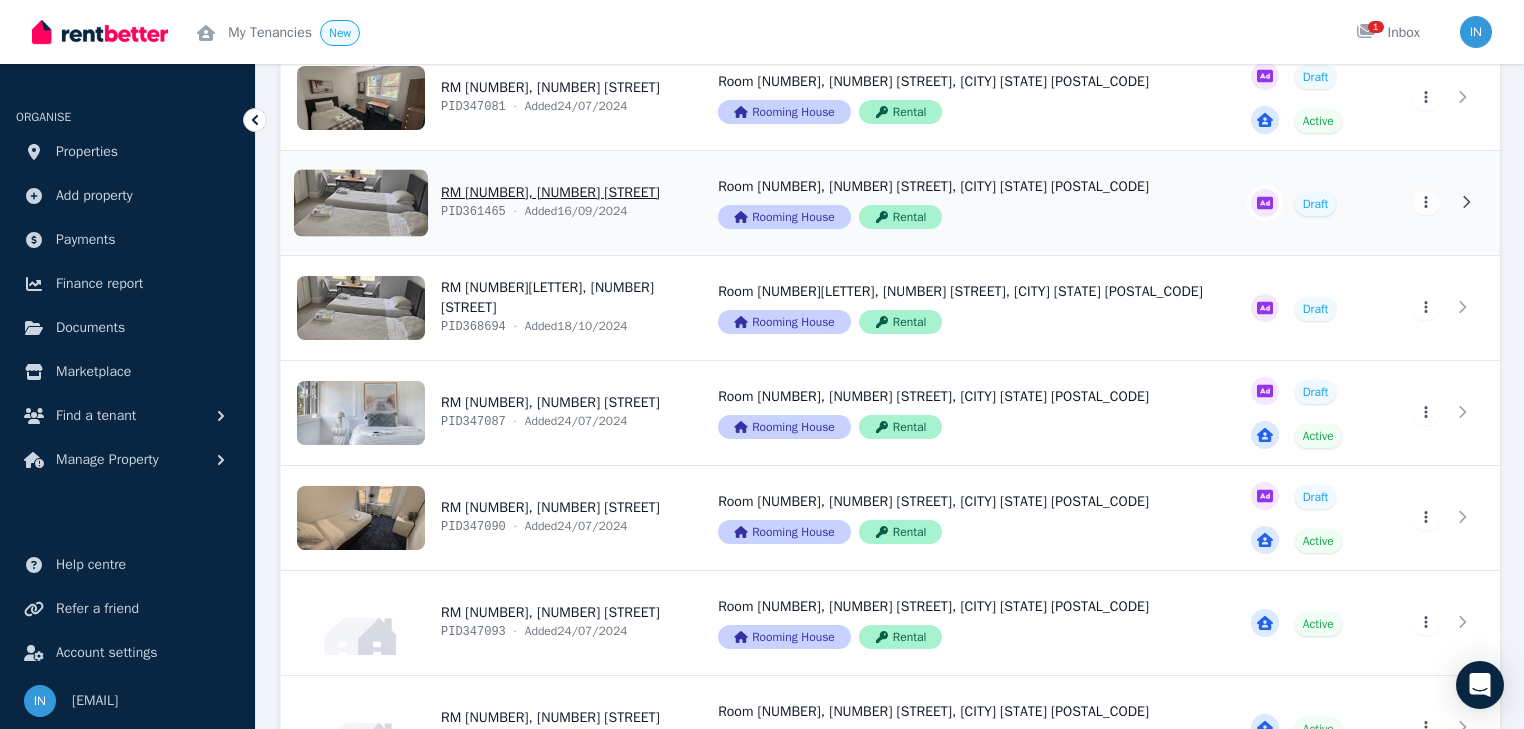 click on "View property details" at bounding box center (487, 203) 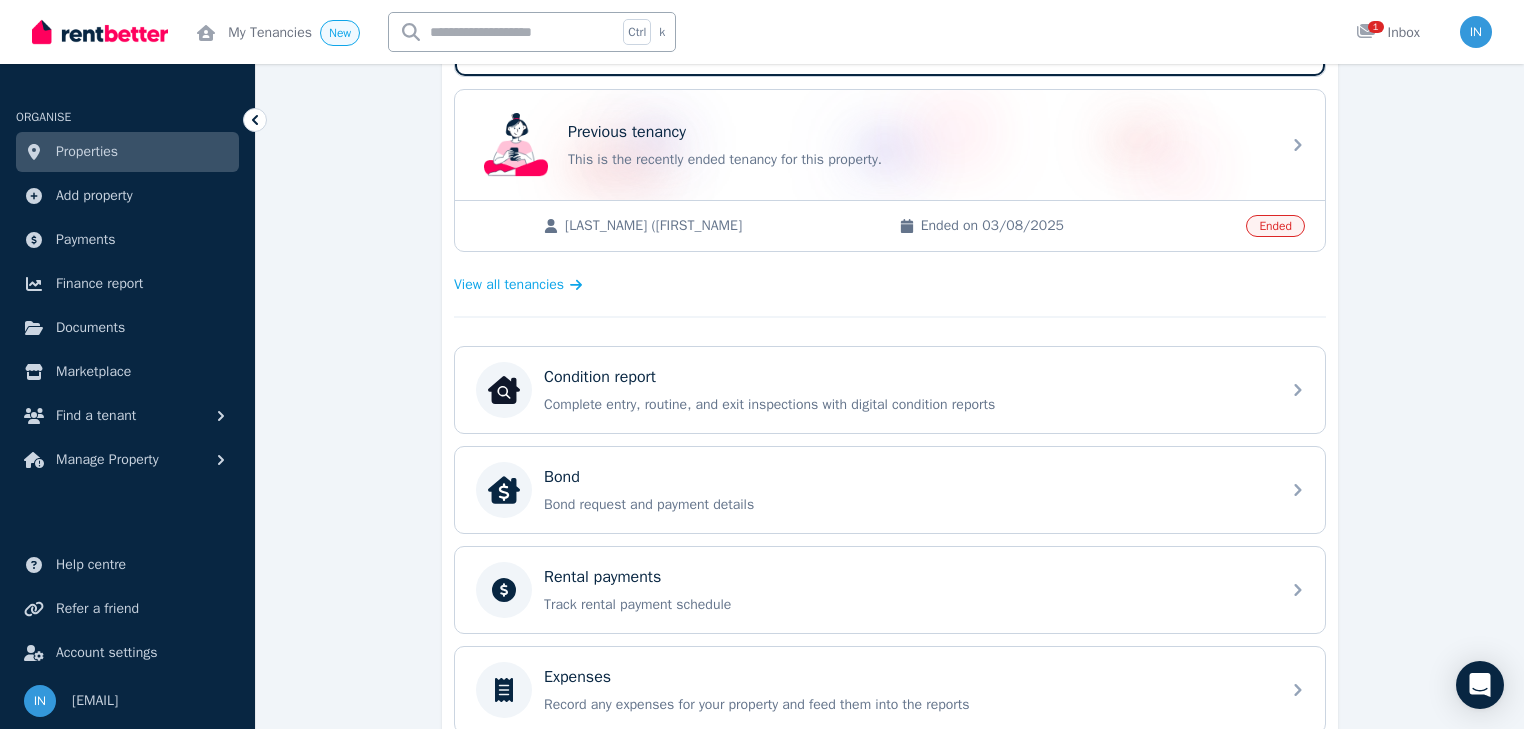 scroll, scrollTop: 560, scrollLeft: 0, axis: vertical 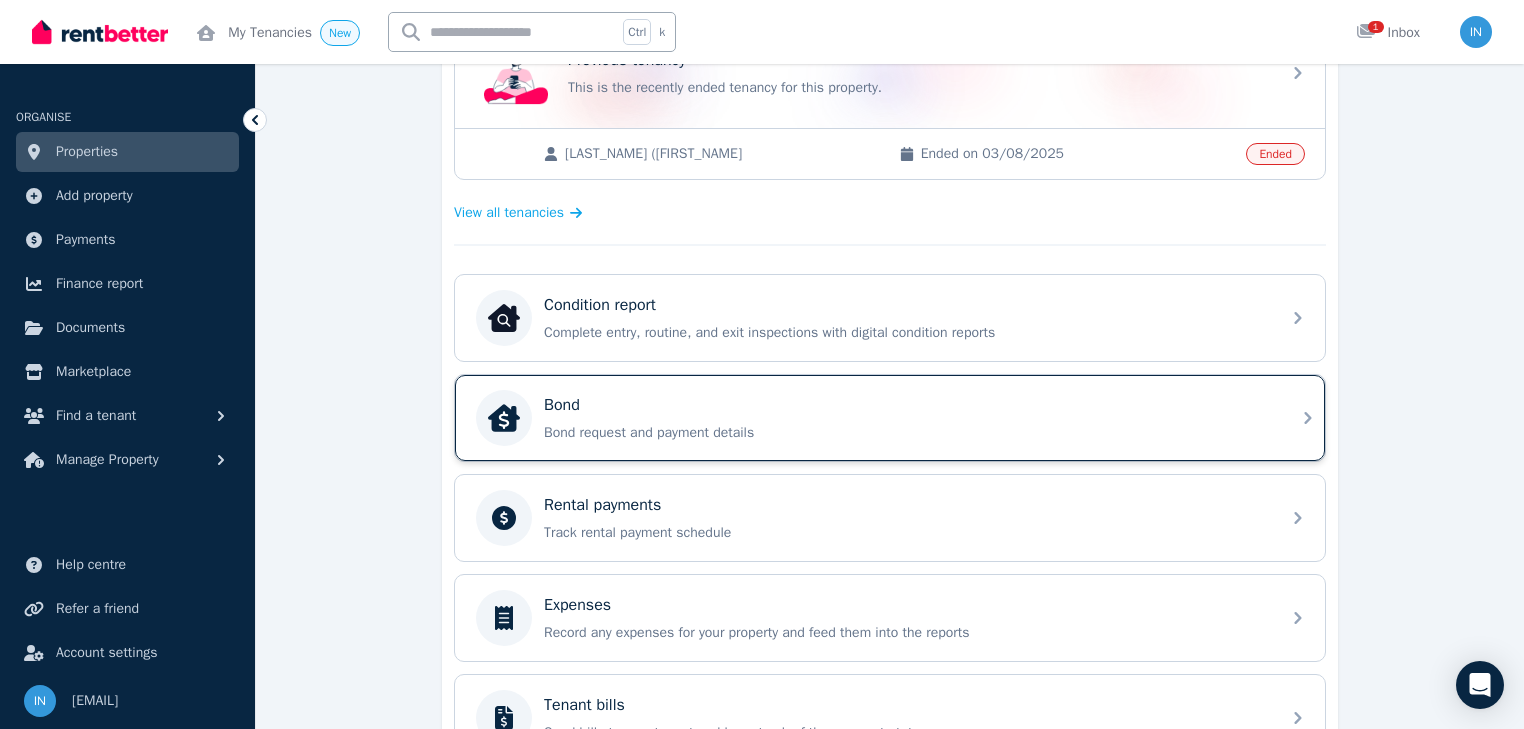 click on "Bond" at bounding box center [906, 405] 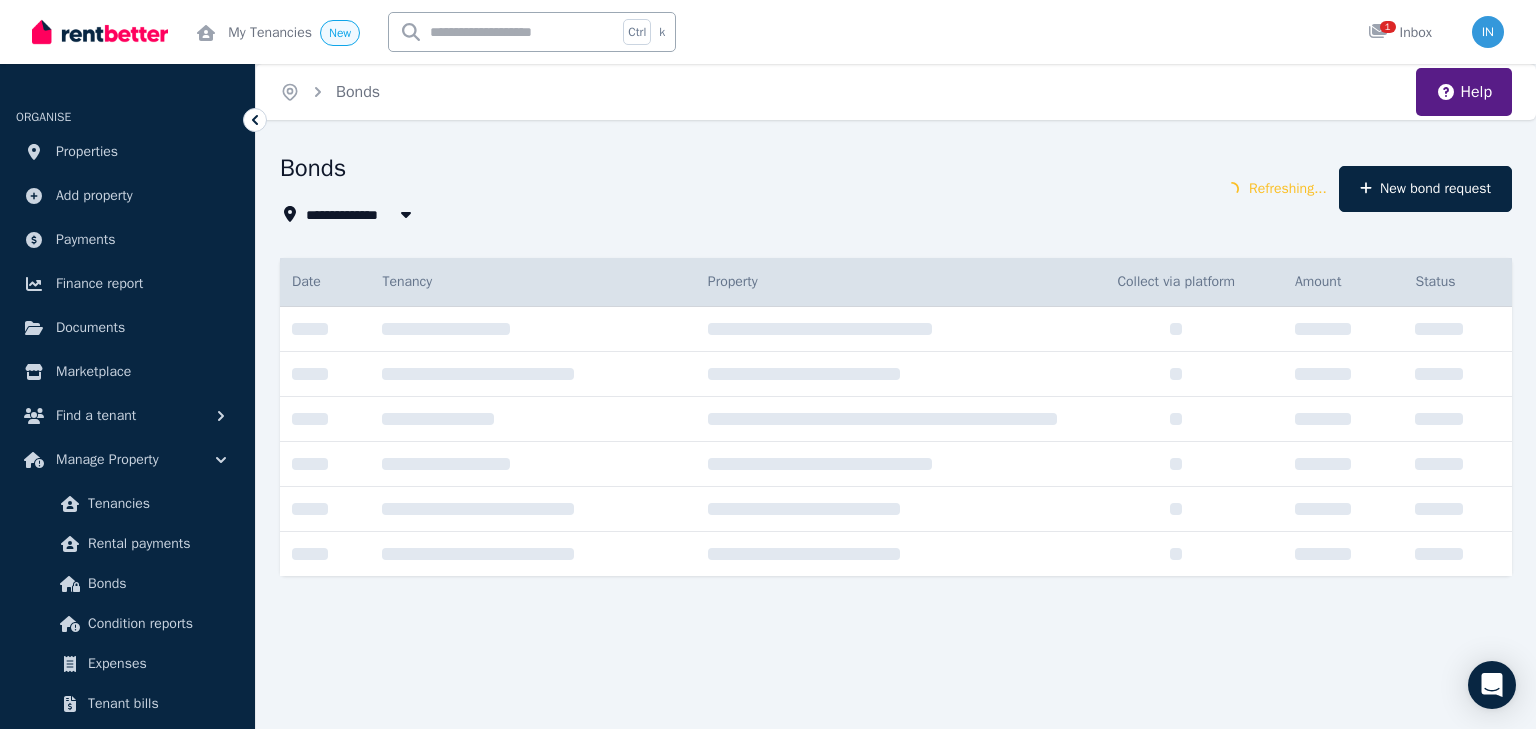type on "**********" 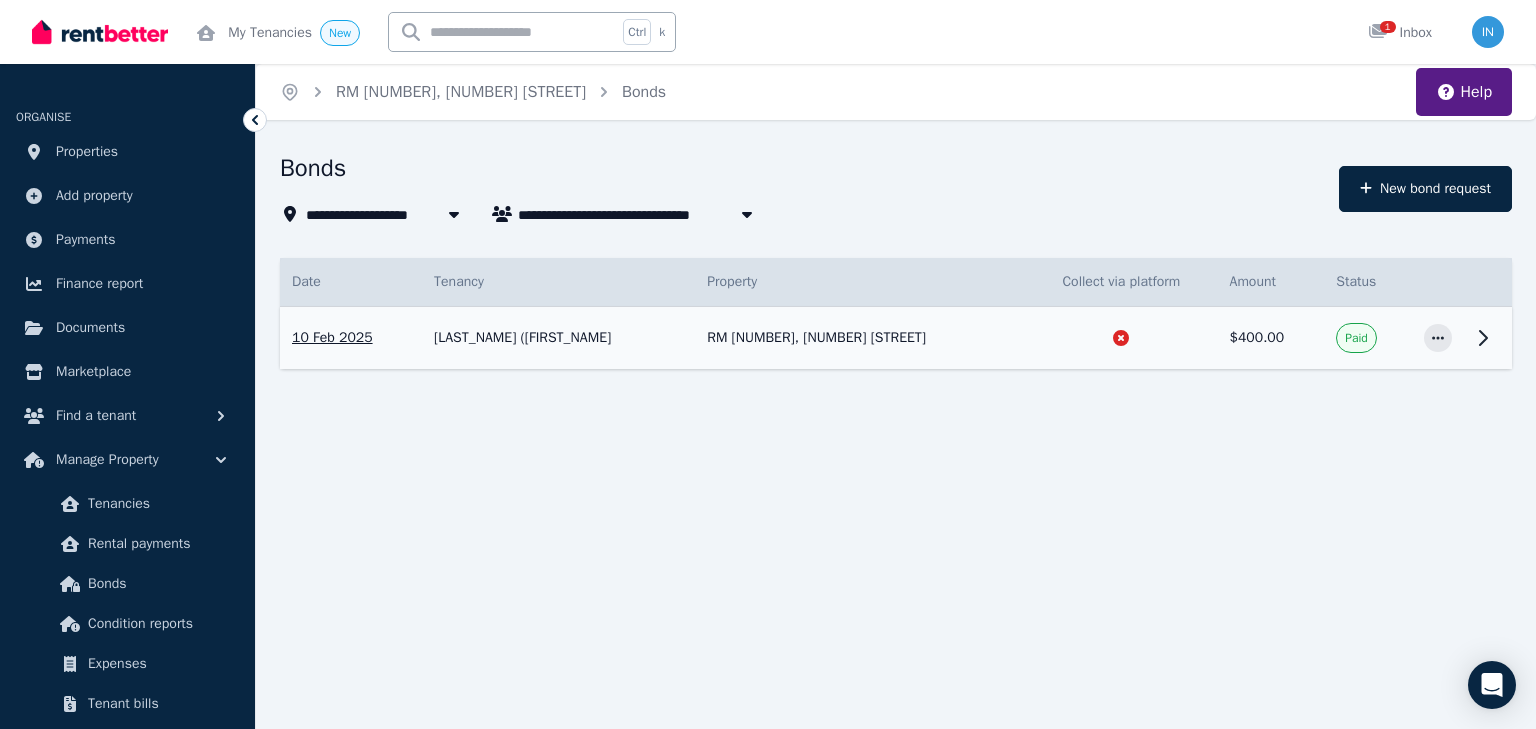 click 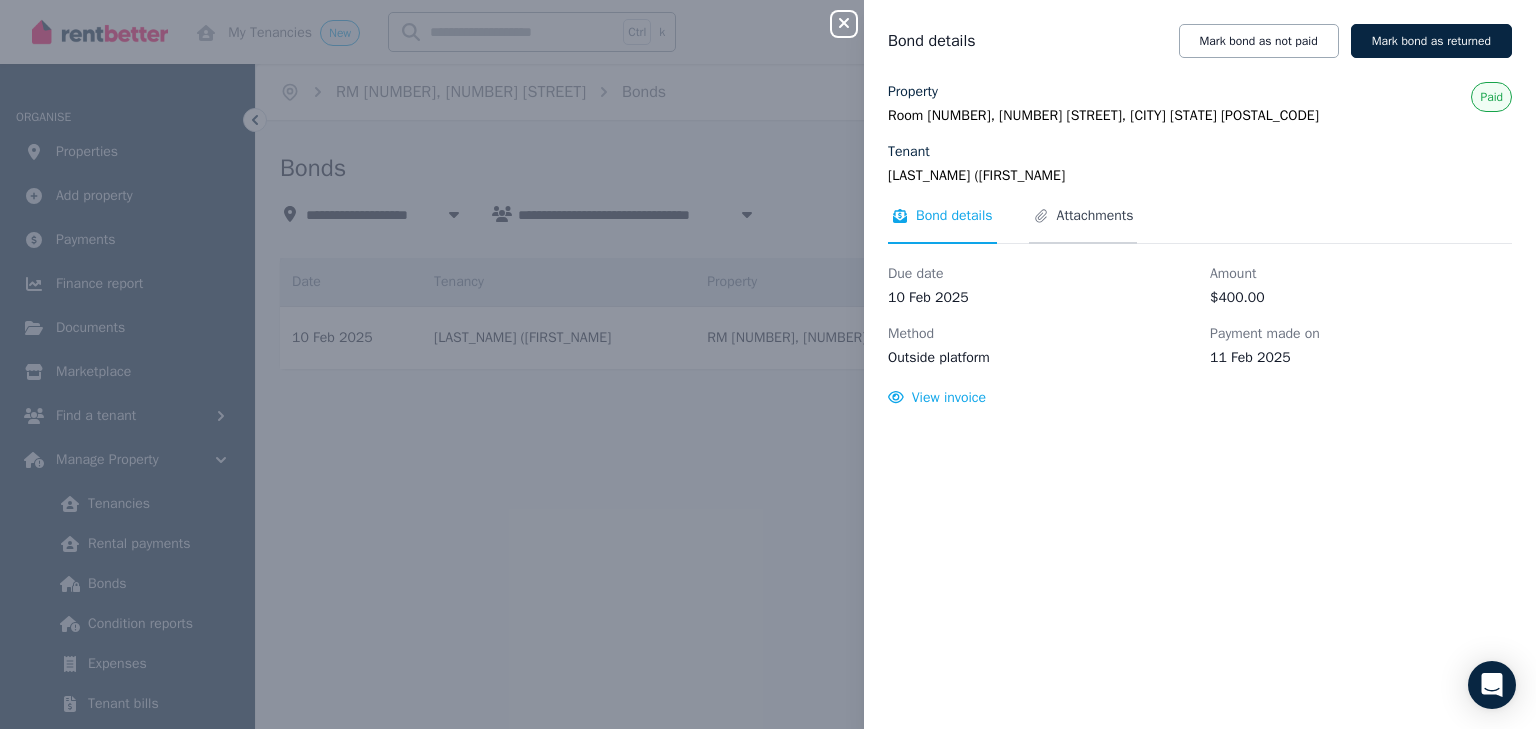 click on "Attachments" at bounding box center (1095, 216) 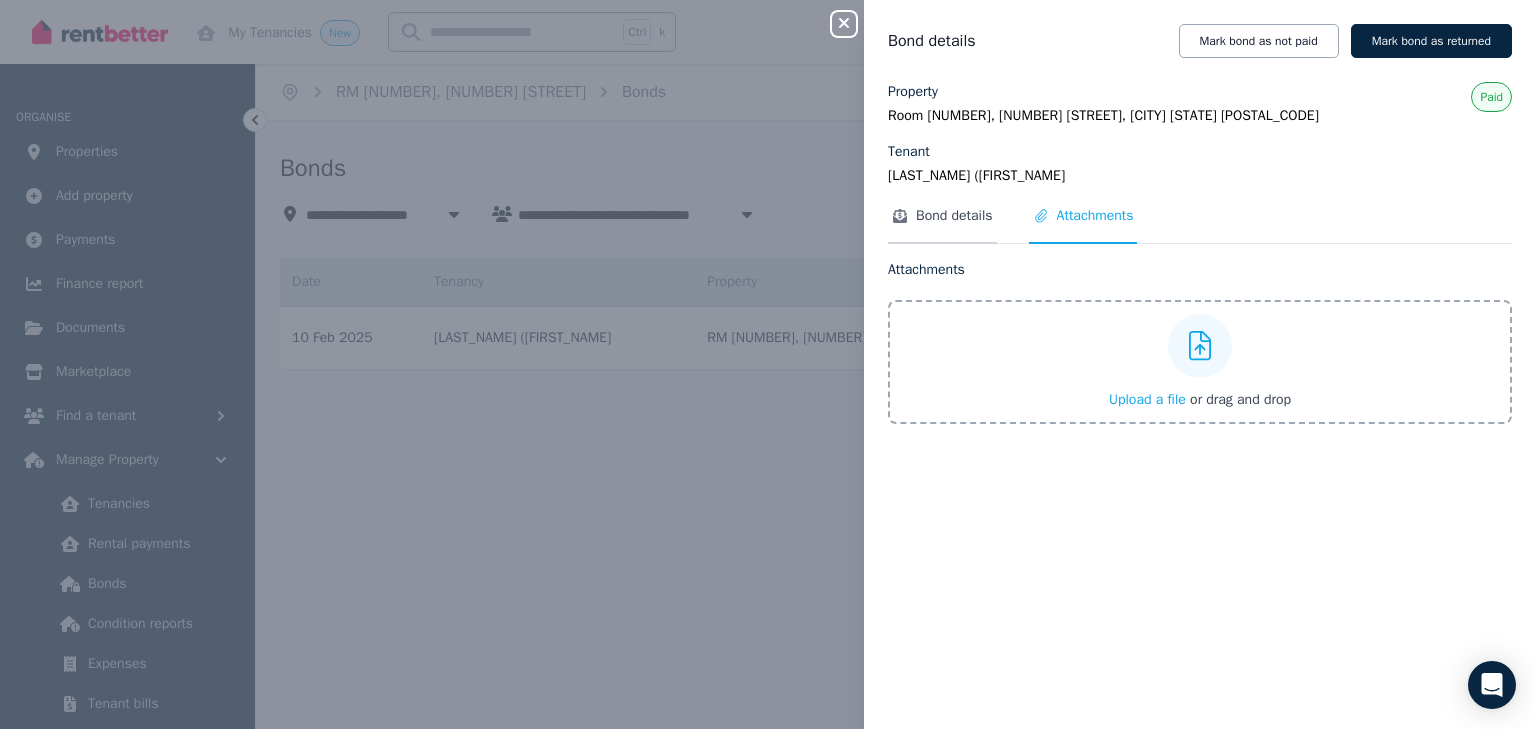 click on "Bond details" at bounding box center (954, 216) 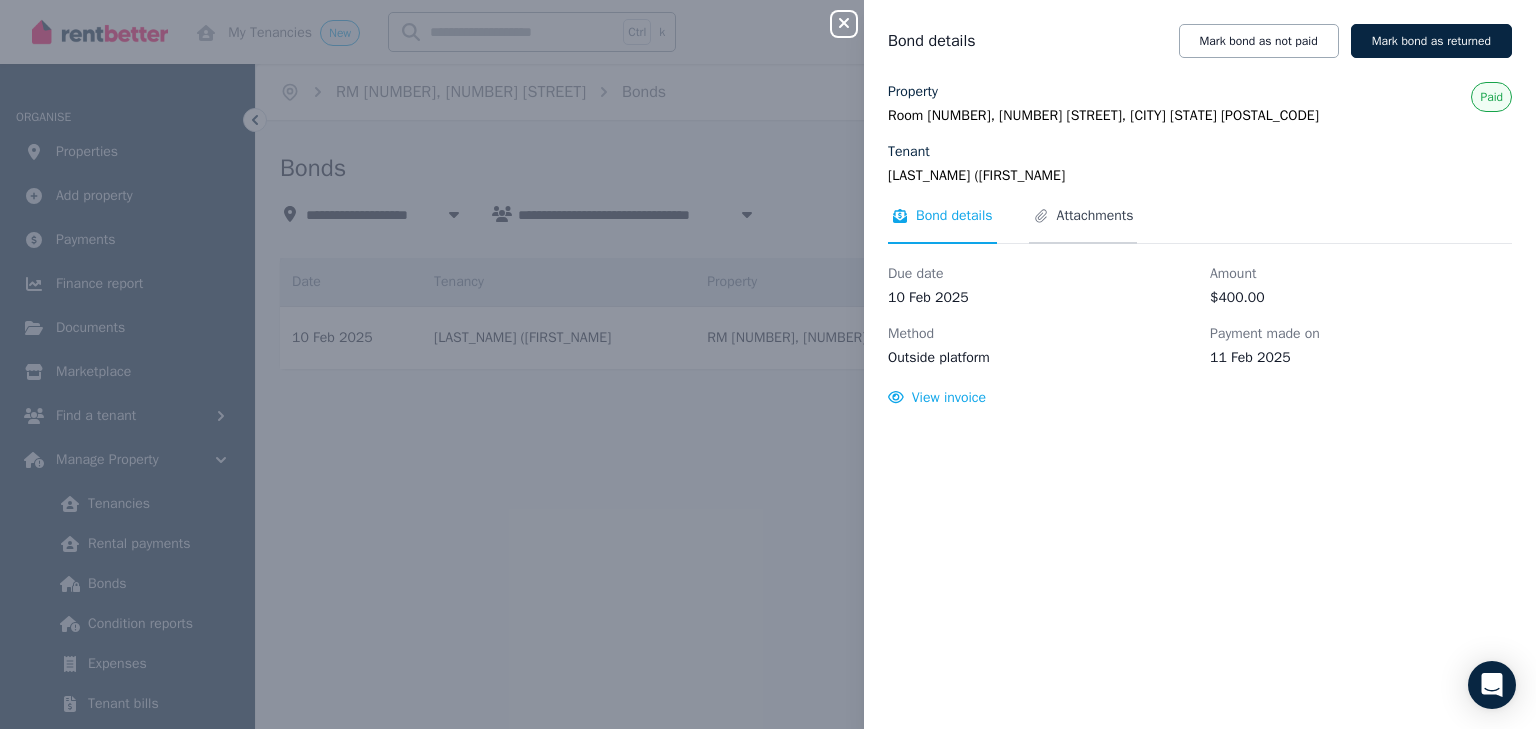 click on "Attachments" at bounding box center (1095, 216) 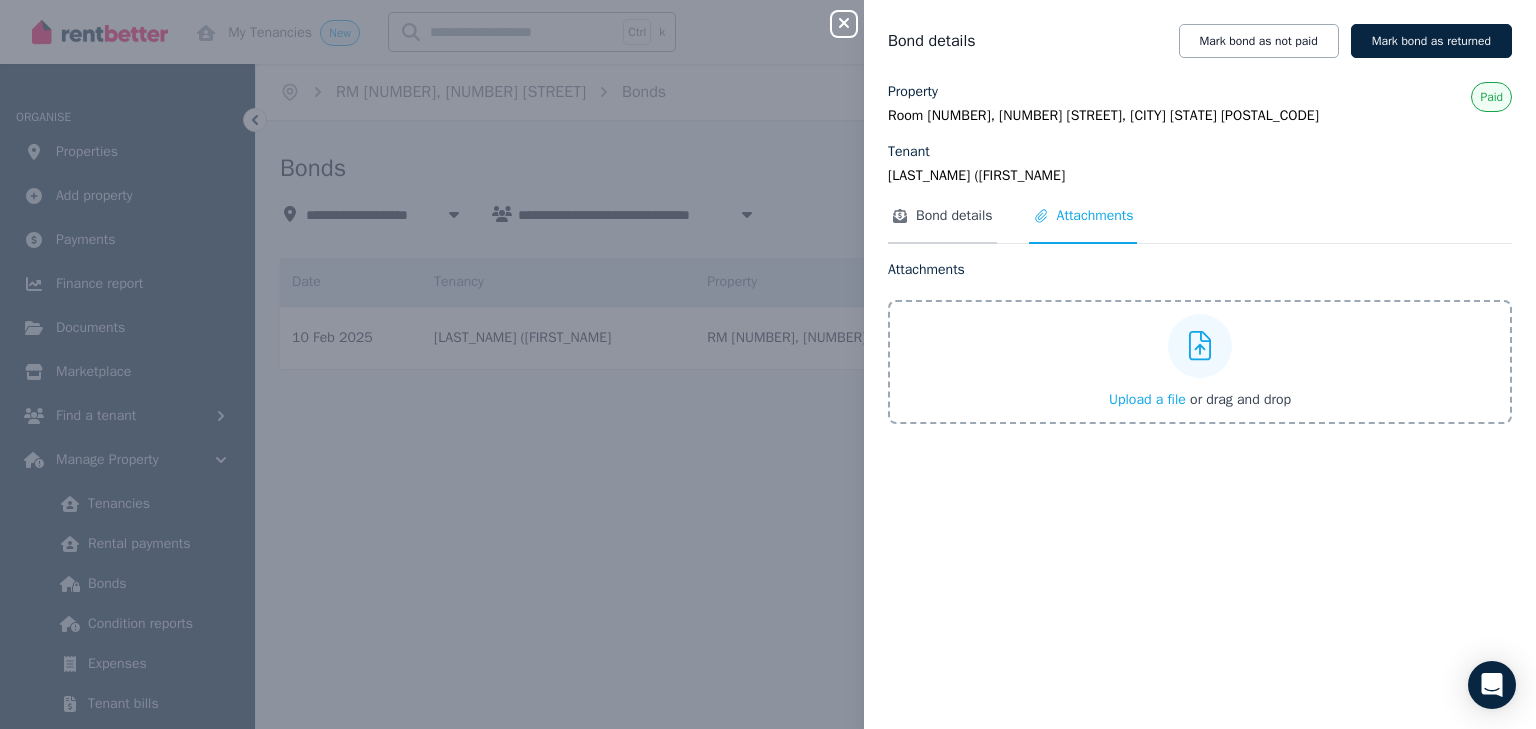click on "Bond details" at bounding box center [954, 216] 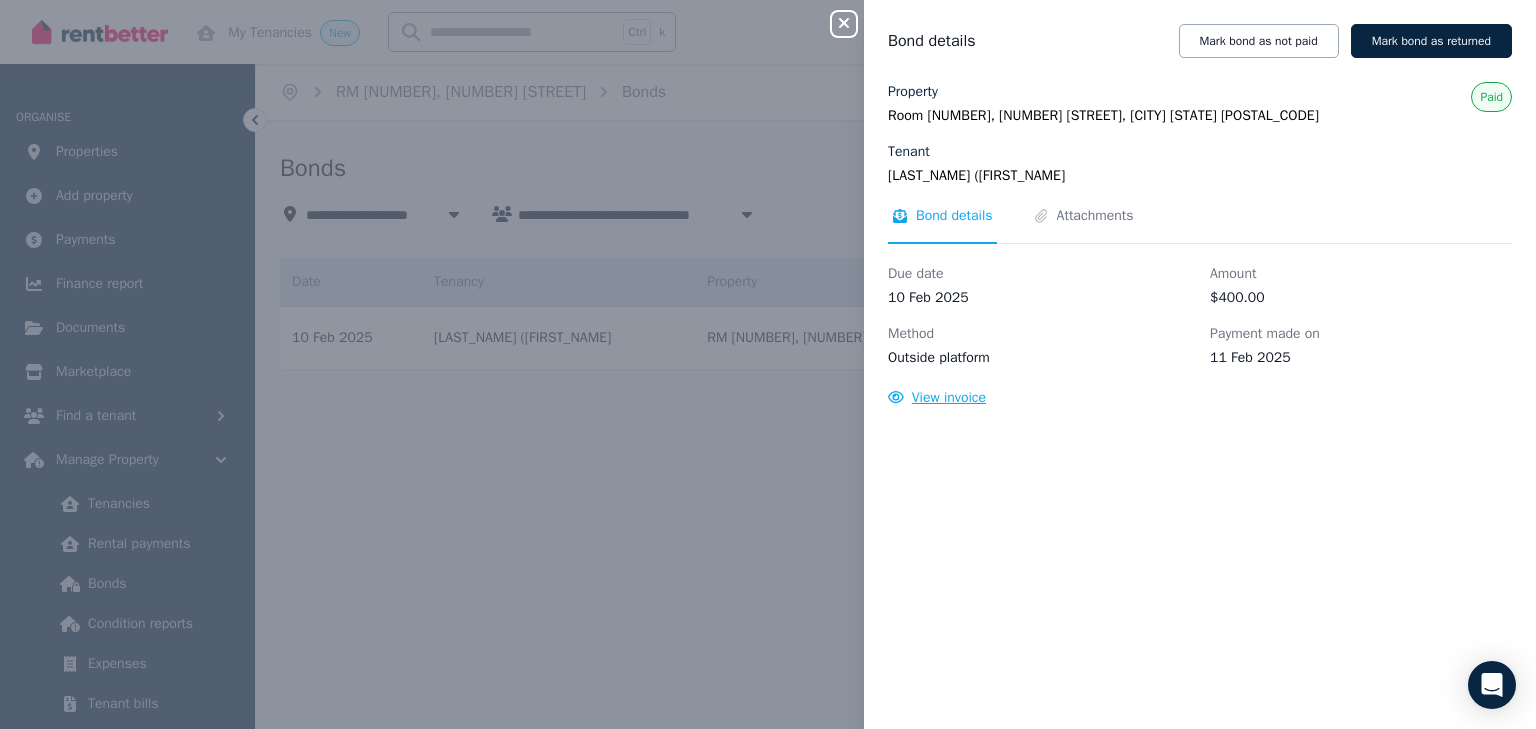 click on "View invoice" at bounding box center [949, 397] 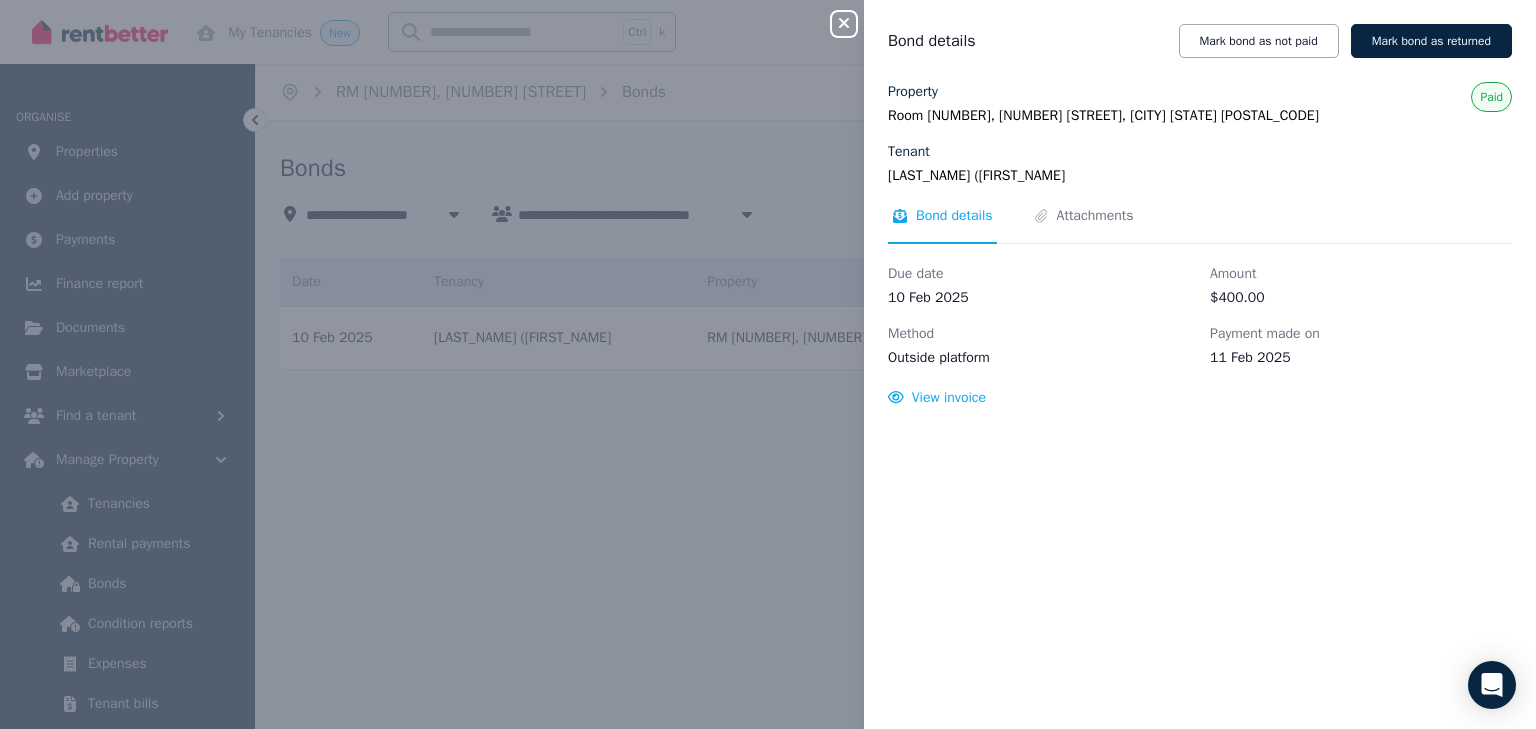 click 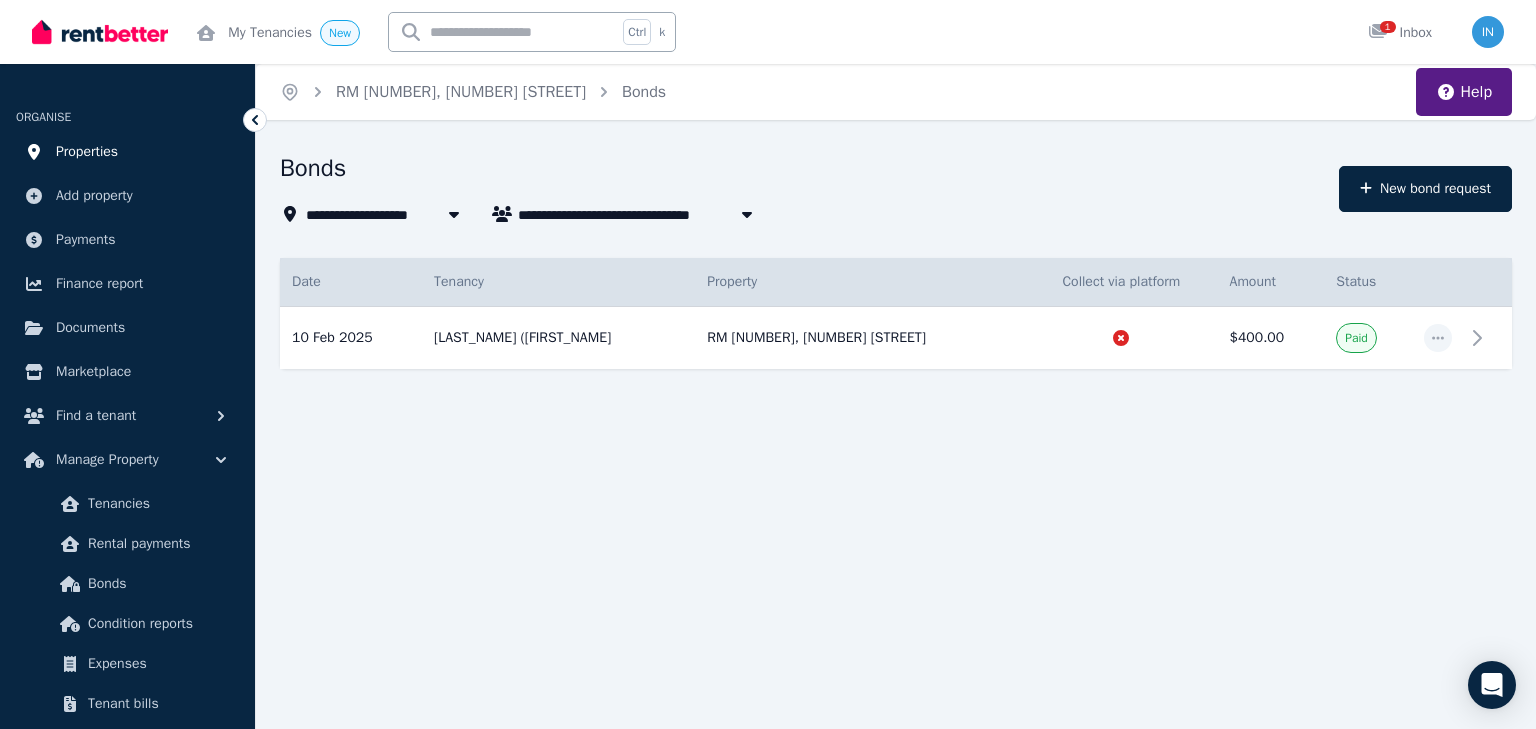 click on "Properties" at bounding box center [87, 152] 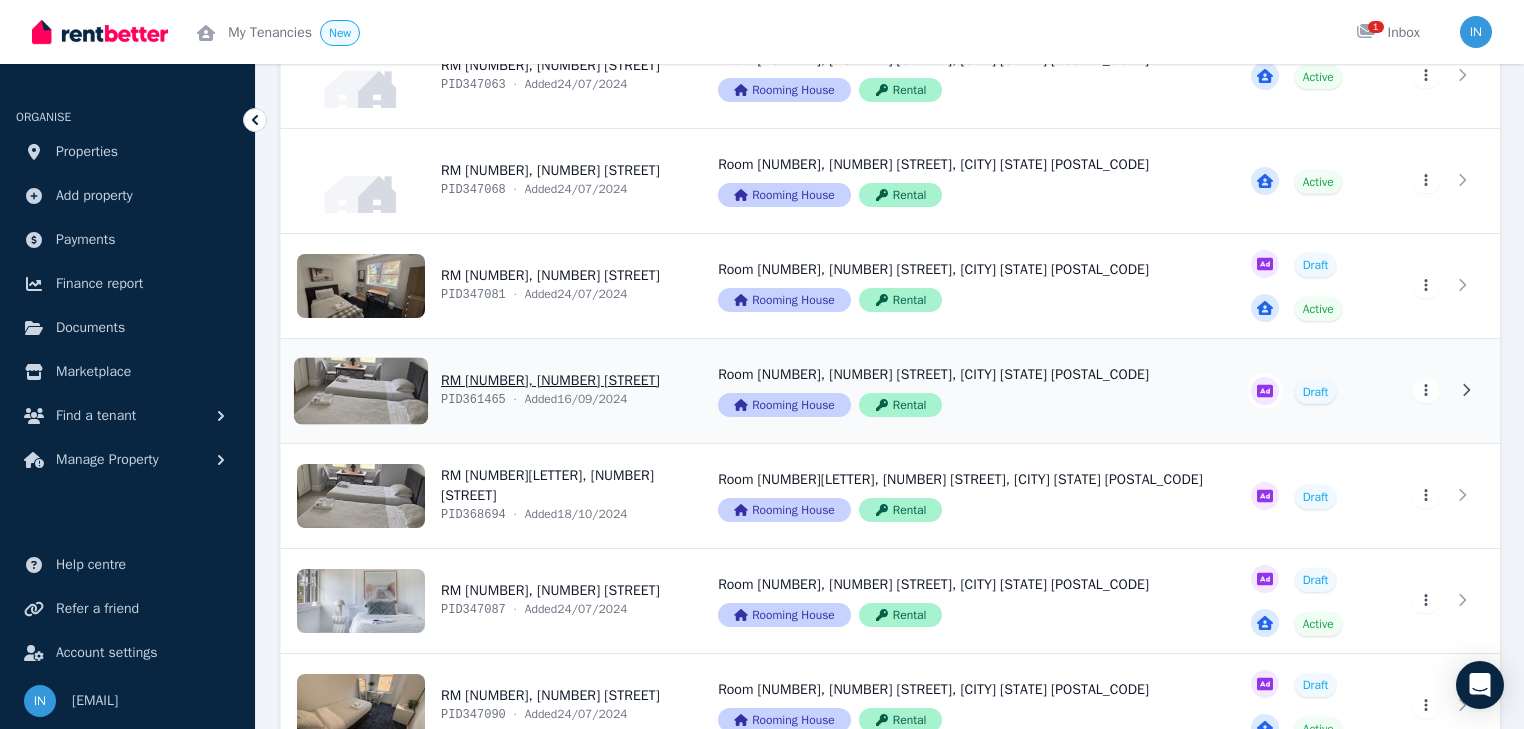 scroll, scrollTop: 1120, scrollLeft: 0, axis: vertical 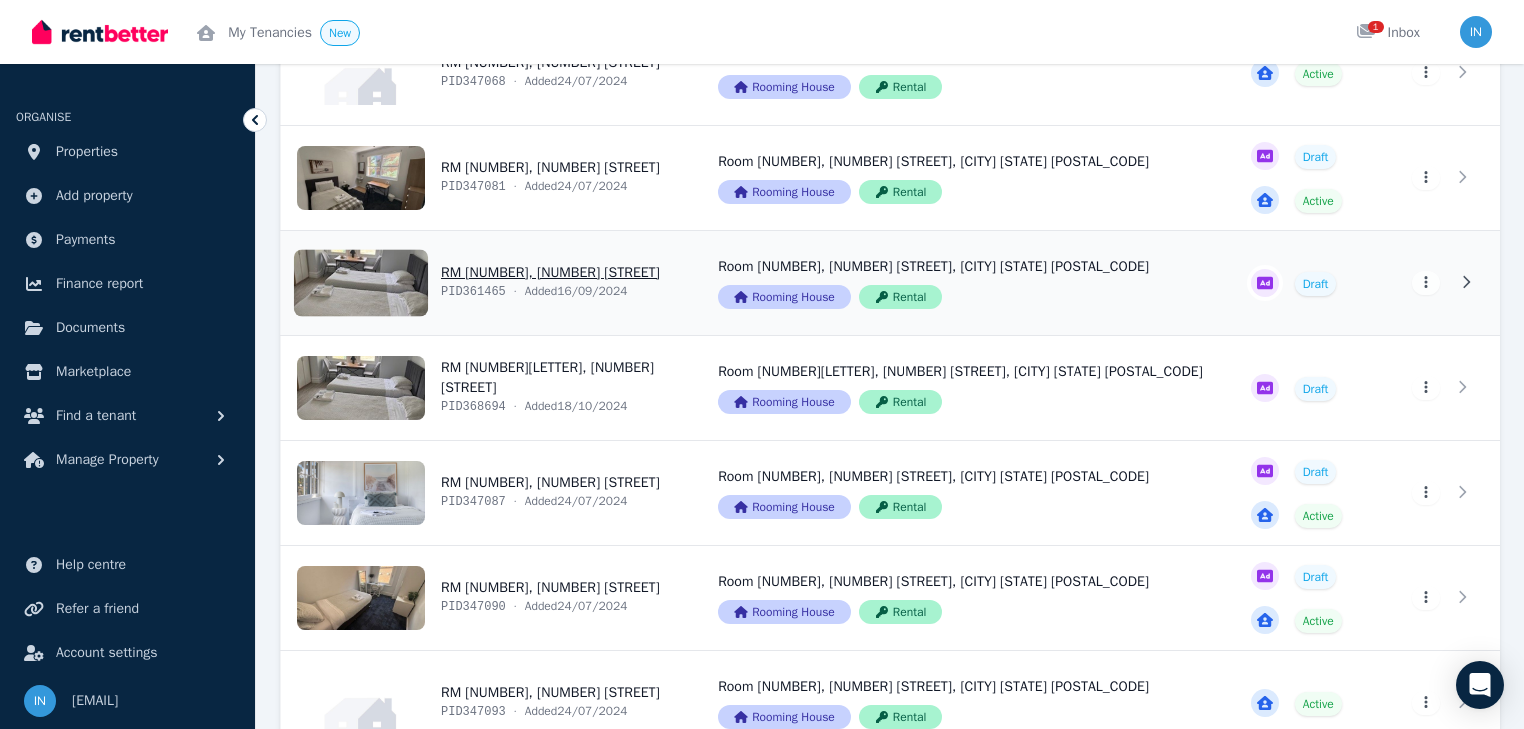 click on "View property details" at bounding box center [487, 283] 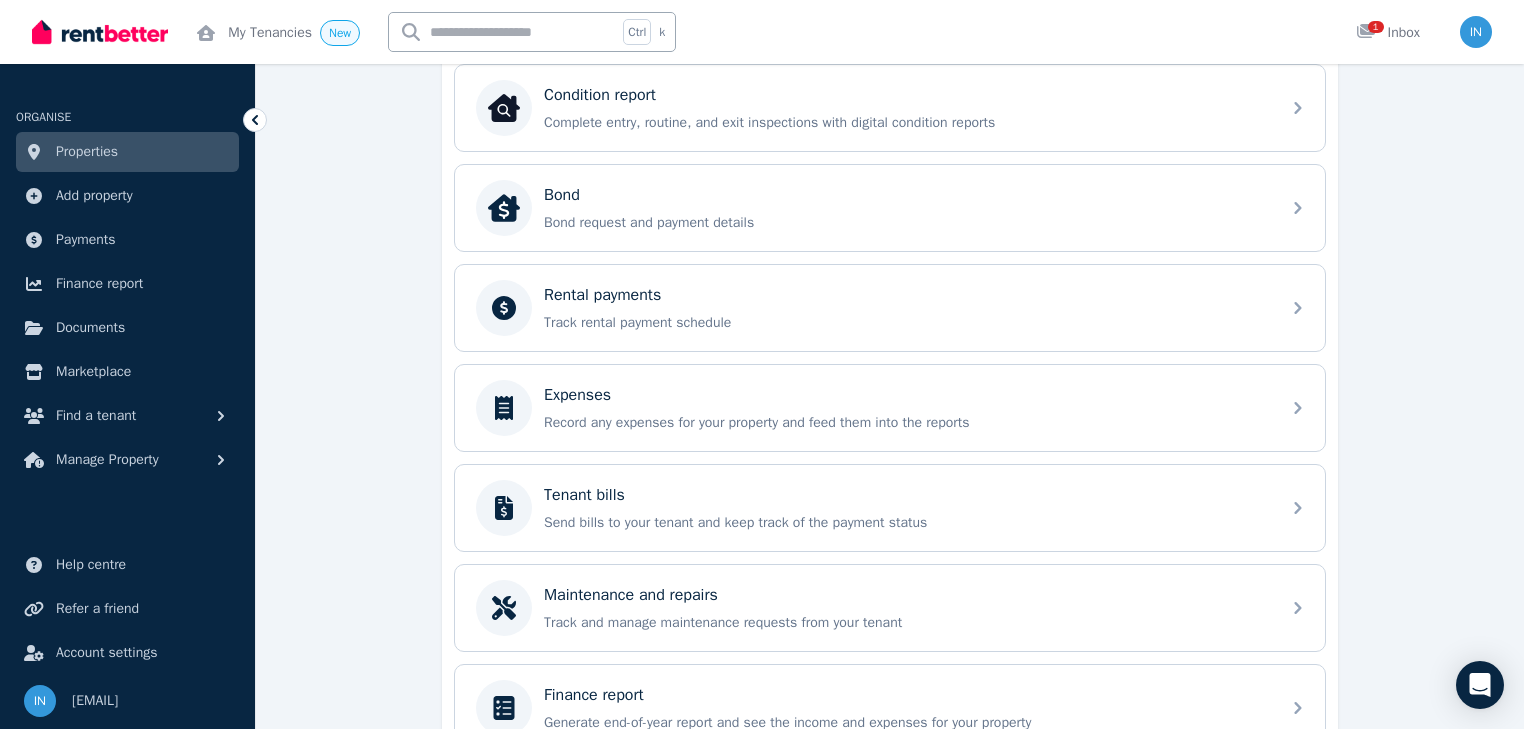 scroll, scrollTop: 800, scrollLeft: 0, axis: vertical 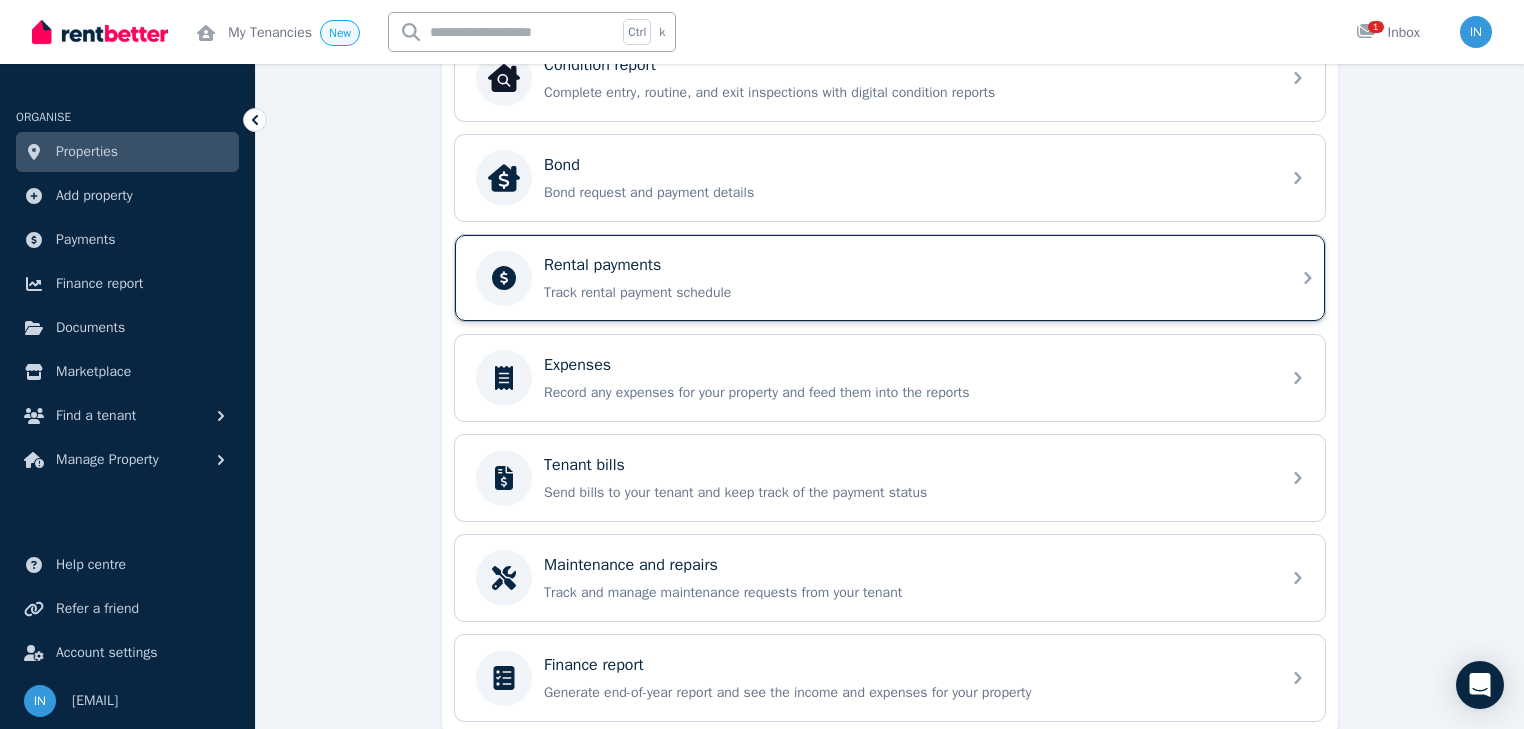 click on "Rental payments" at bounding box center (602, 265) 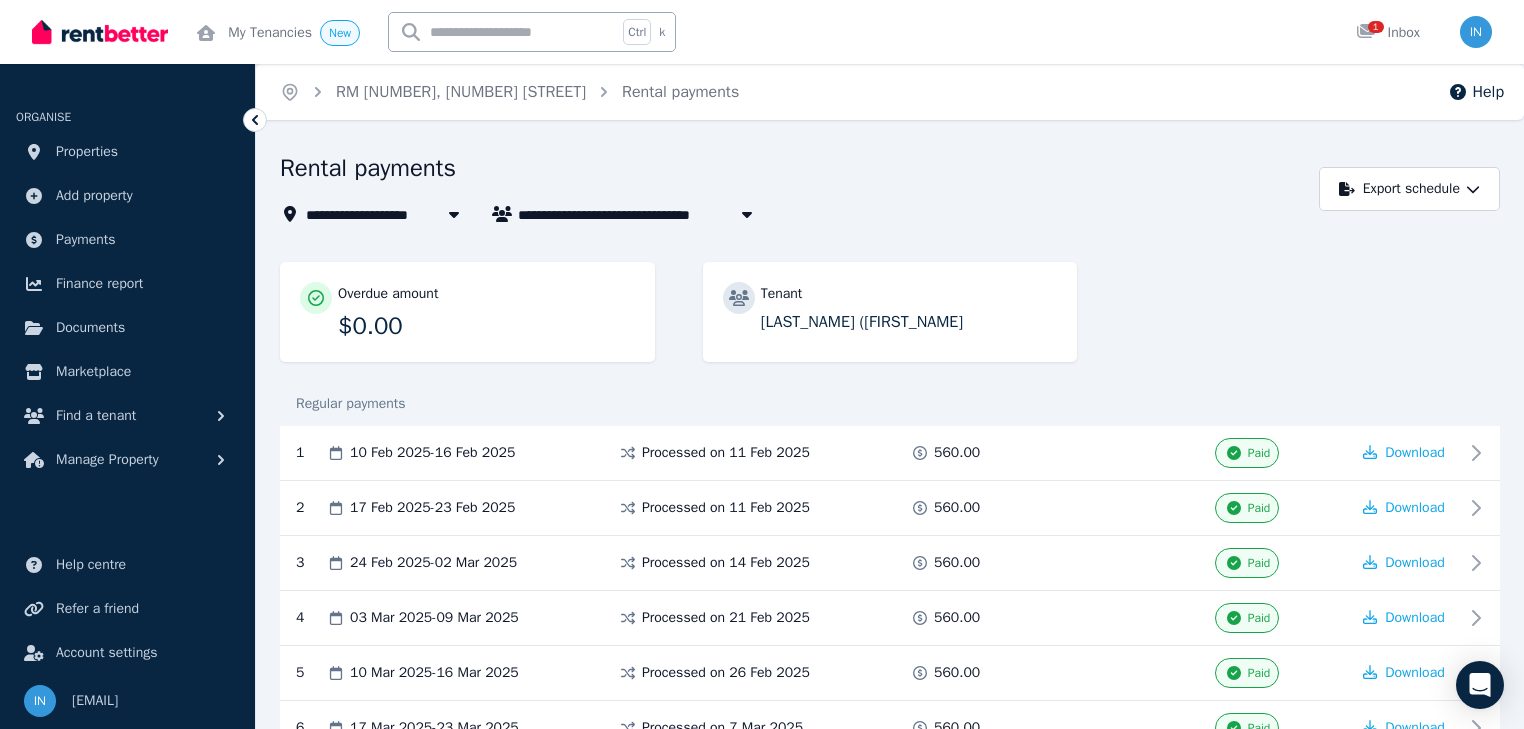 scroll, scrollTop: 0, scrollLeft: 0, axis: both 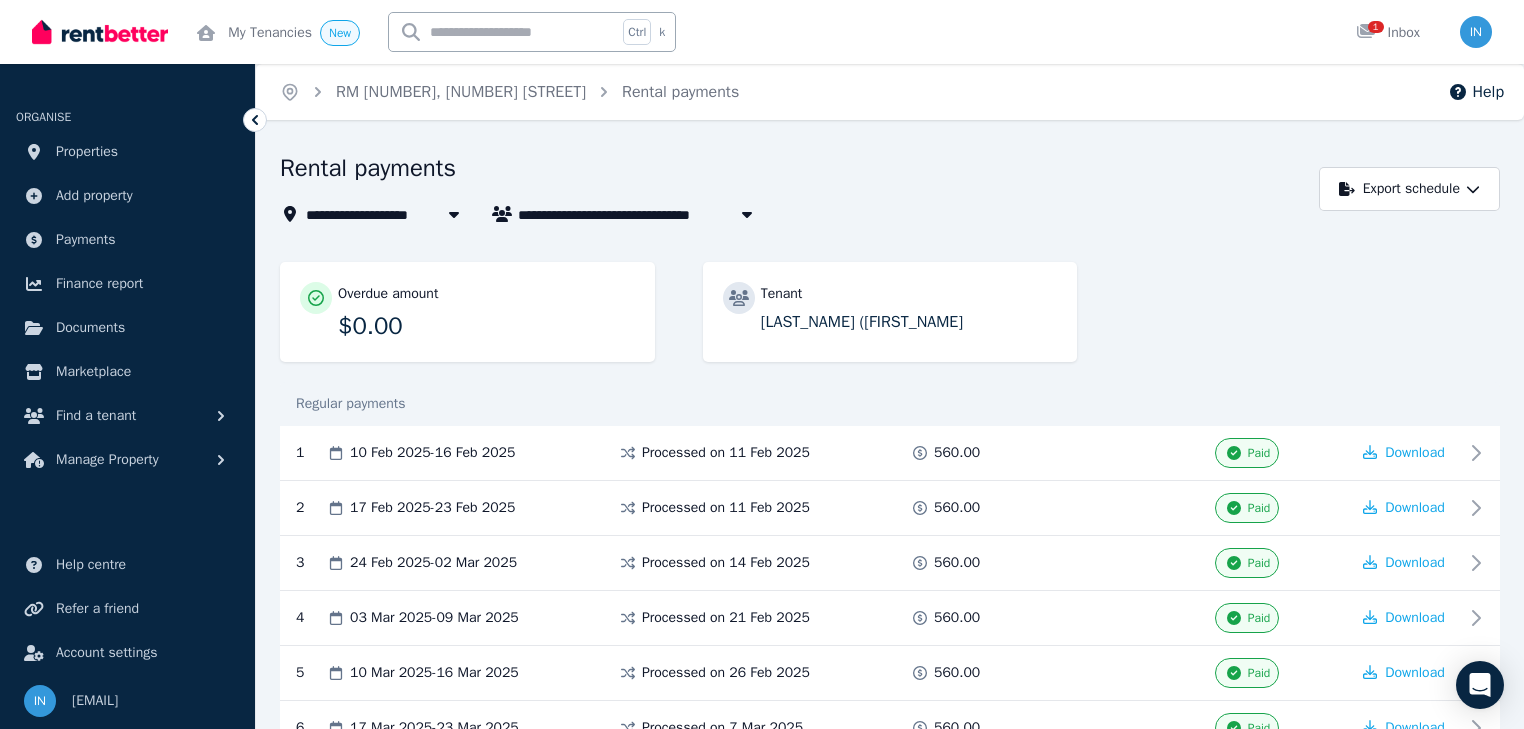 click on "[LAST_NAME] ([FIRST_NAME]" at bounding box center (624, 214) 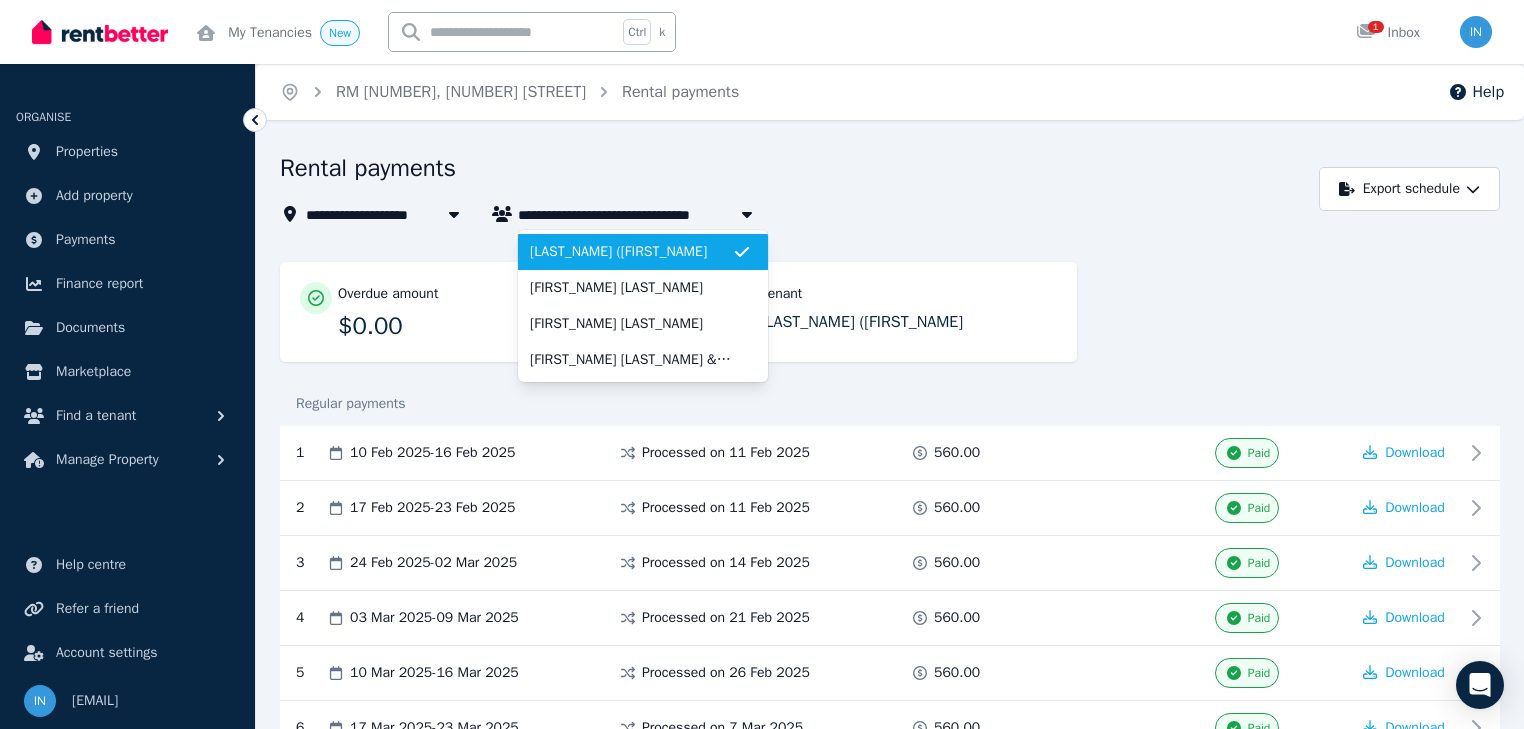click on "[LAST_NAME] ([FIRST_NAME]" at bounding box center [624, 214] 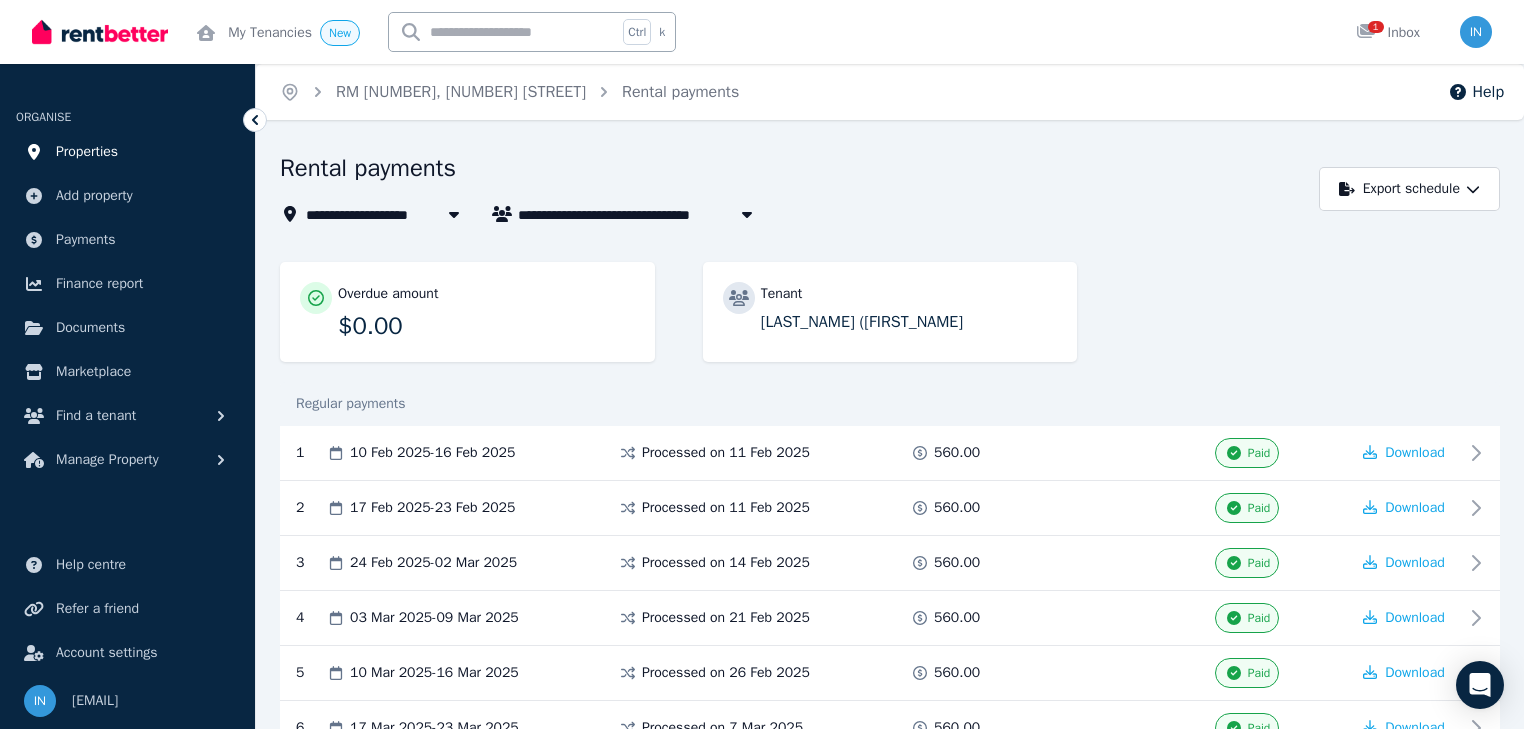 click on "Properties" at bounding box center (87, 152) 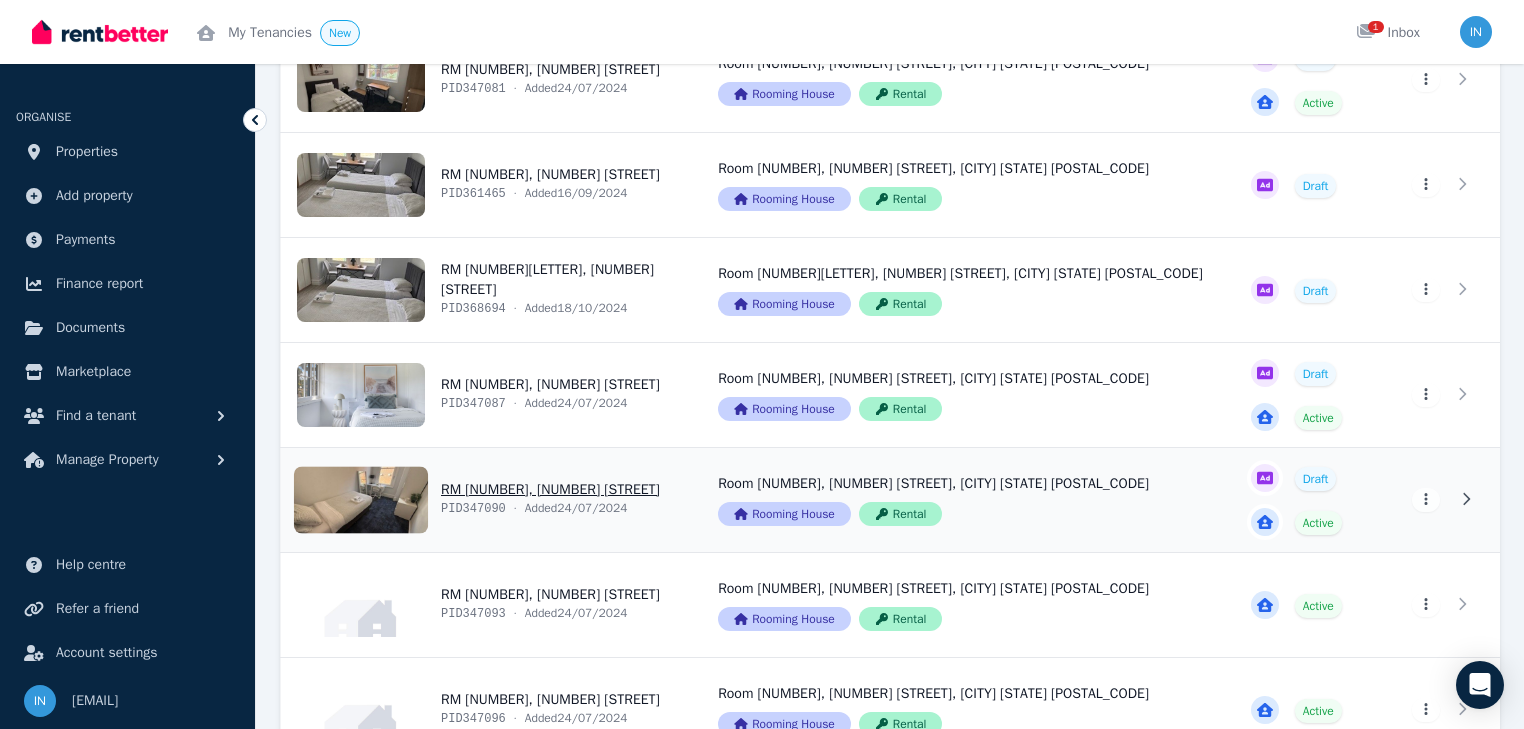 scroll, scrollTop: 1200, scrollLeft: 0, axis: vertical 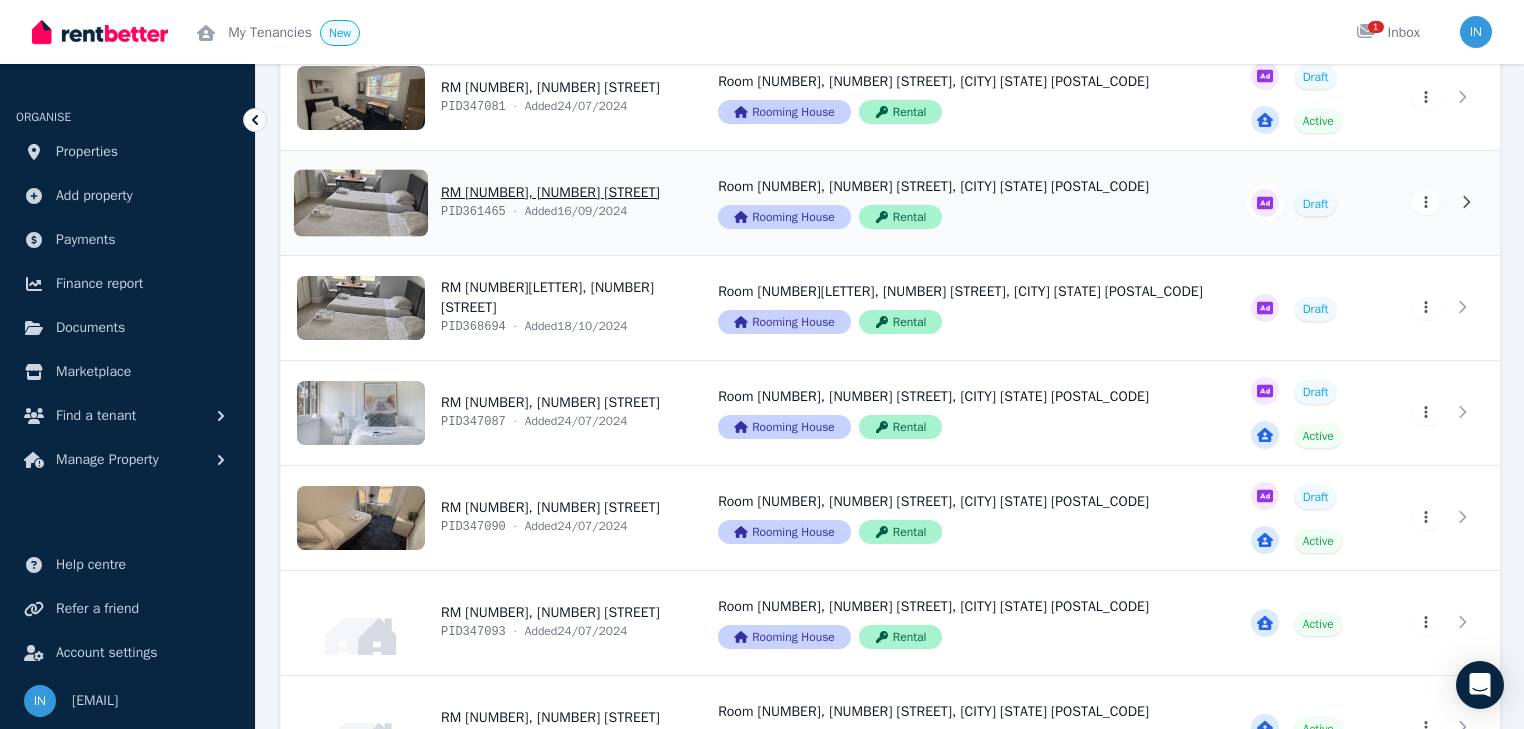 click on "View property details" at bounding box center (487, 203) 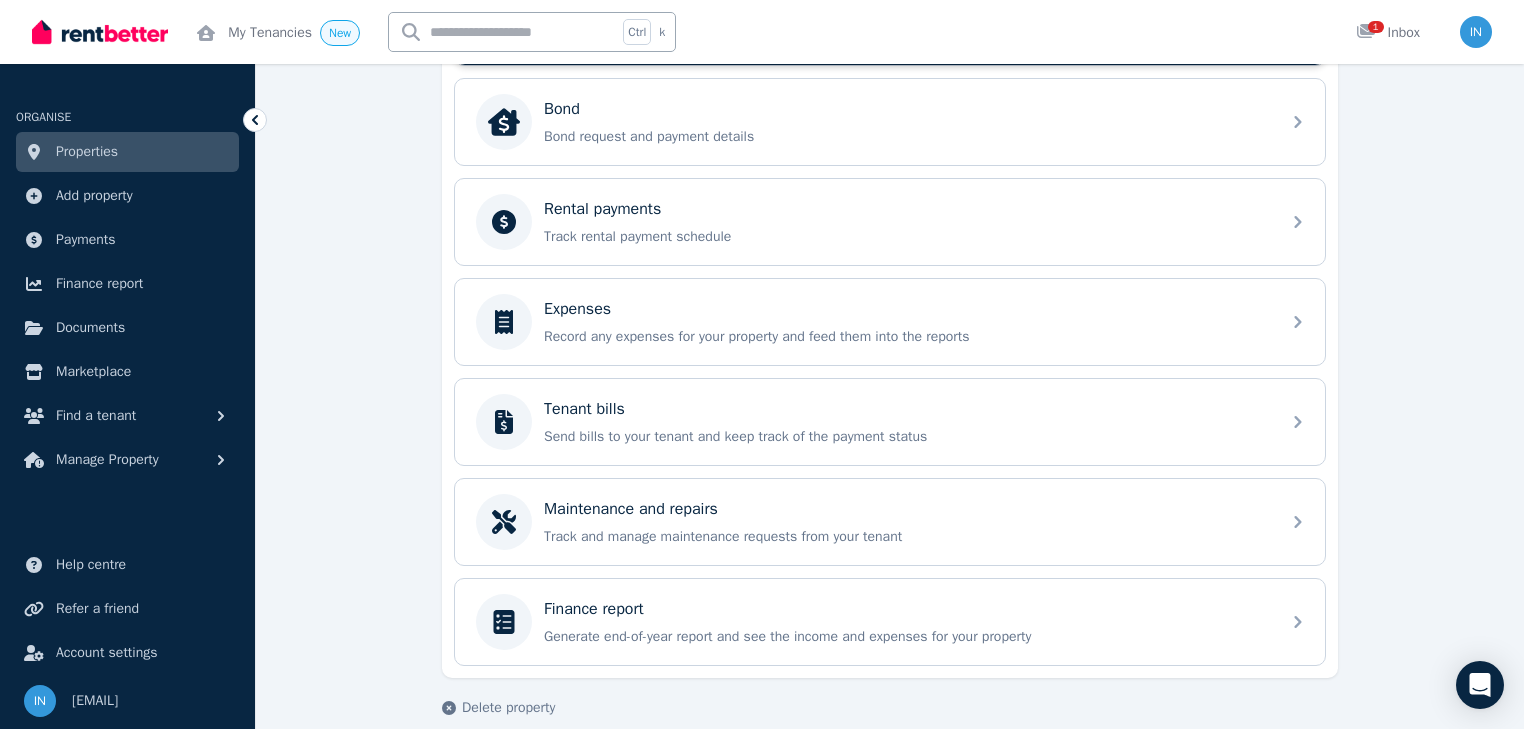scroll, scrollTop: 872, scrollLeft: 0, axis: vertical 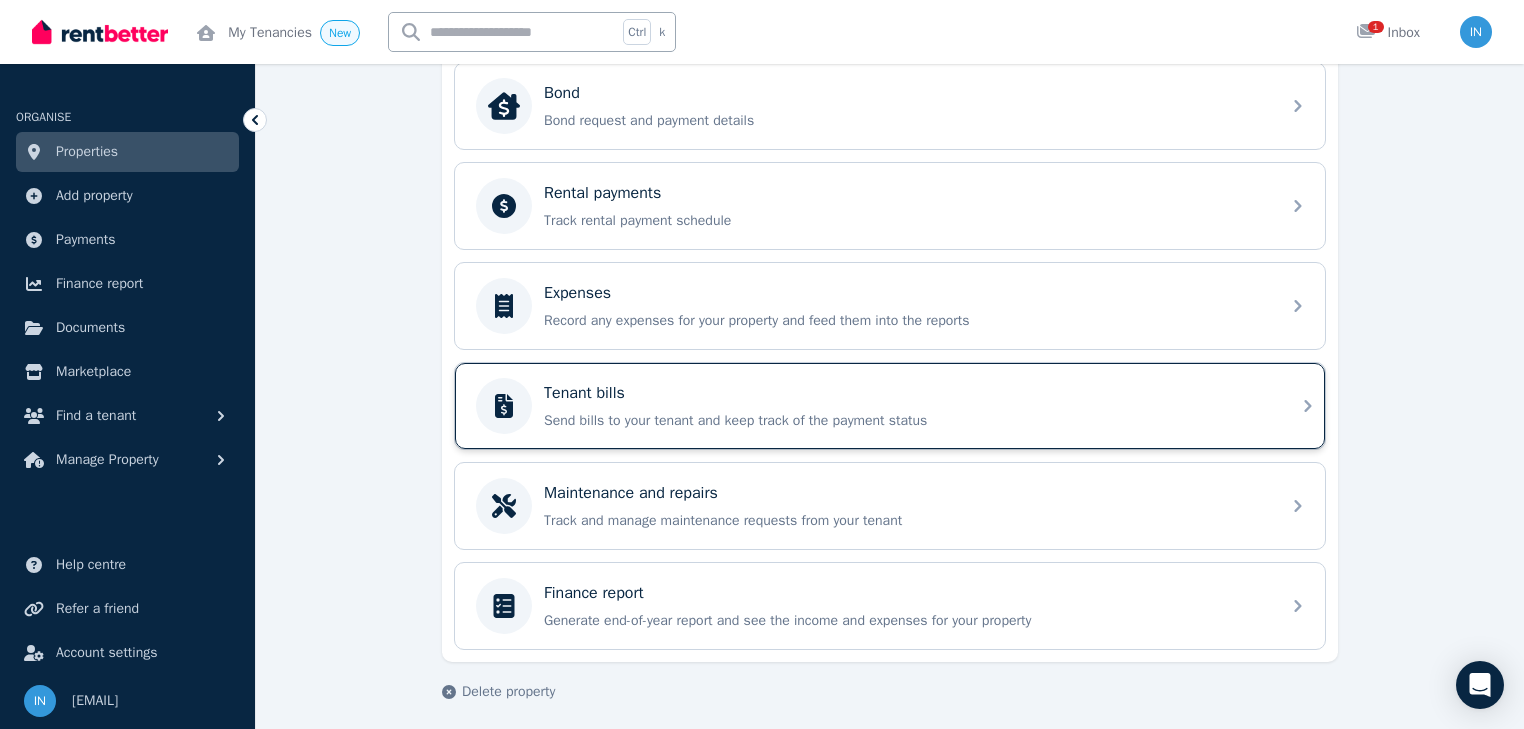 click on "Tenant bills" at bounding box center (906, 393) 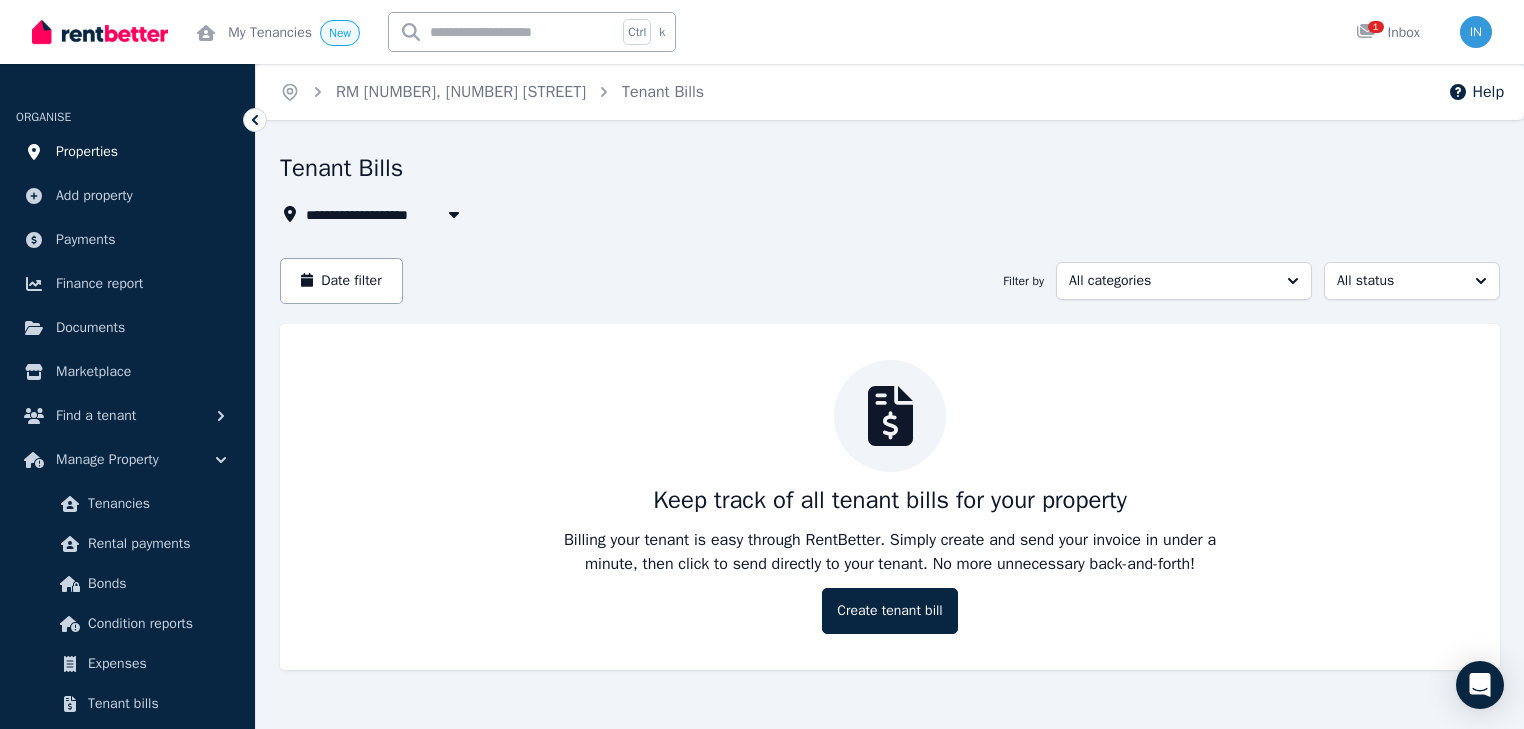 click on "Properties" at bounding box center (87, 152) 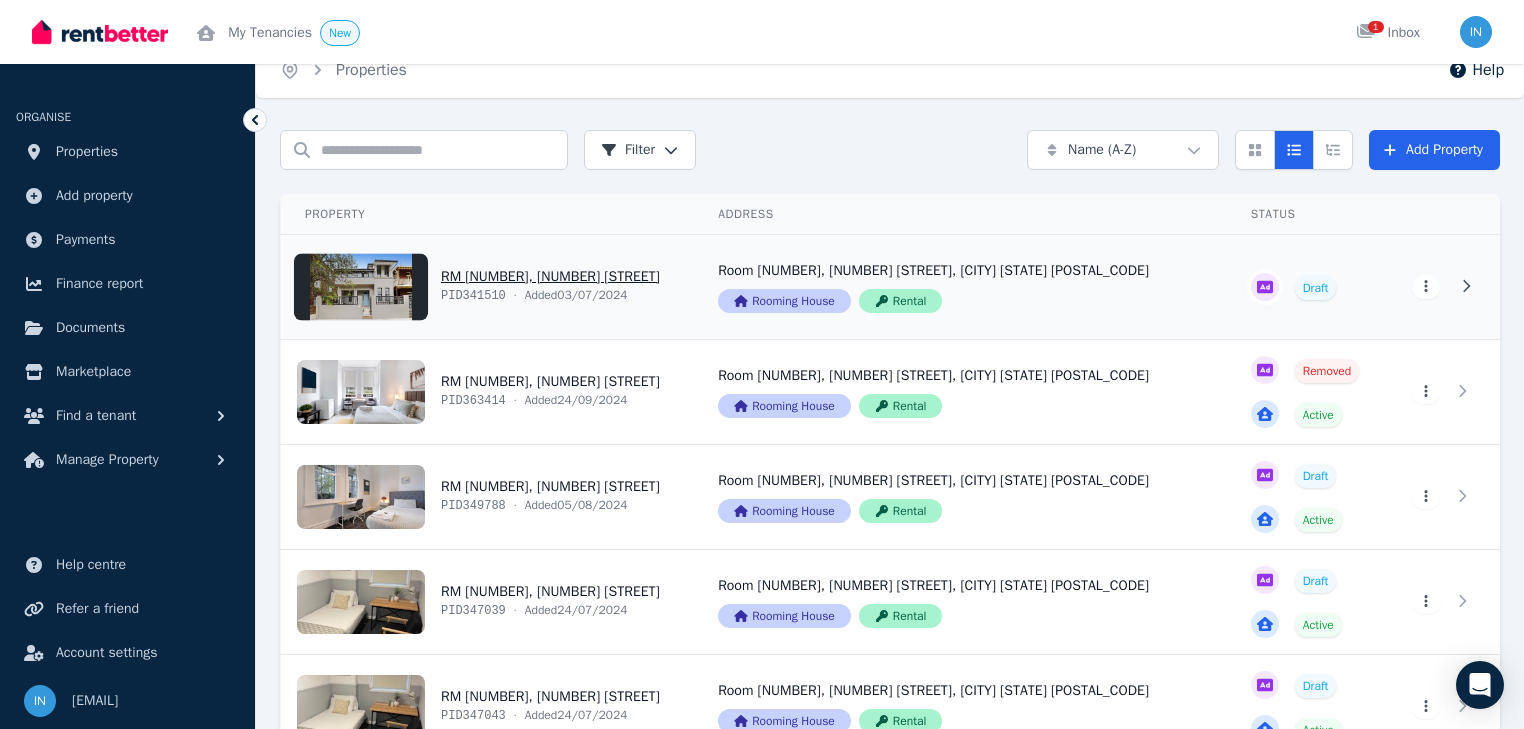 scroll, scrollTop: 0, scrollLeft: 0, axis: both 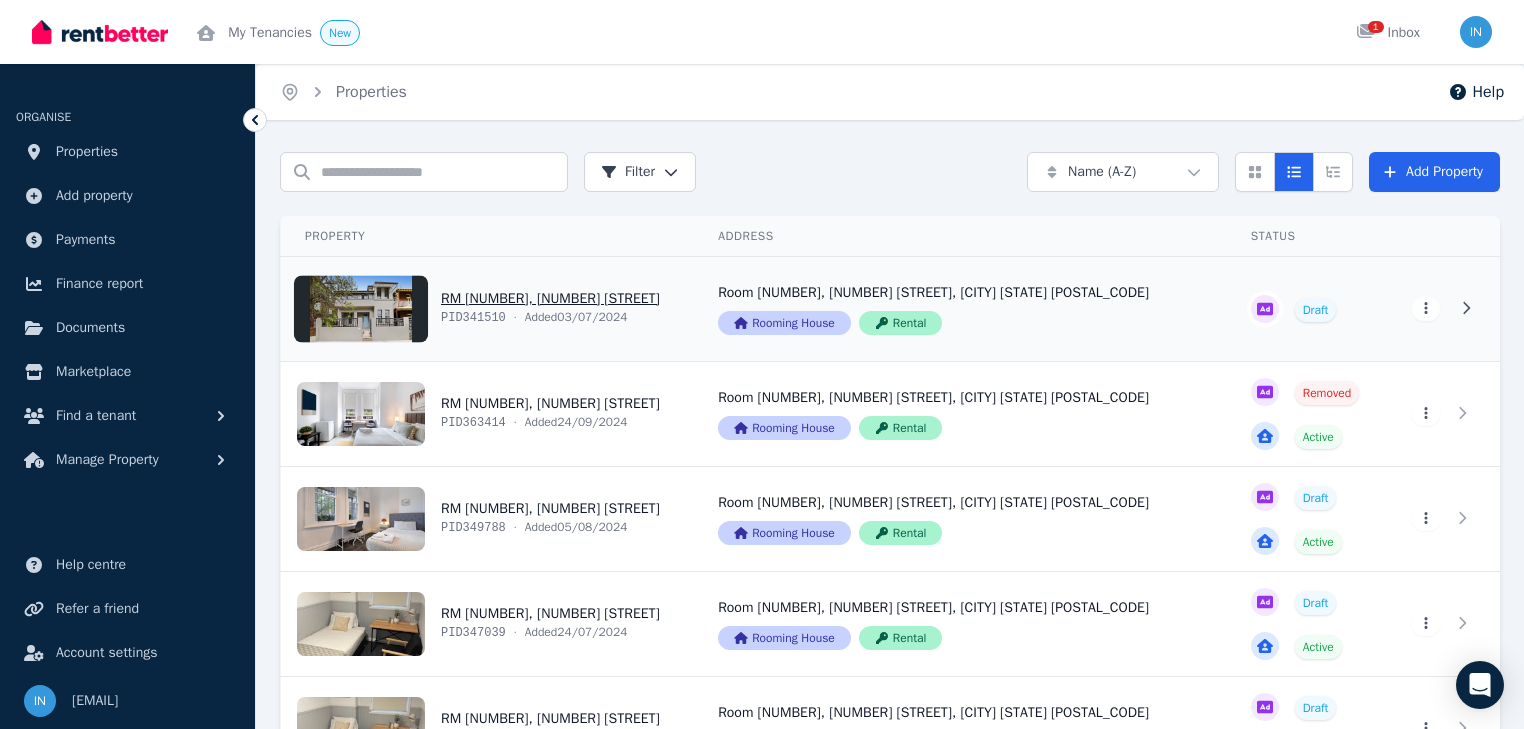 click on "View property details" at bounding box center [487, 309] 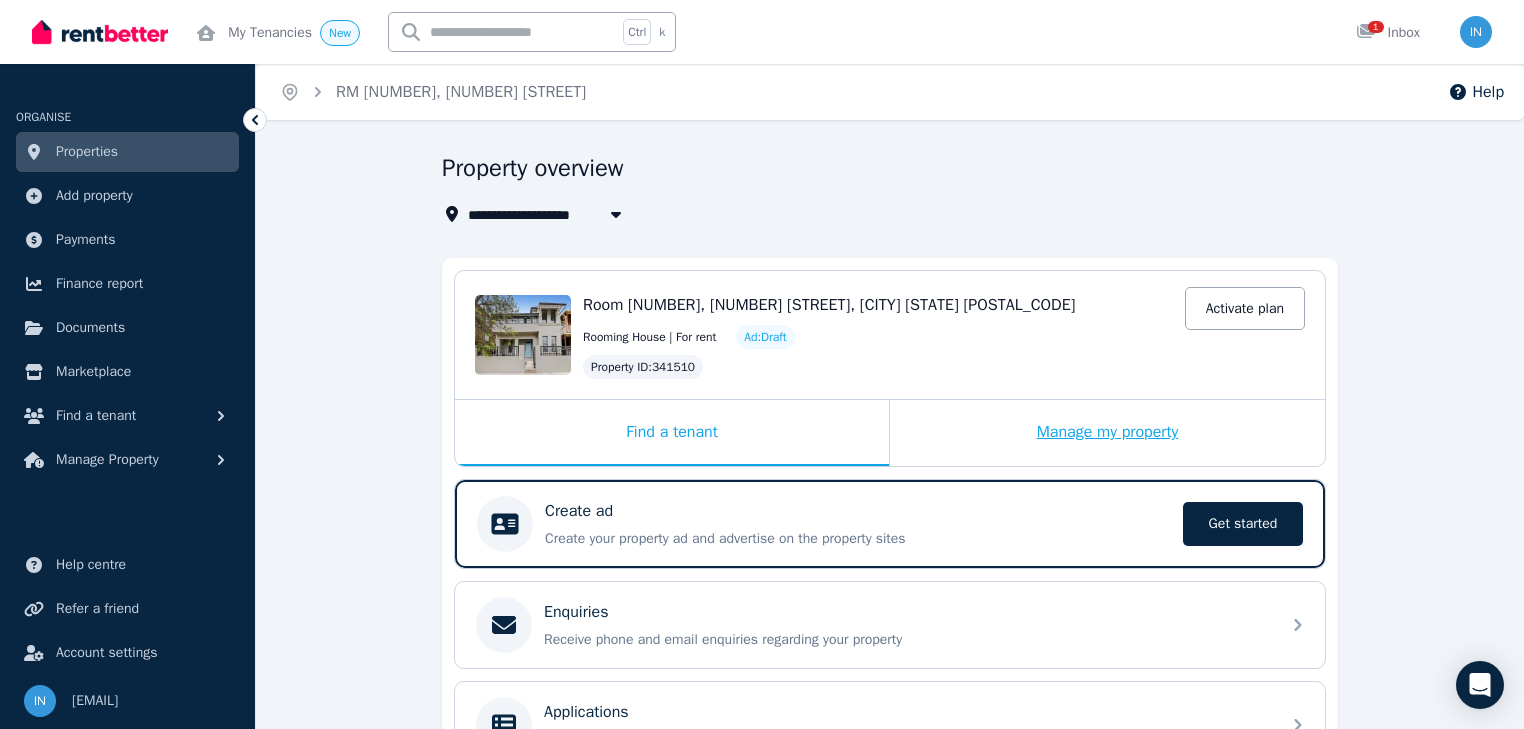 click on "Manage my property" at bounding box center [1107, 433] 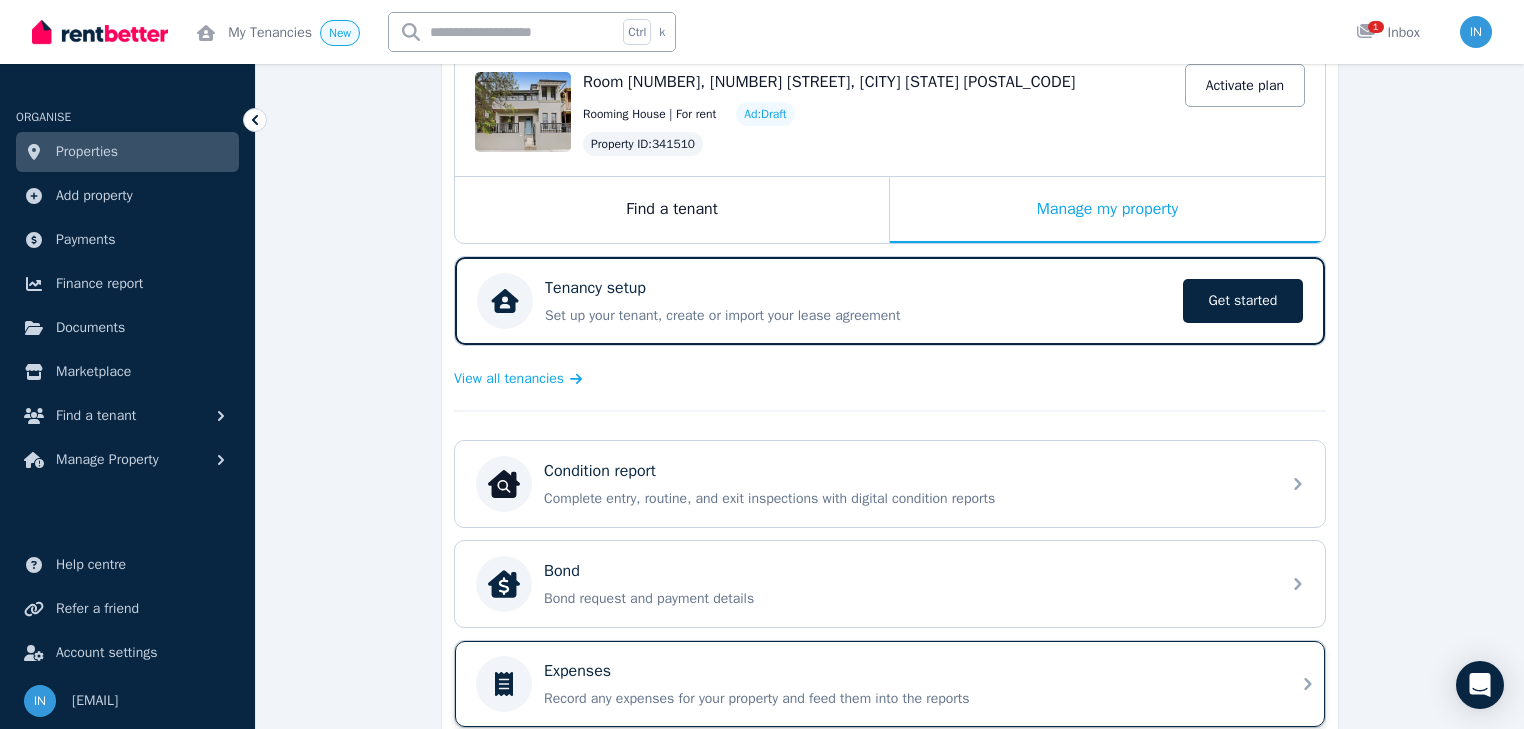 scroll, scrollTop: 400, scrollLeft: 0, axis: vertical 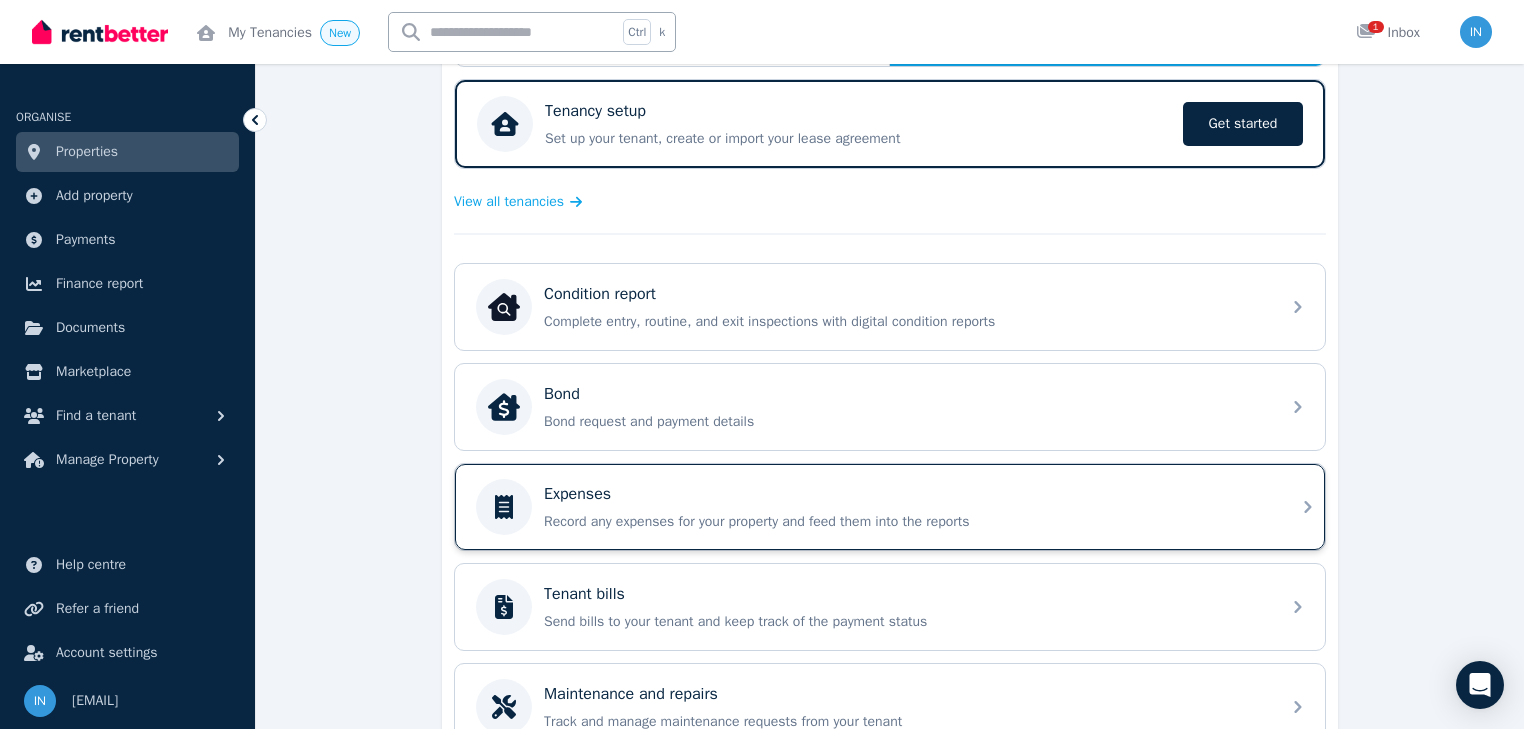 click on "Expenses" at bounding box center [906, 494] 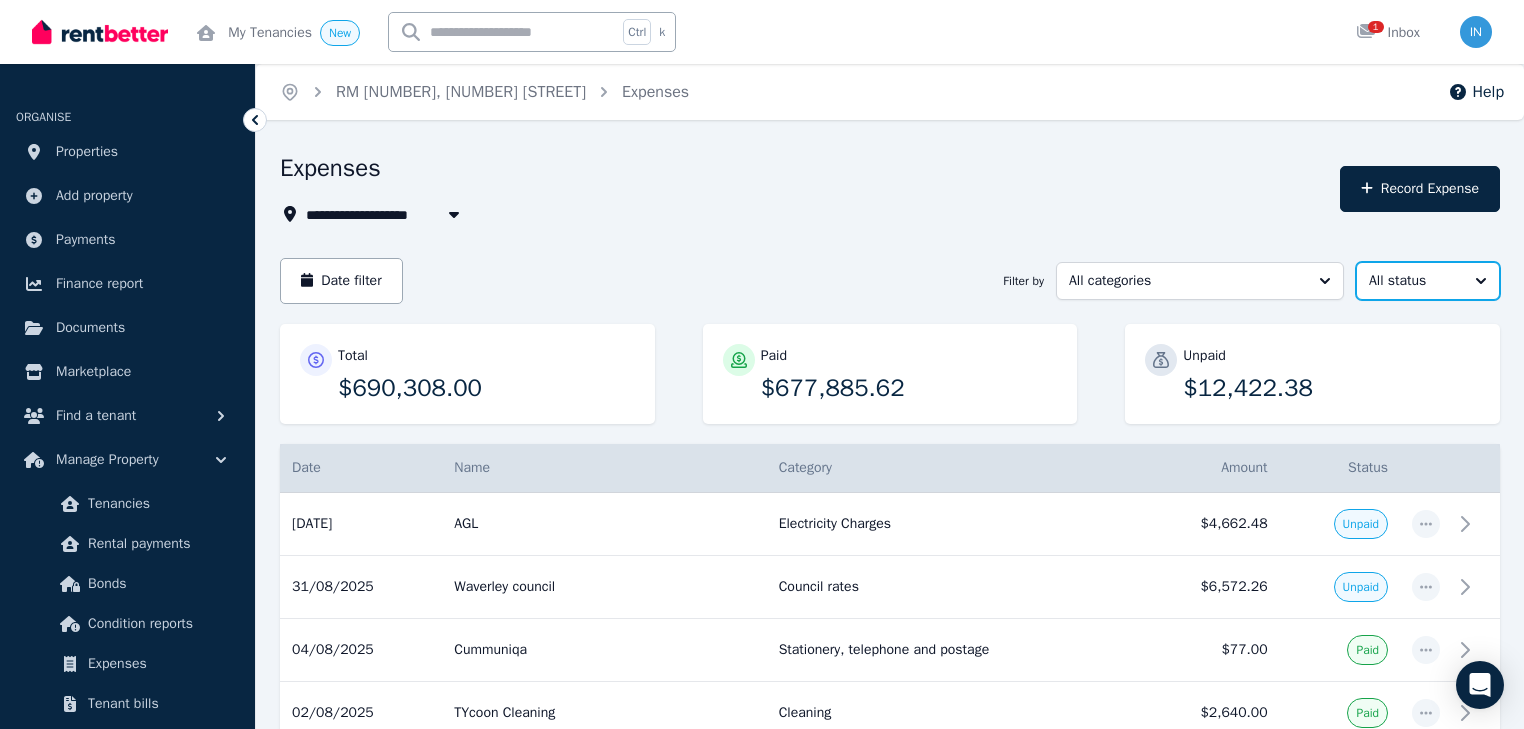 click on "All status" at bounding box center [1428, 281] 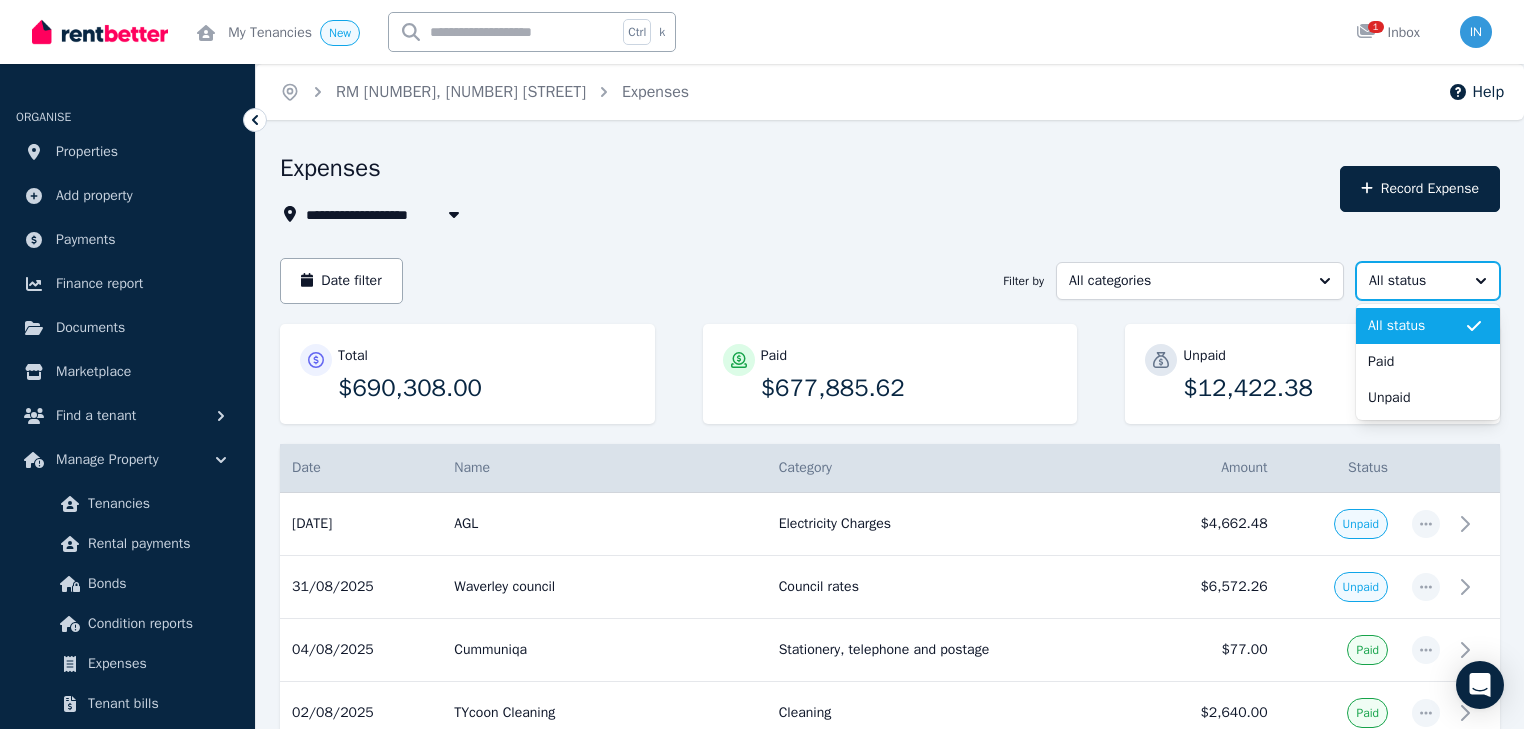 click on "All status" at bounding box center [1428, 281] 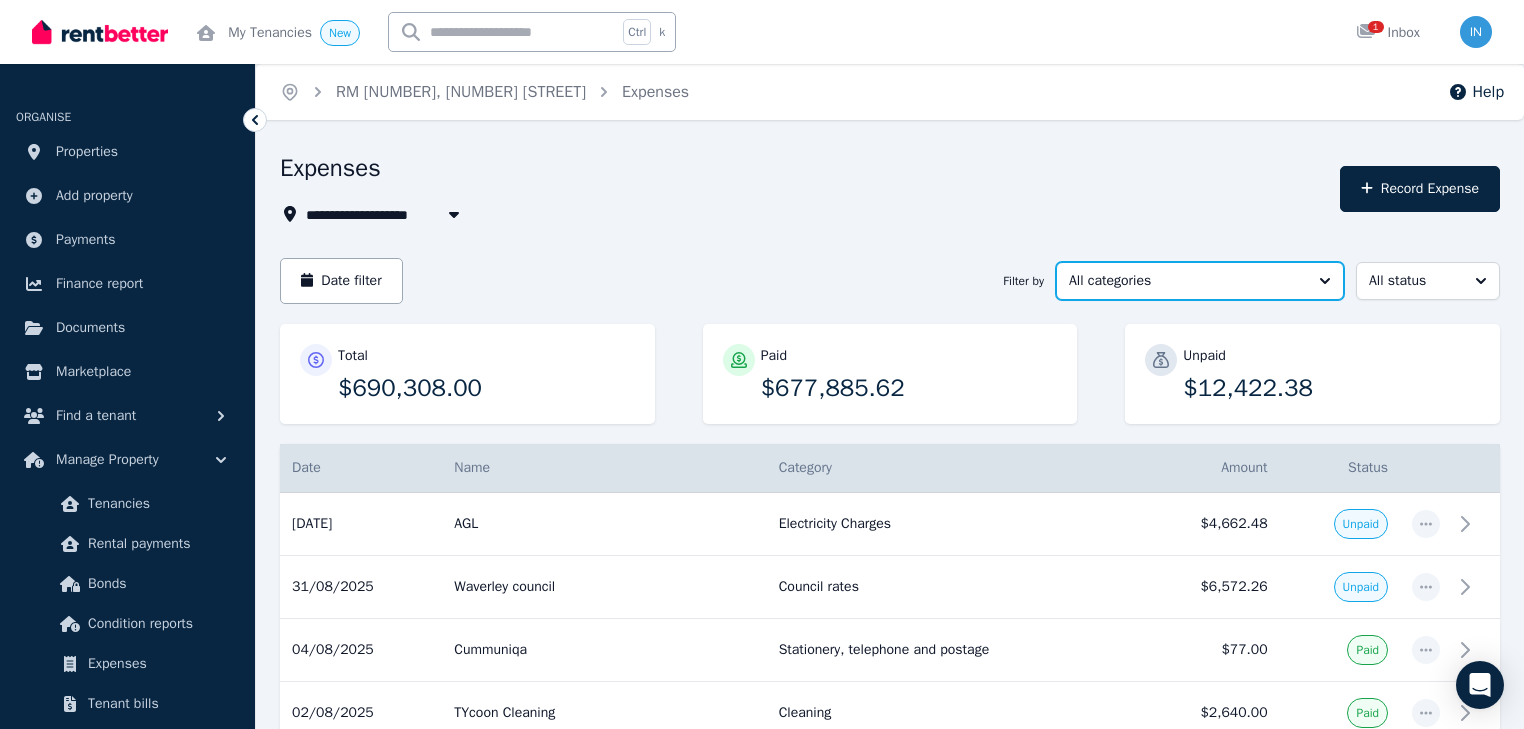 click on "All categories" at bounding box center (1200, 281) 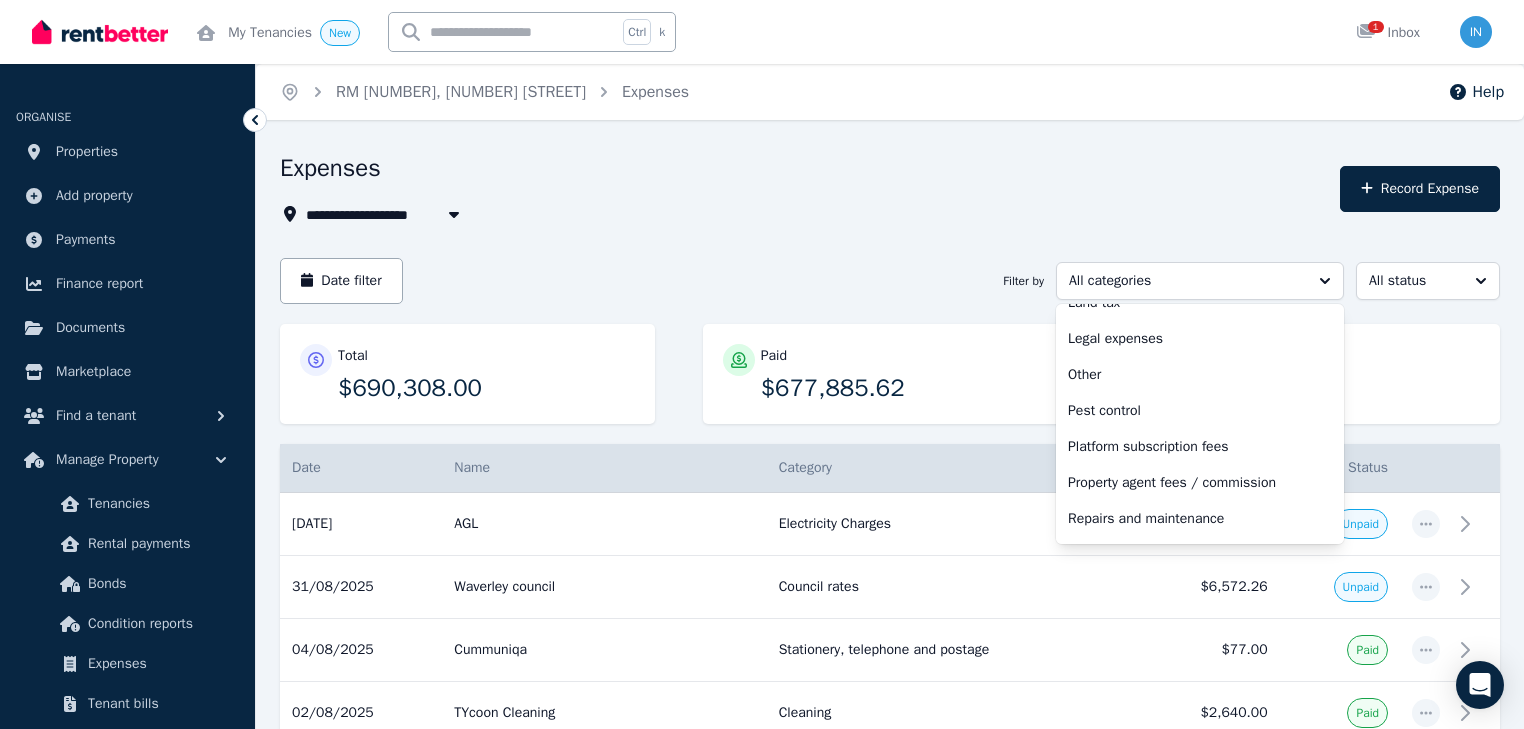 scroll, scrollTop: 640, scrollLeft: 0, axis: vertical 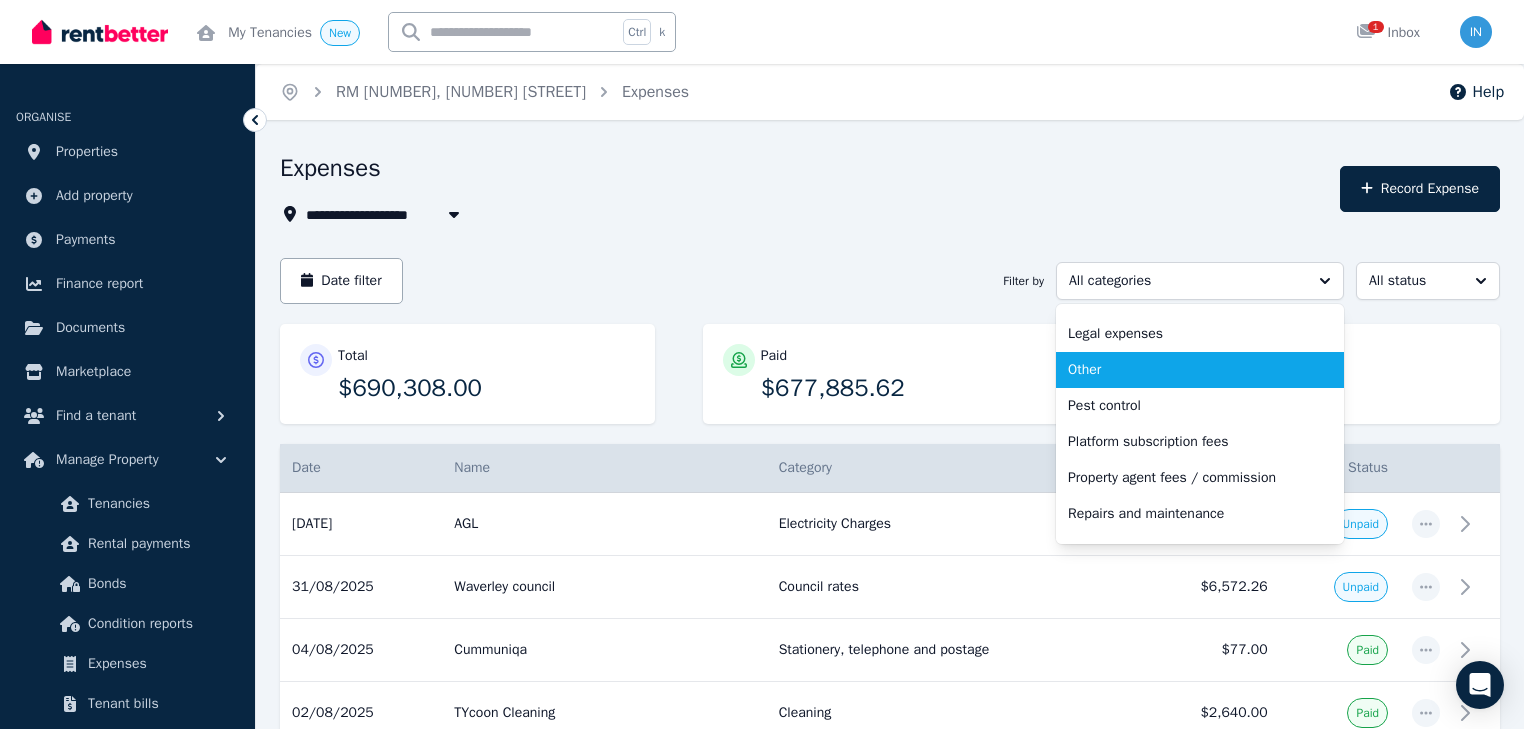 click on "Other" at bounding box center [1188, 370] 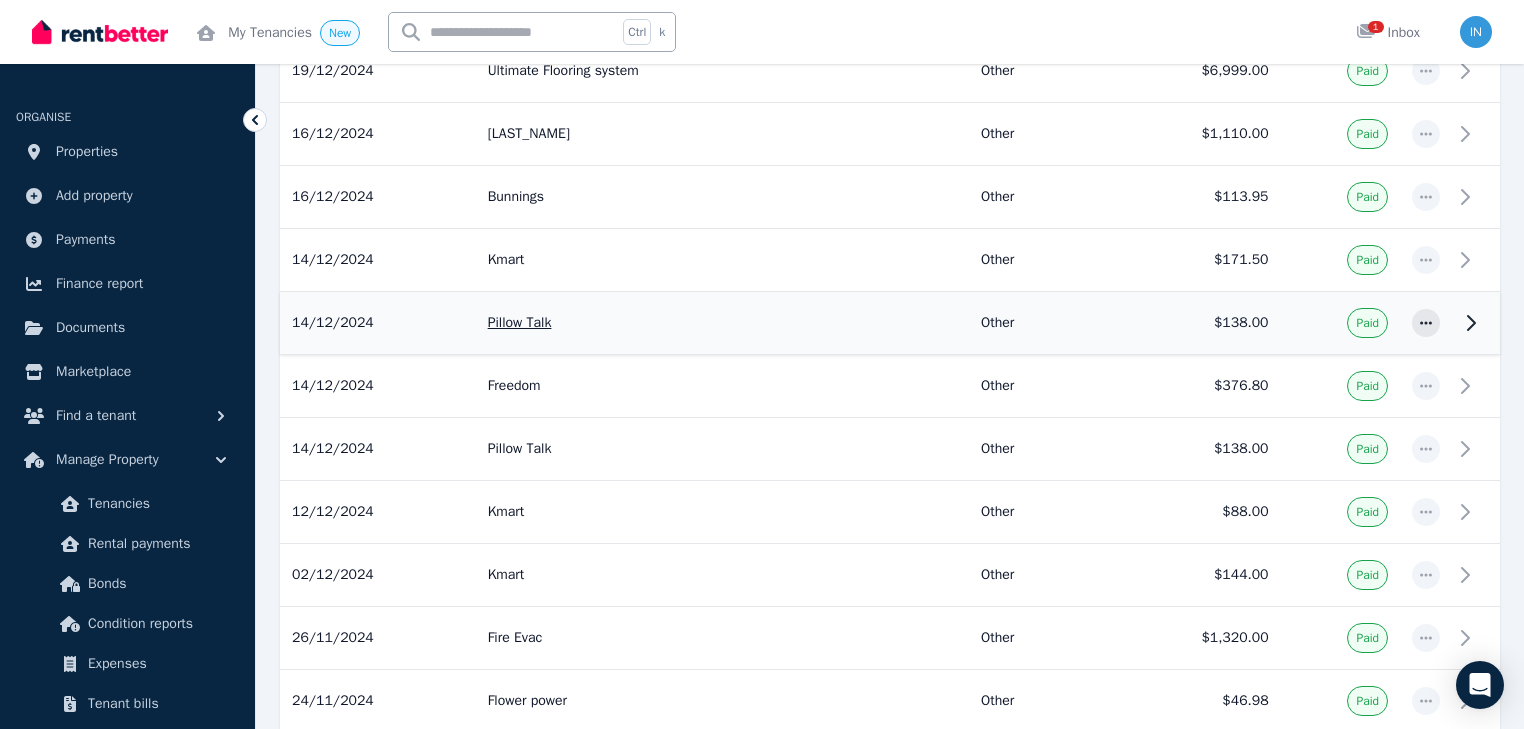 scroll, scrollTop: 3027, scrollLeft: 0, axis: vertical 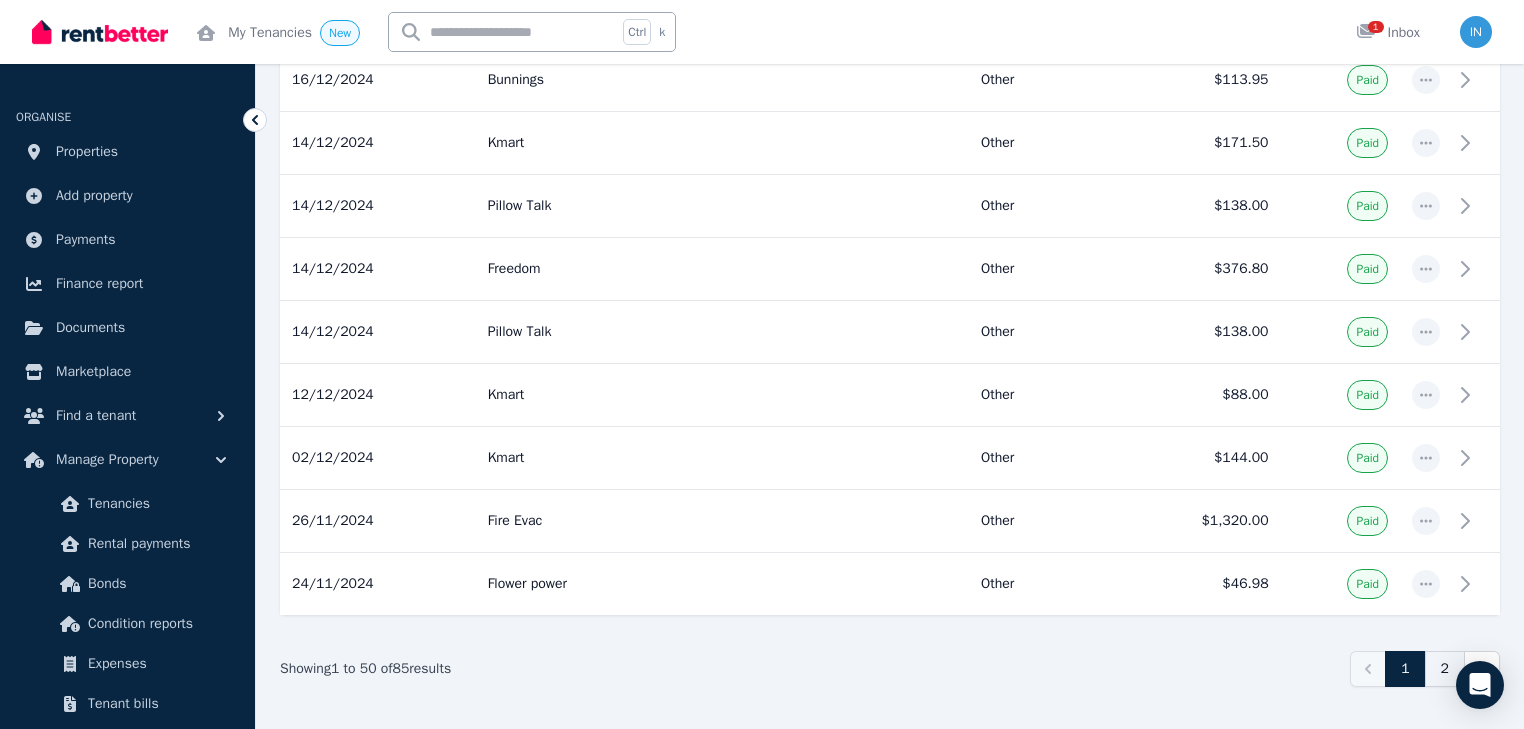 click on "2" at bounding box center (1445, 669) 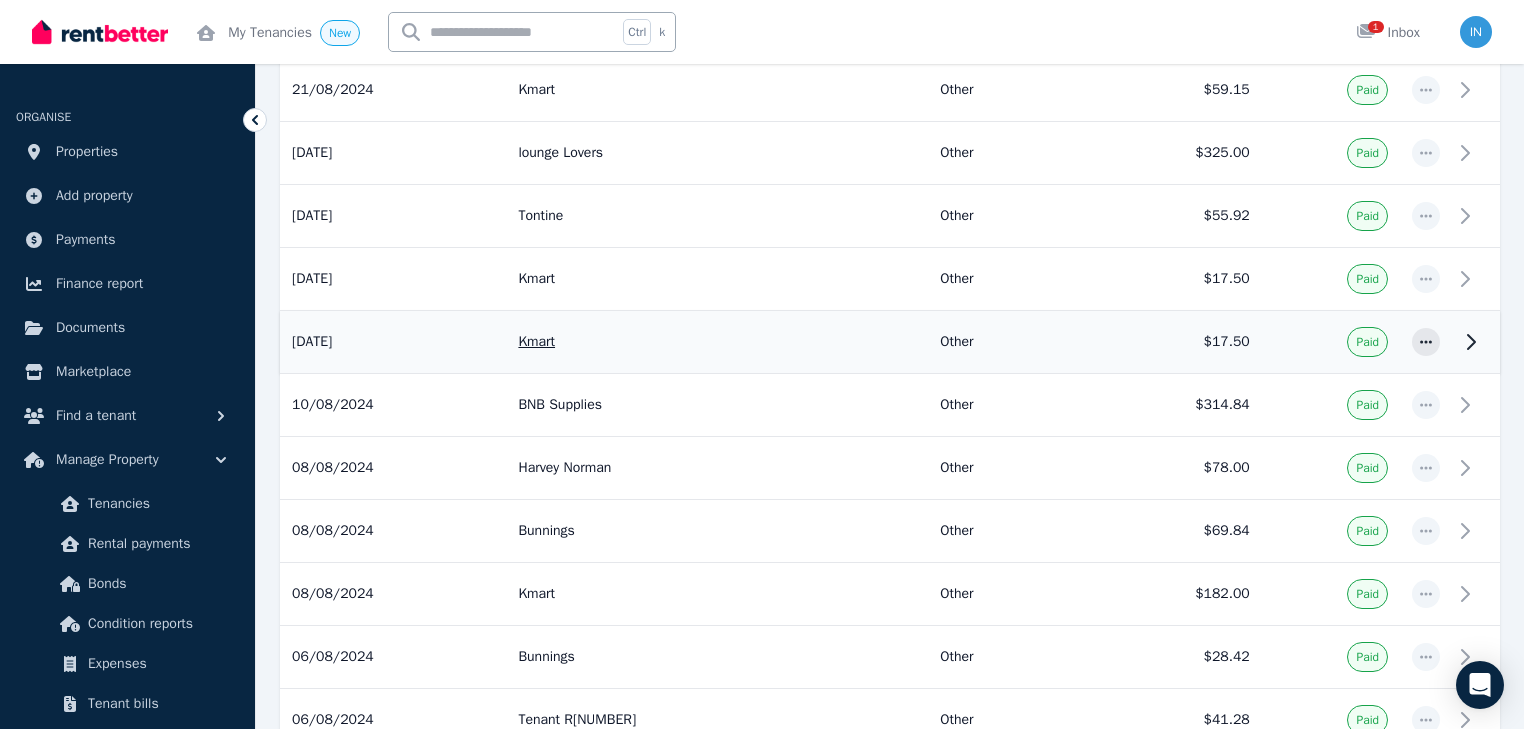 scroll, scrollTop: 1531, scrollLeft: 0, axis: vertical 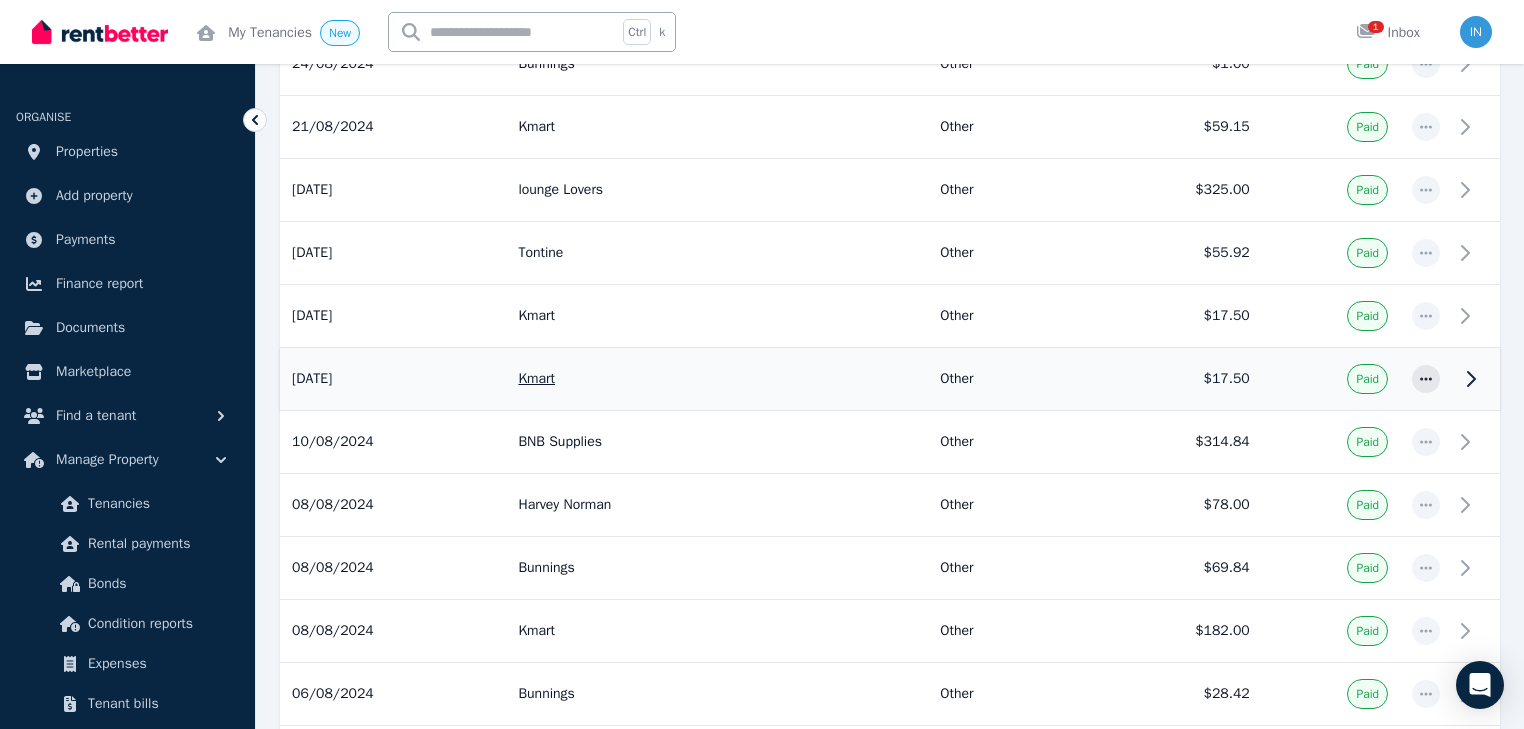 click 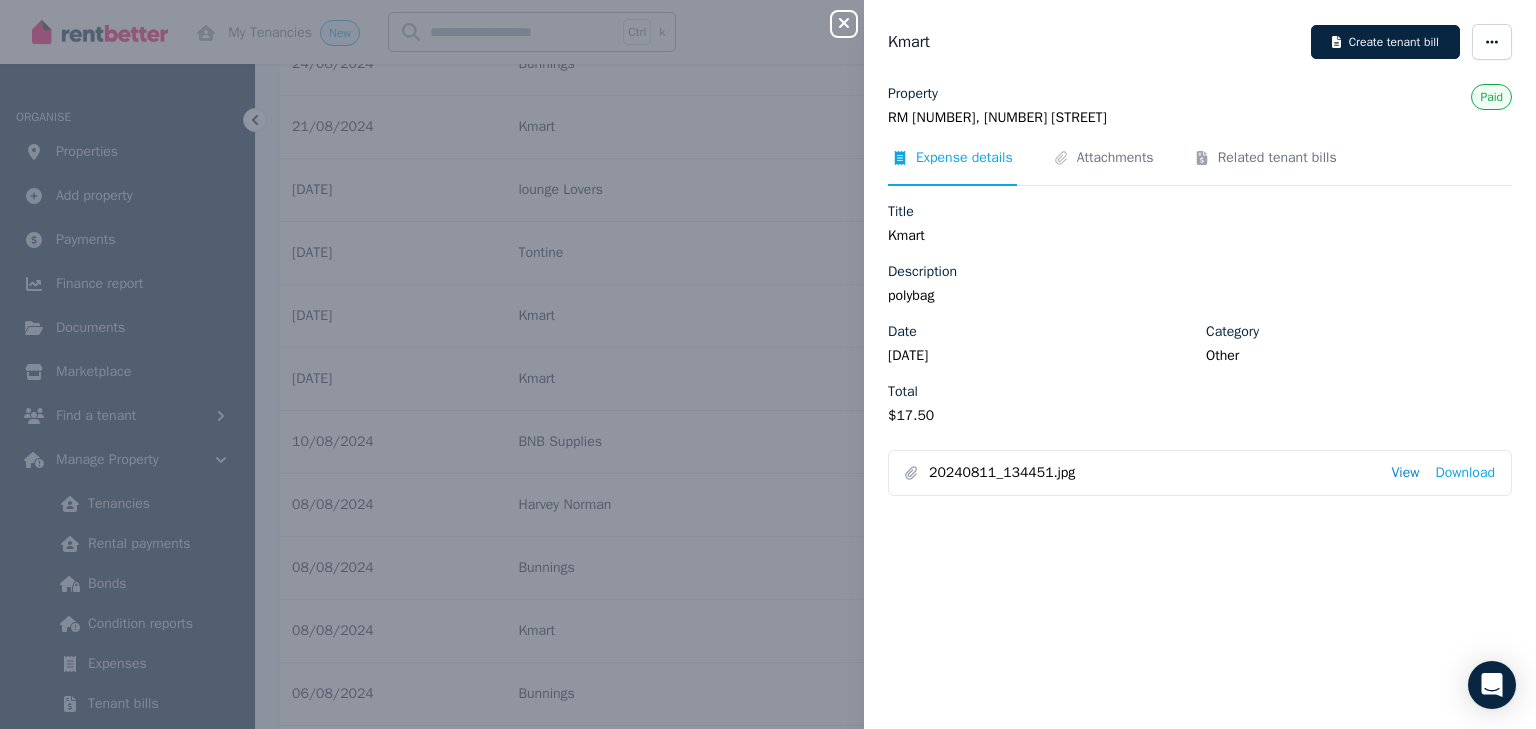 click on "View" at bounding box center [1405, 473] 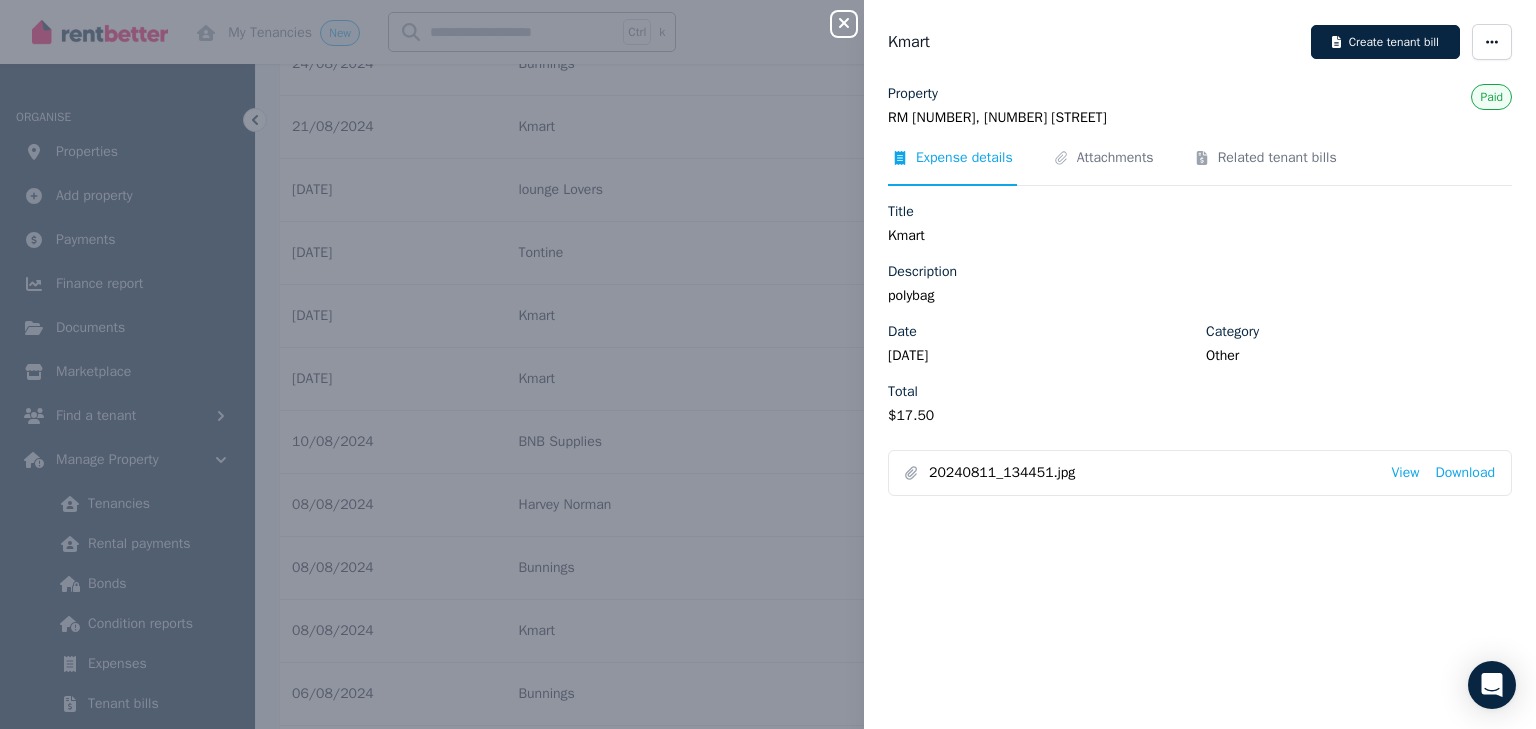 click on "Close panel" at bounding box center (852, 18) 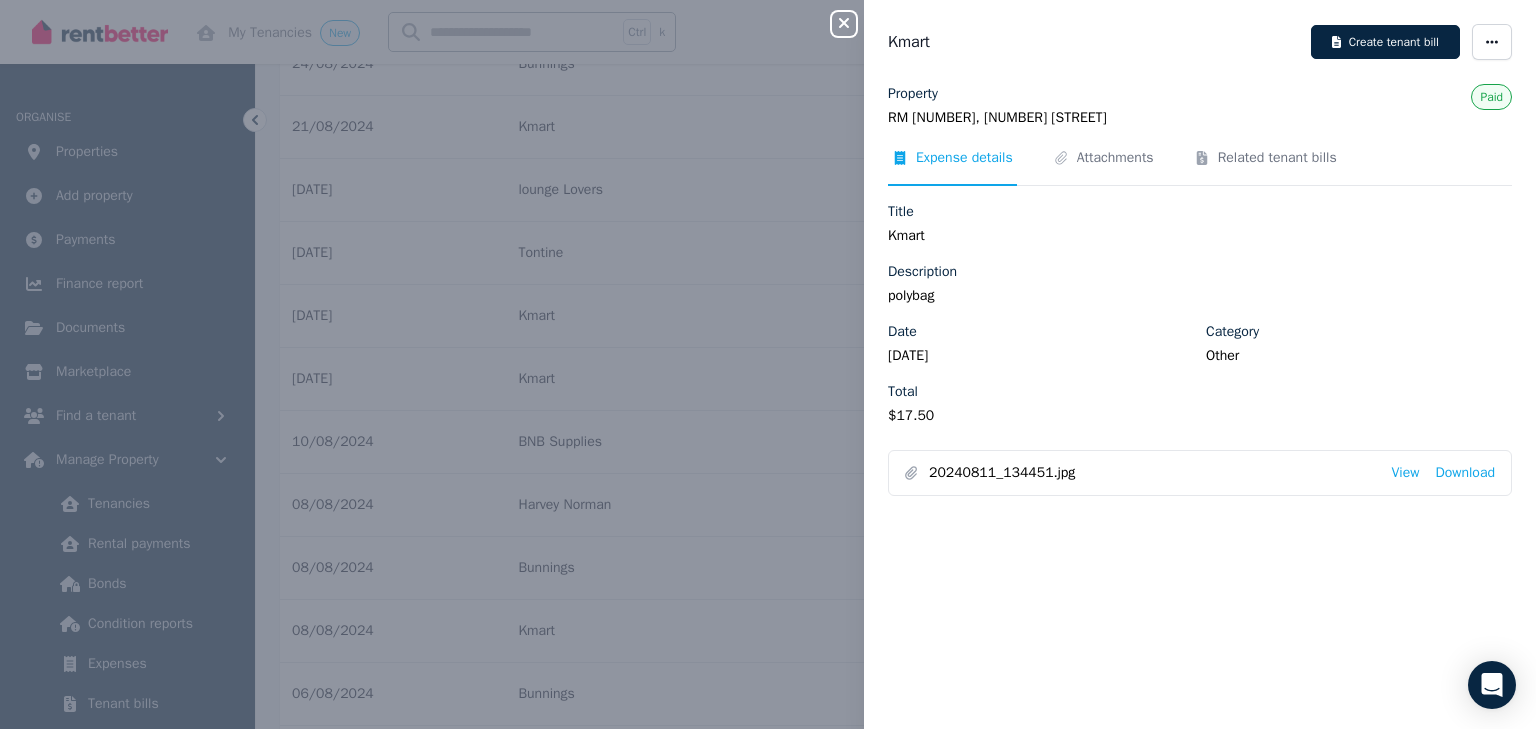 click 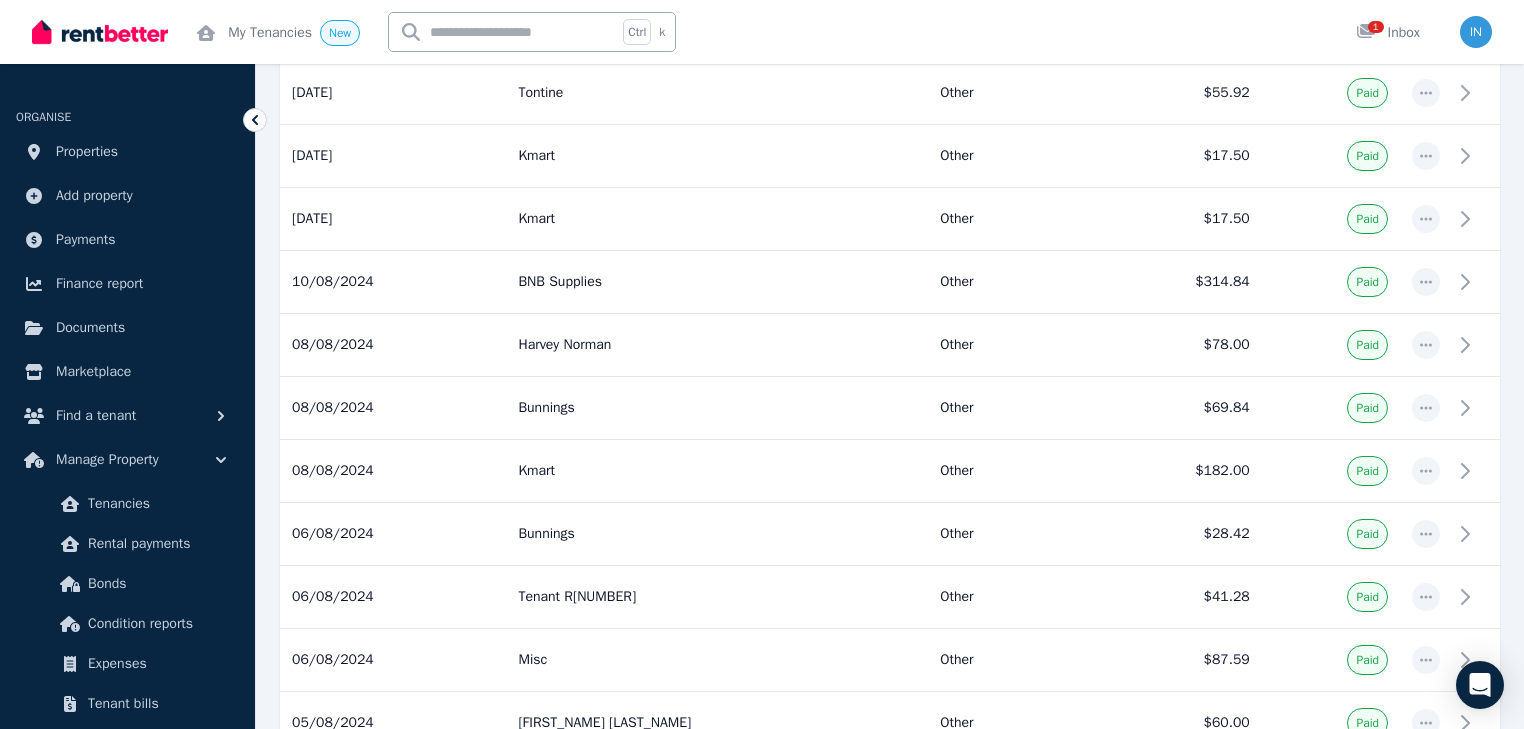 scroll, scrollTop: 1611, scrollLeft: 0, axis: vertical 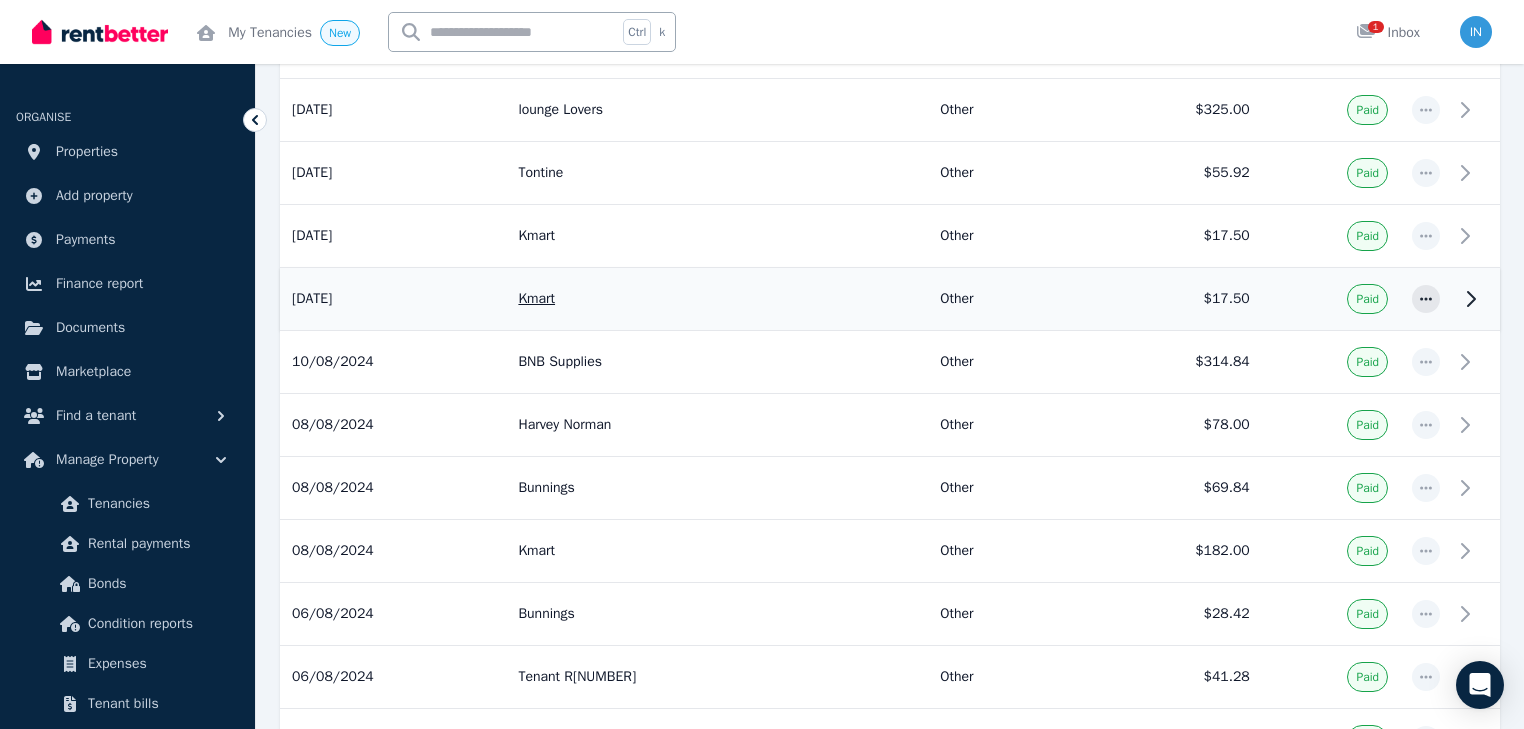 click 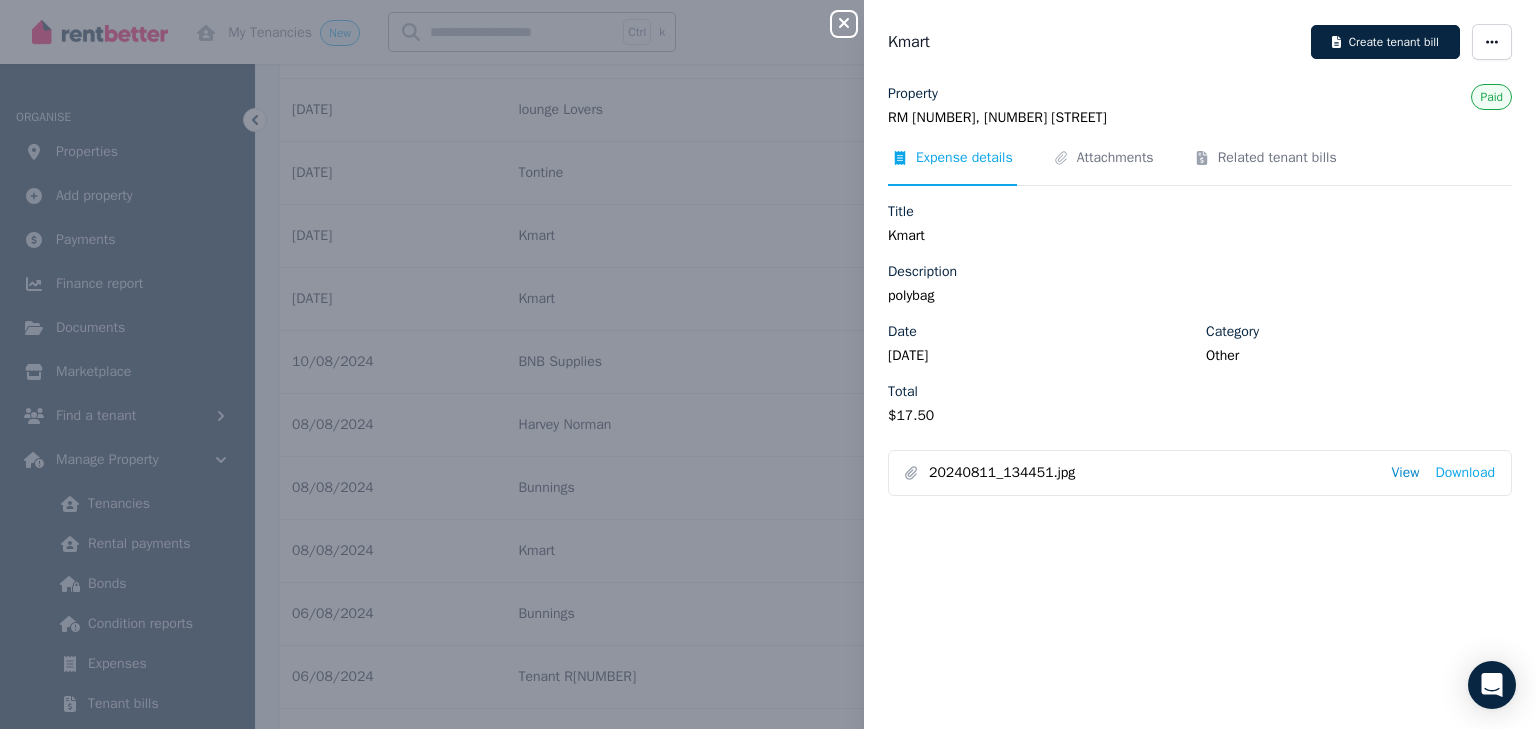 click on "View" at bounding box center (1405, 473) 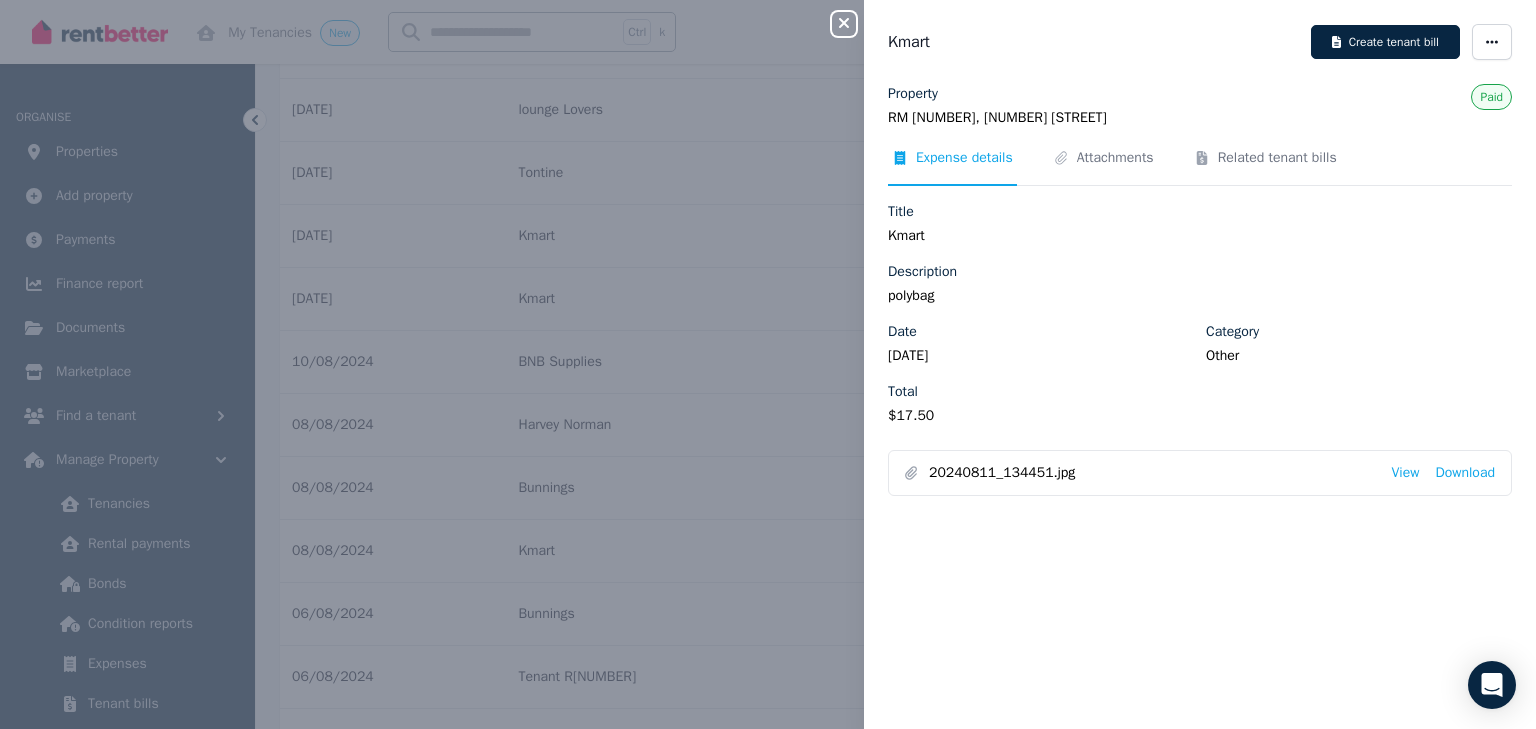click on "Close panel" at bounding box center [852, 18] 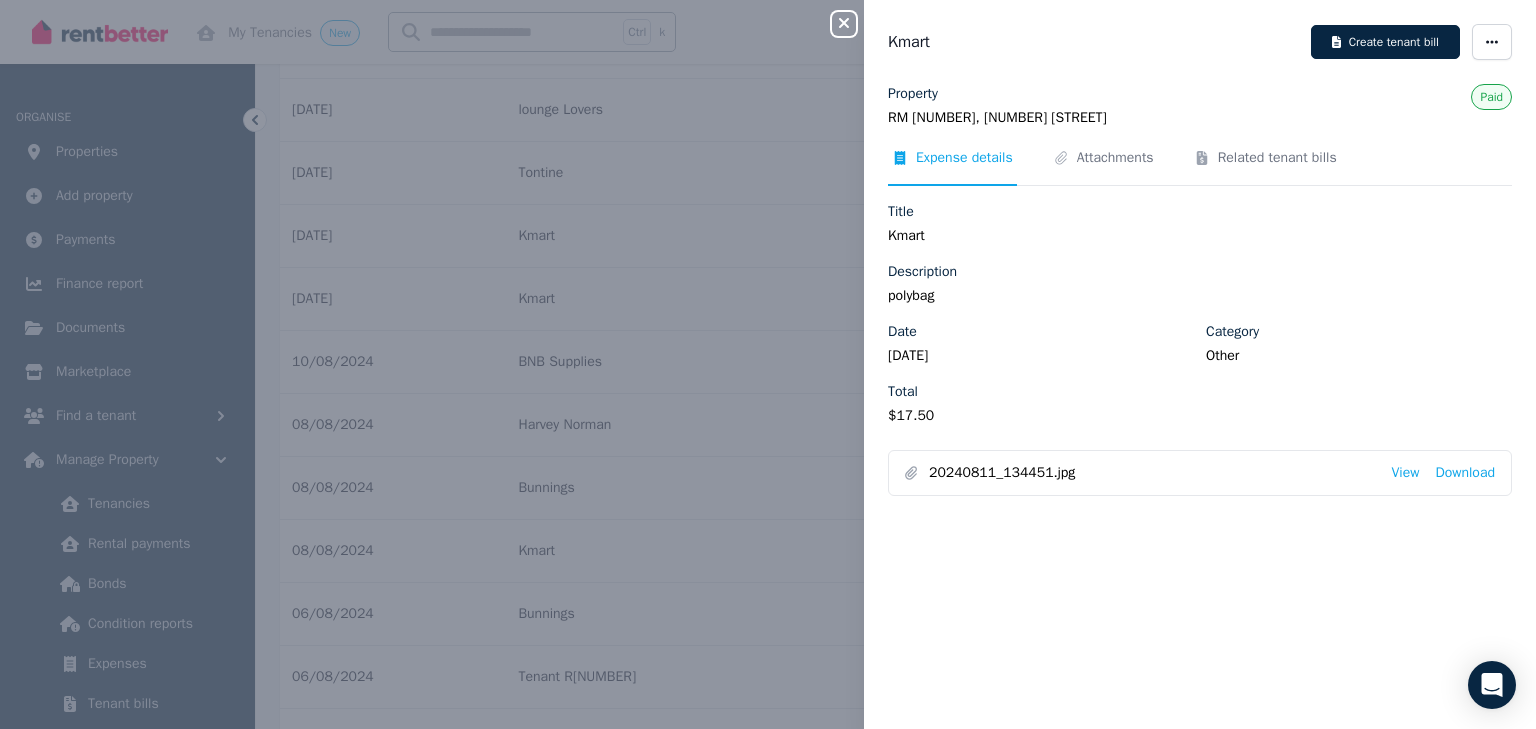 click 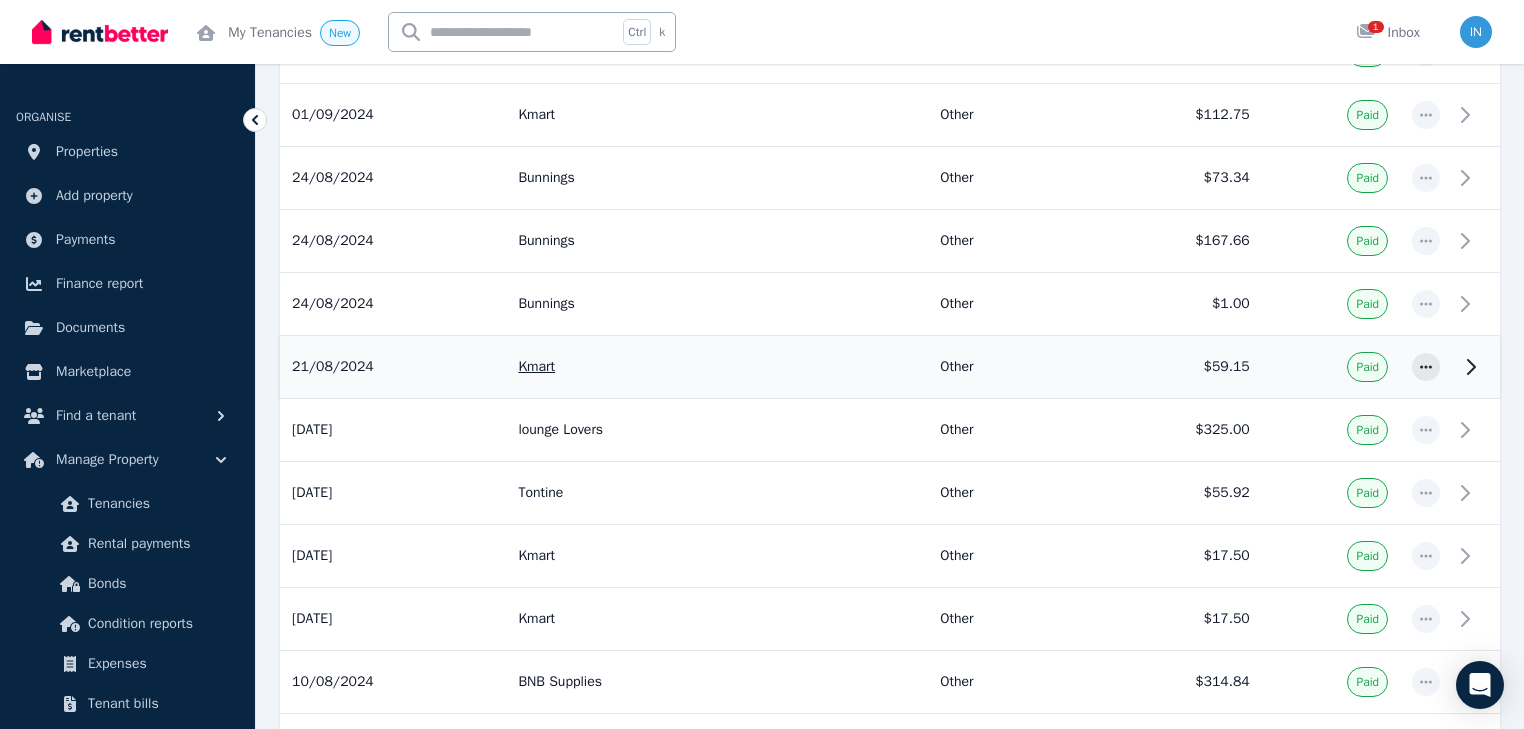 scroll, scrollTop: 1211, scrollLeft: 0, axis: vertical 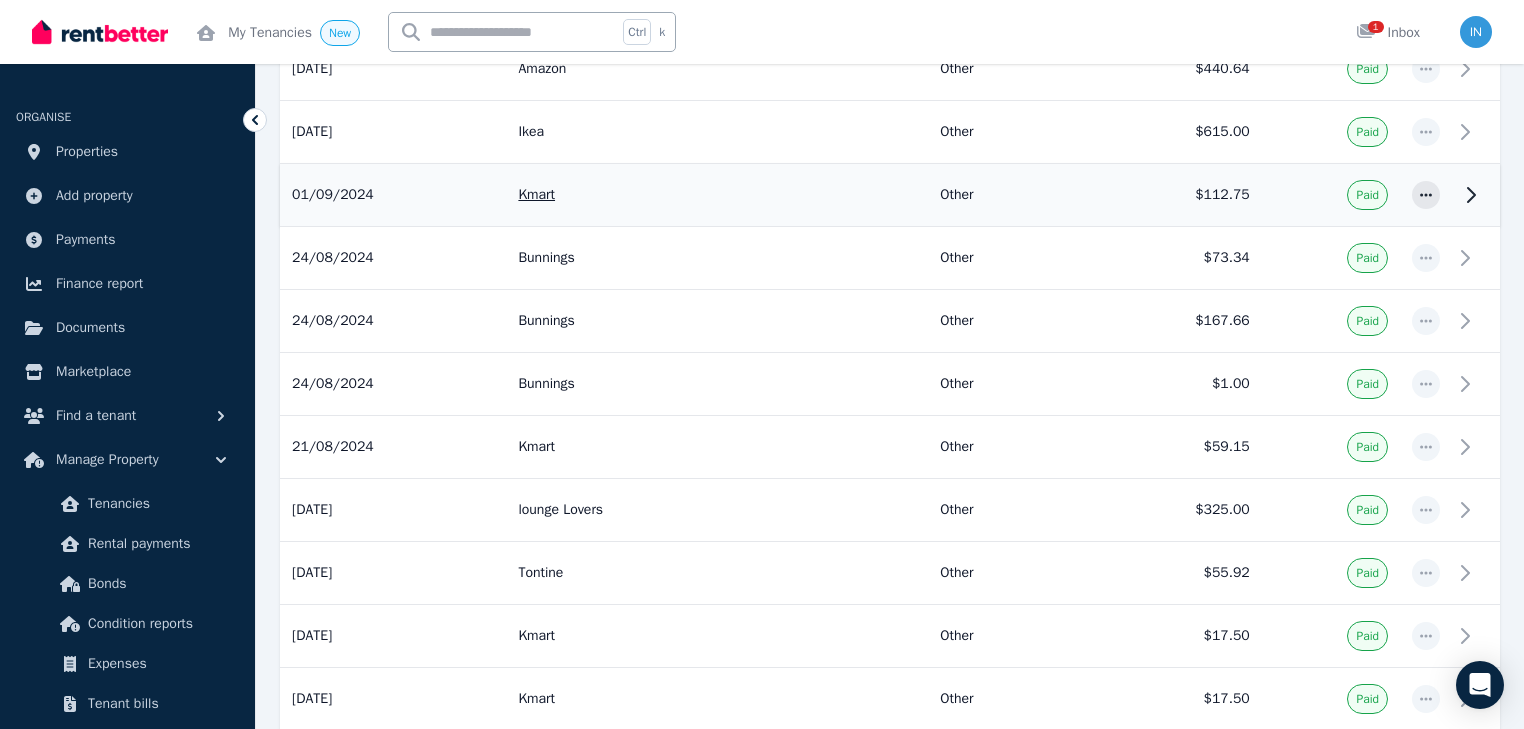 click 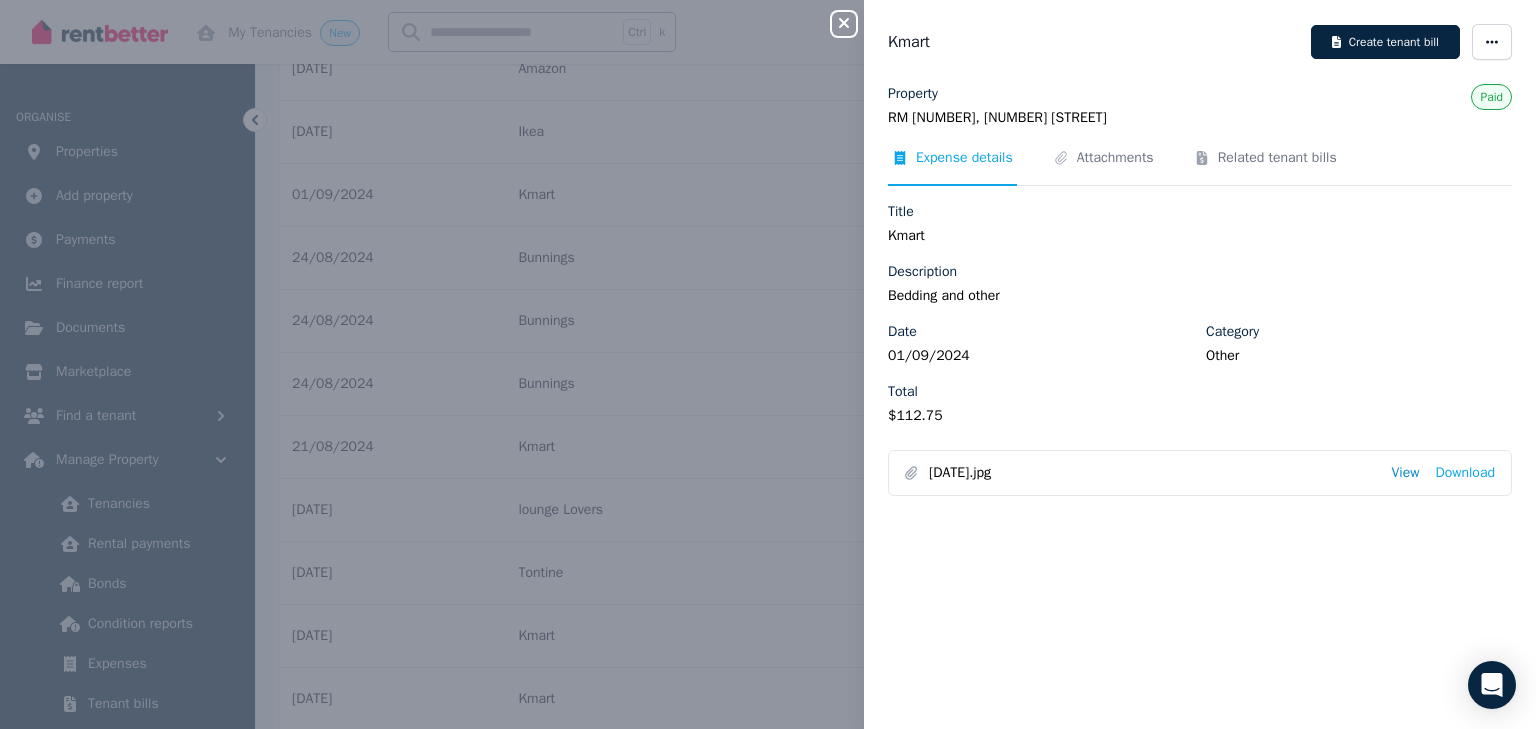 click on "View" at bounding box center [1405, 473] 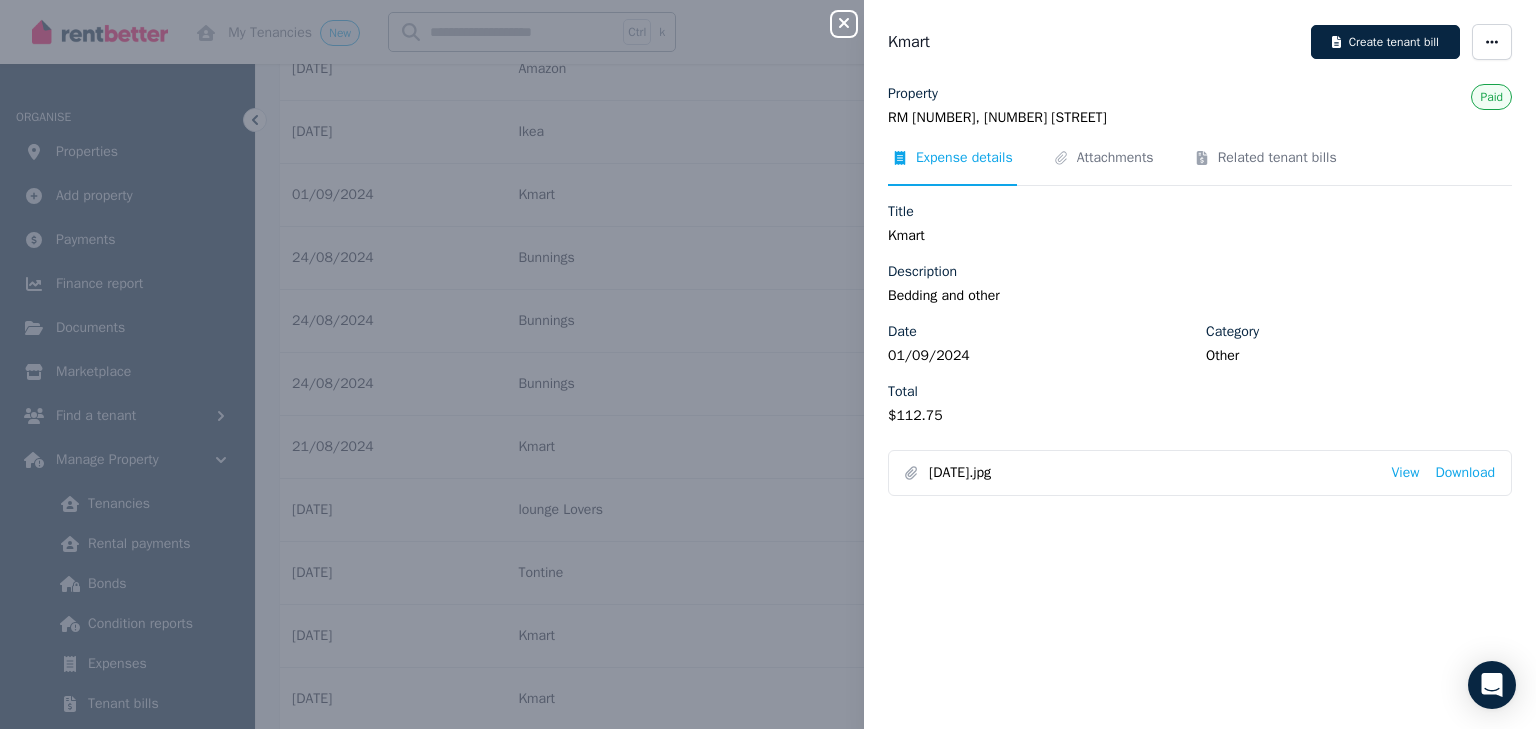 click 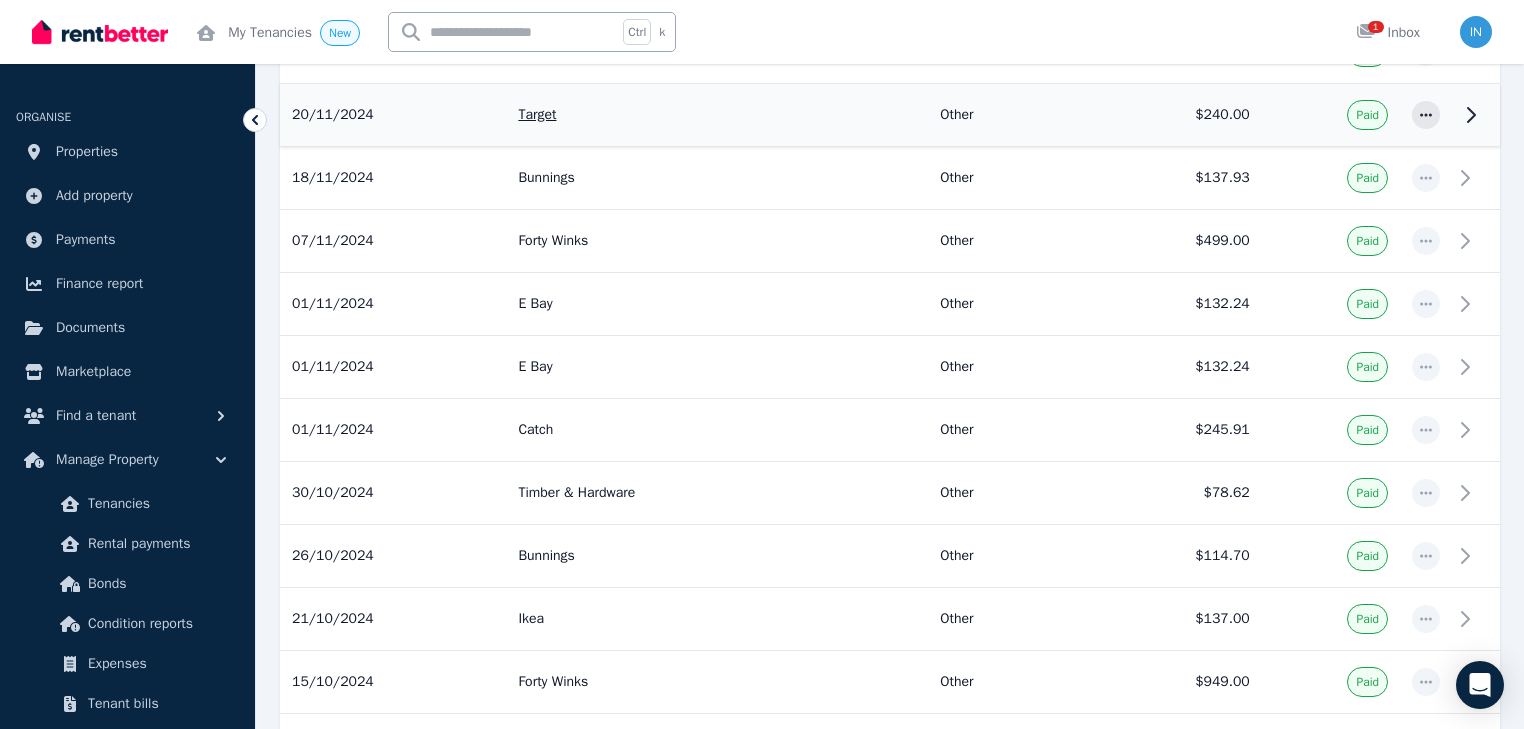 scroll, scrollTop: 411, scrollLeft: 0, axis: vertical 